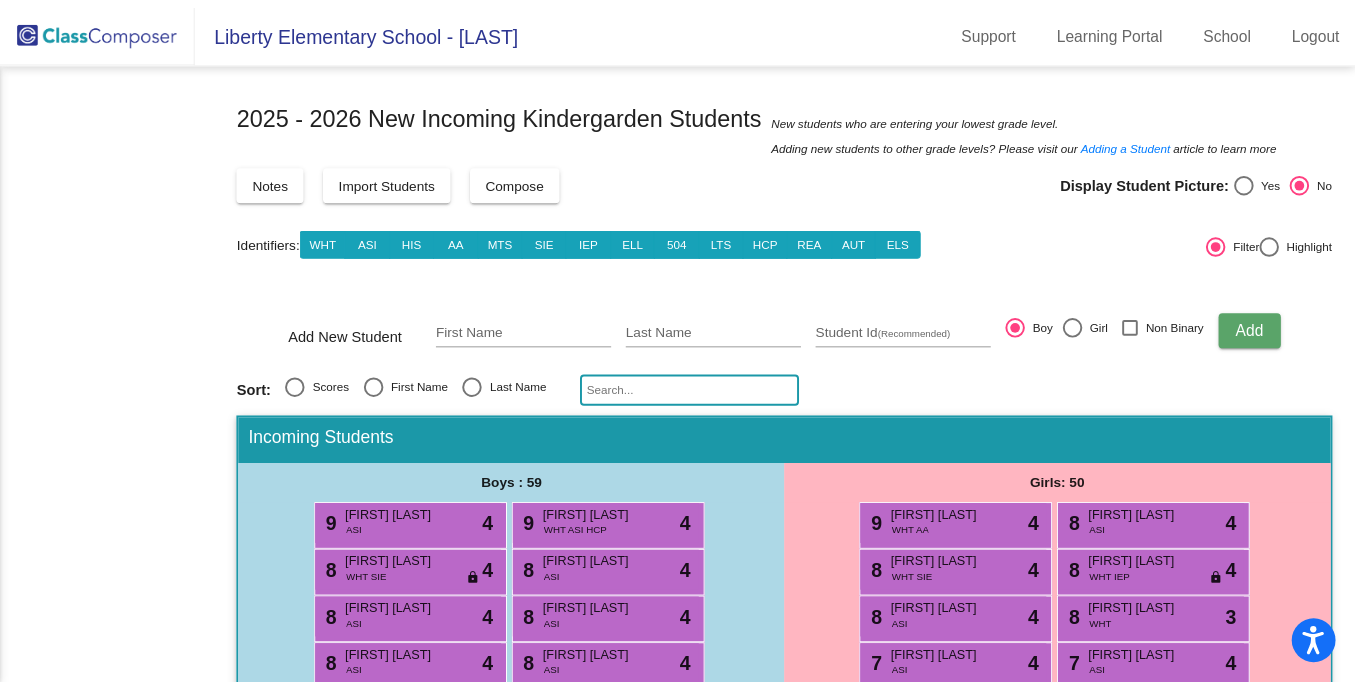 scroll, scrollTop: 0, scrollLeft: 0, axis: both 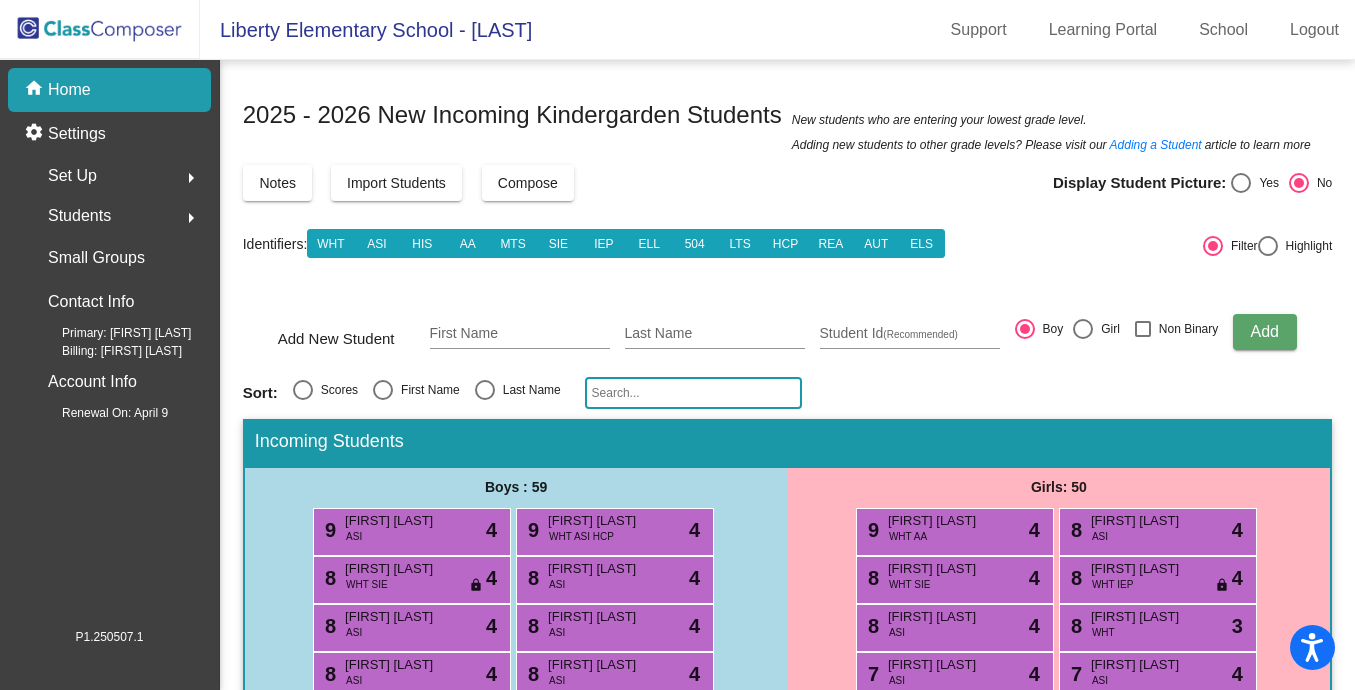 click 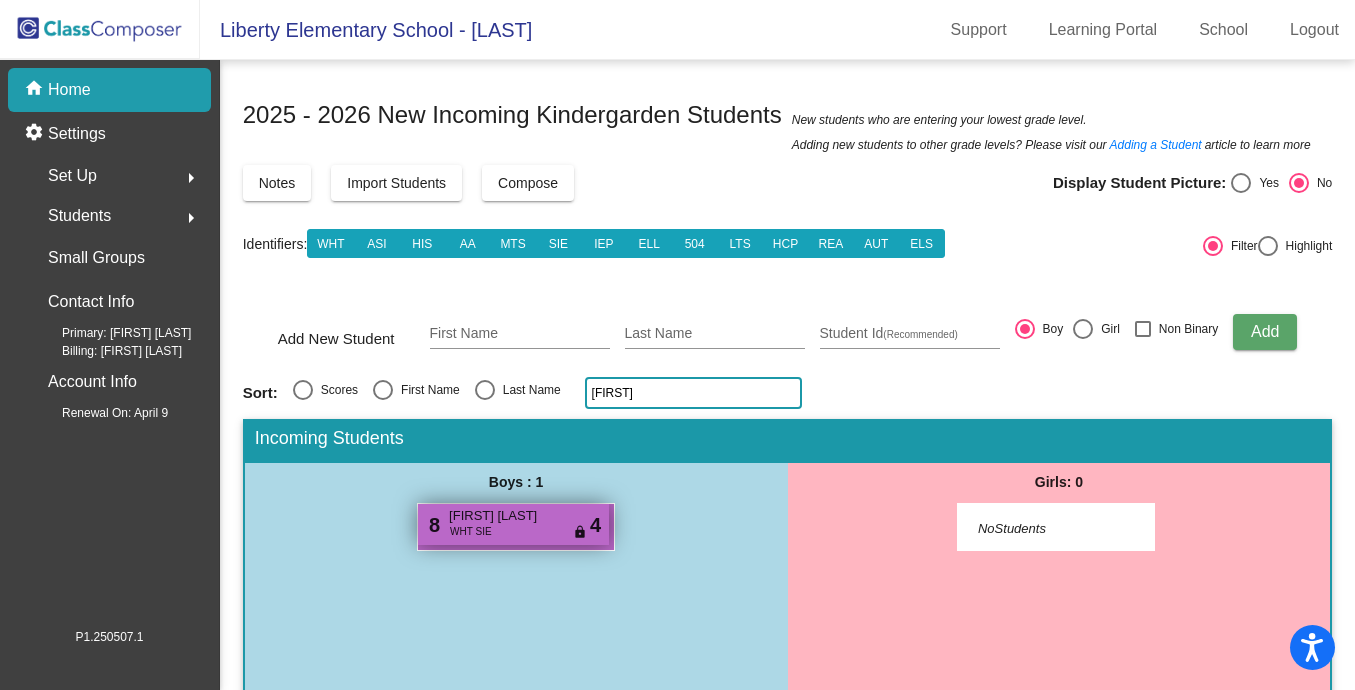 click on "[FIRST] [LAST]" at bounding box center (499, 516) 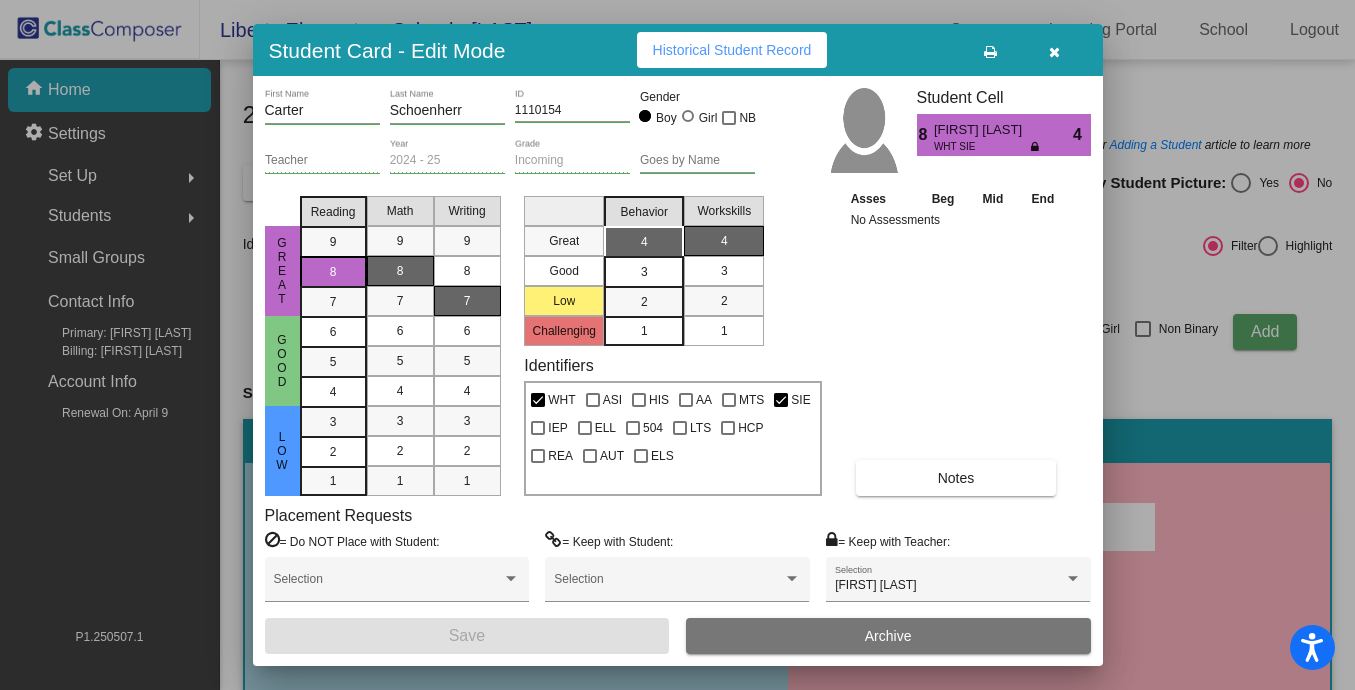 click at bounding box center (1055, 50) 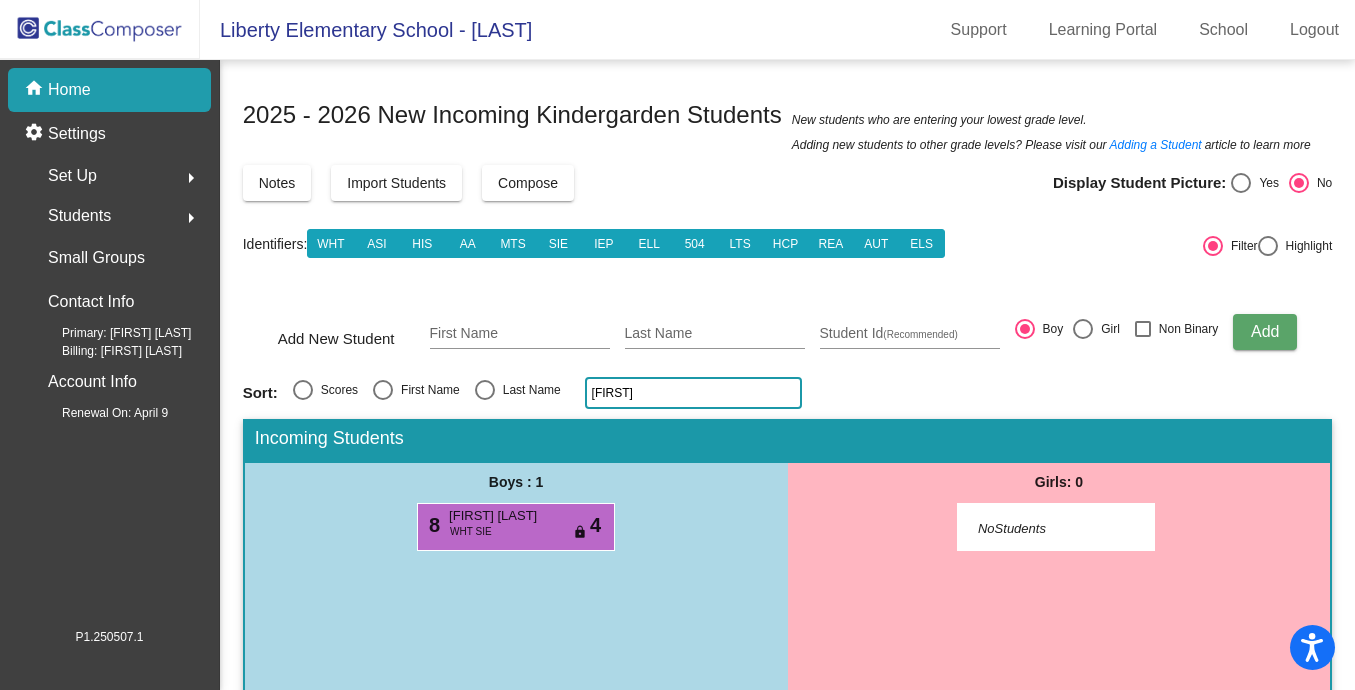 click on "[FIRST]" 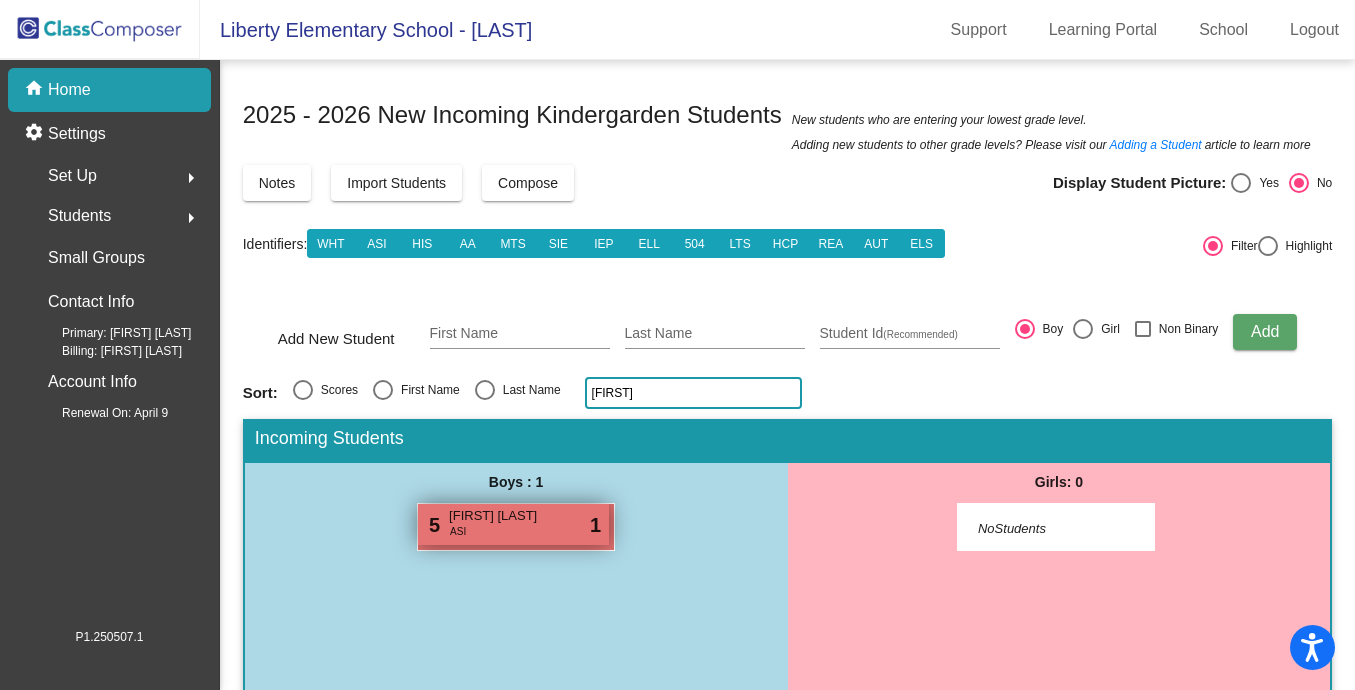 click on "5 [FIRST] [LAST] ASI lock do_not_disturb_alt 1" at bounding box center [513, 524] 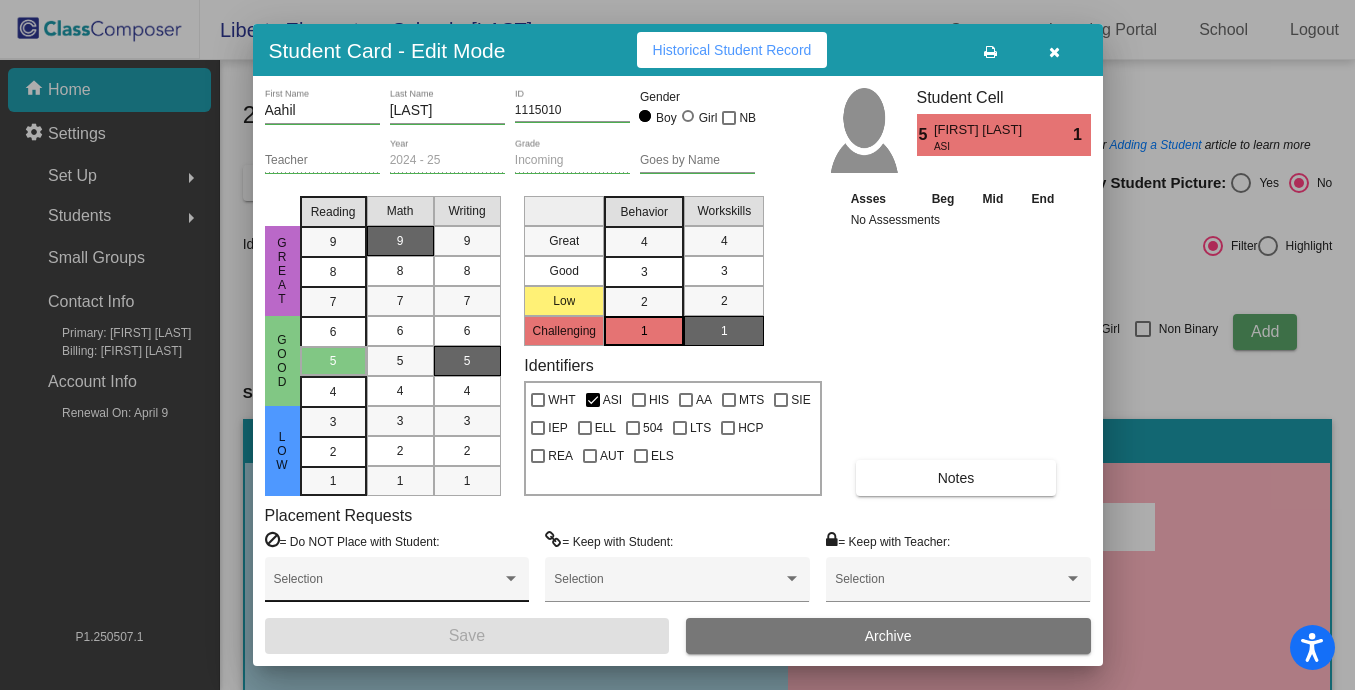 click on "Selection" at bounding box center [397, 584] 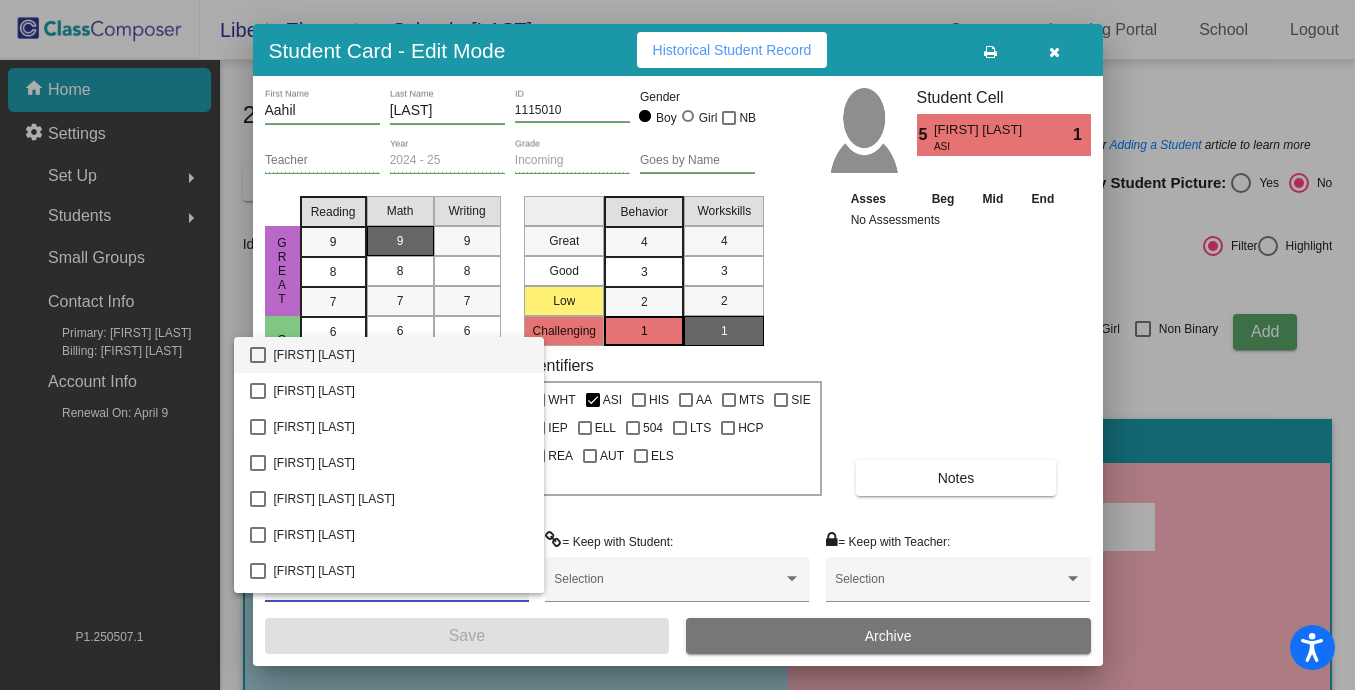 scroll, scrollTop: 716, scrollLeft: 0, axis: vertical 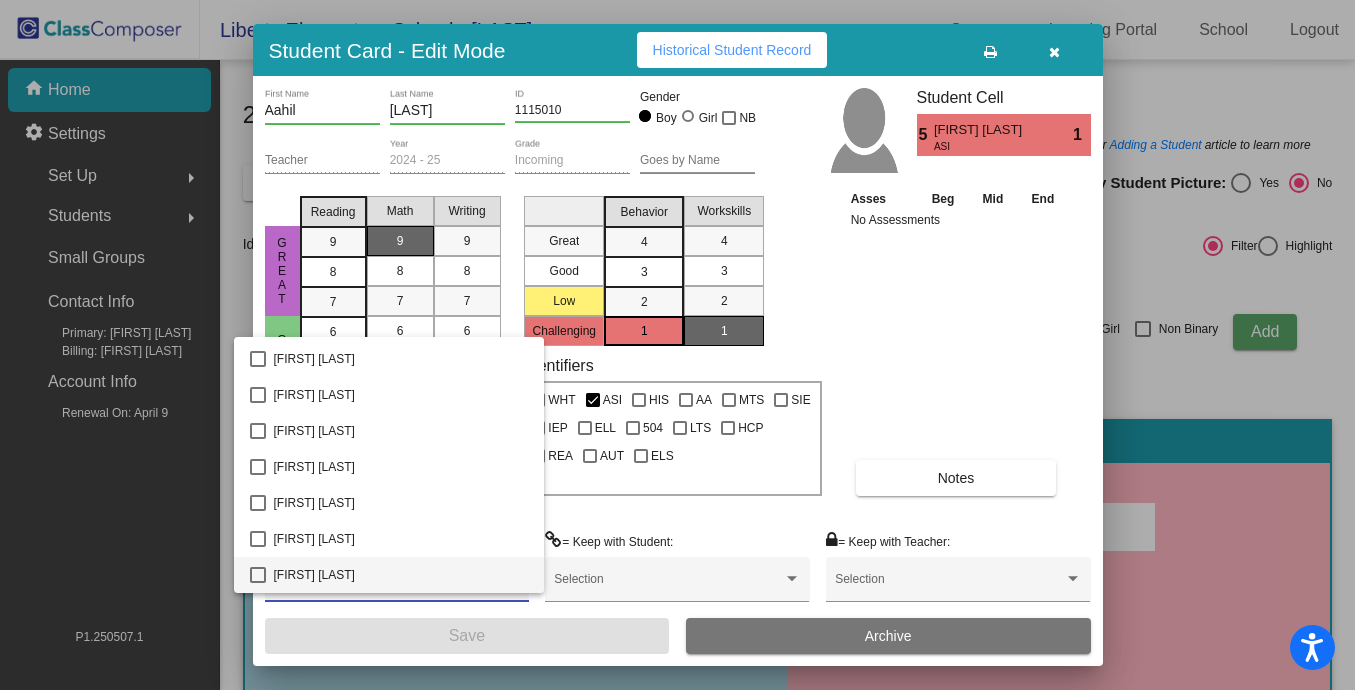 click on "[FIRST] [LAST]" at bounding box center (401, 575) 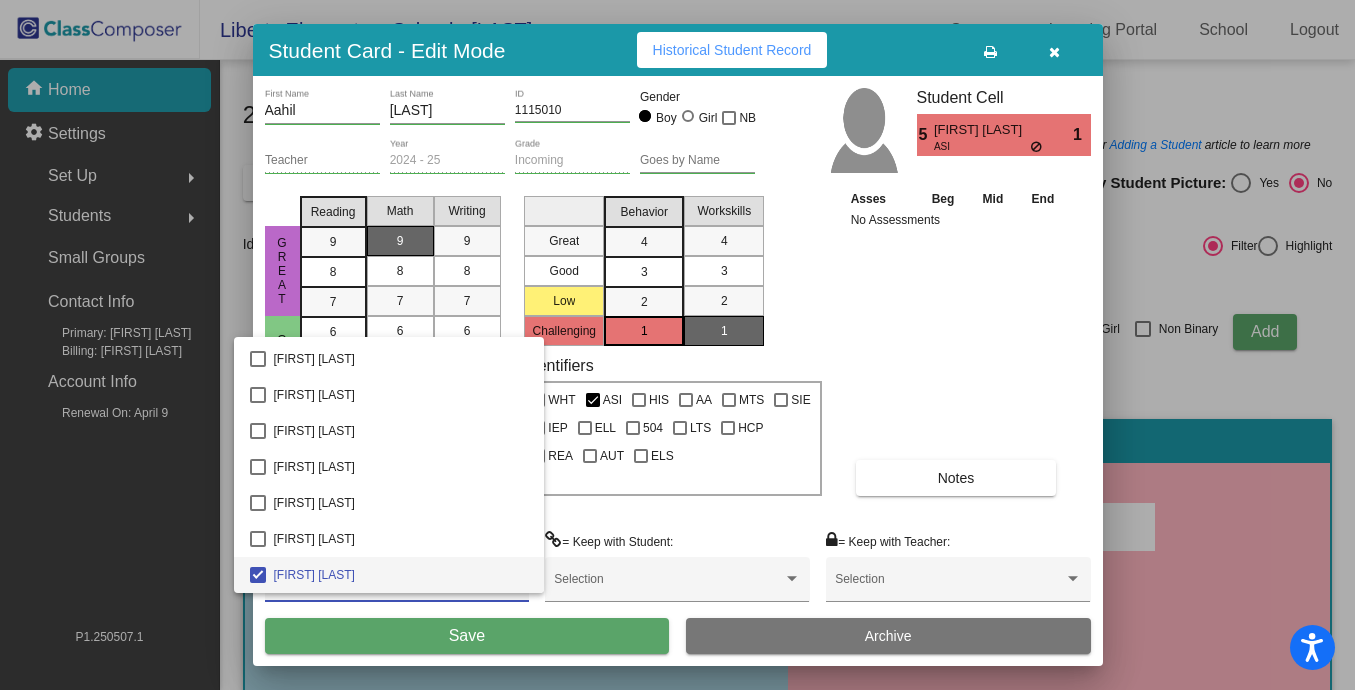 click at bounding box center (677, 345) 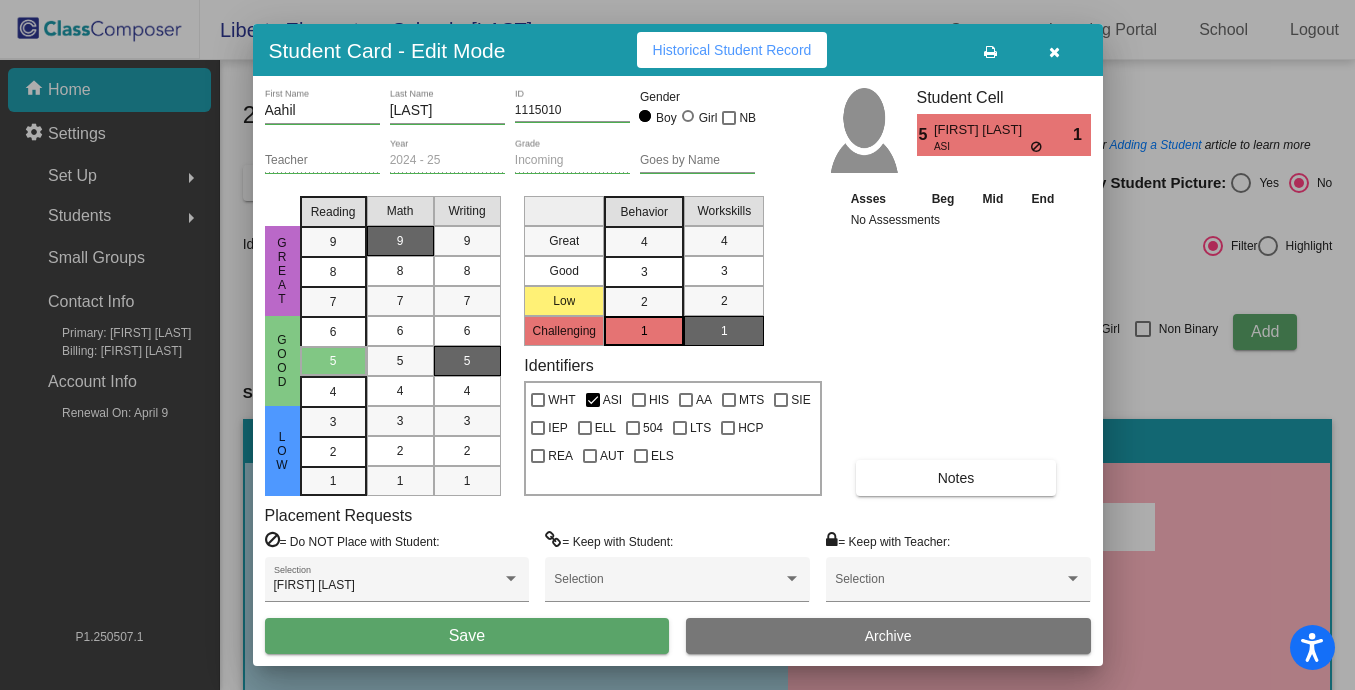 click on "Save" at bounding box center [467, 636] 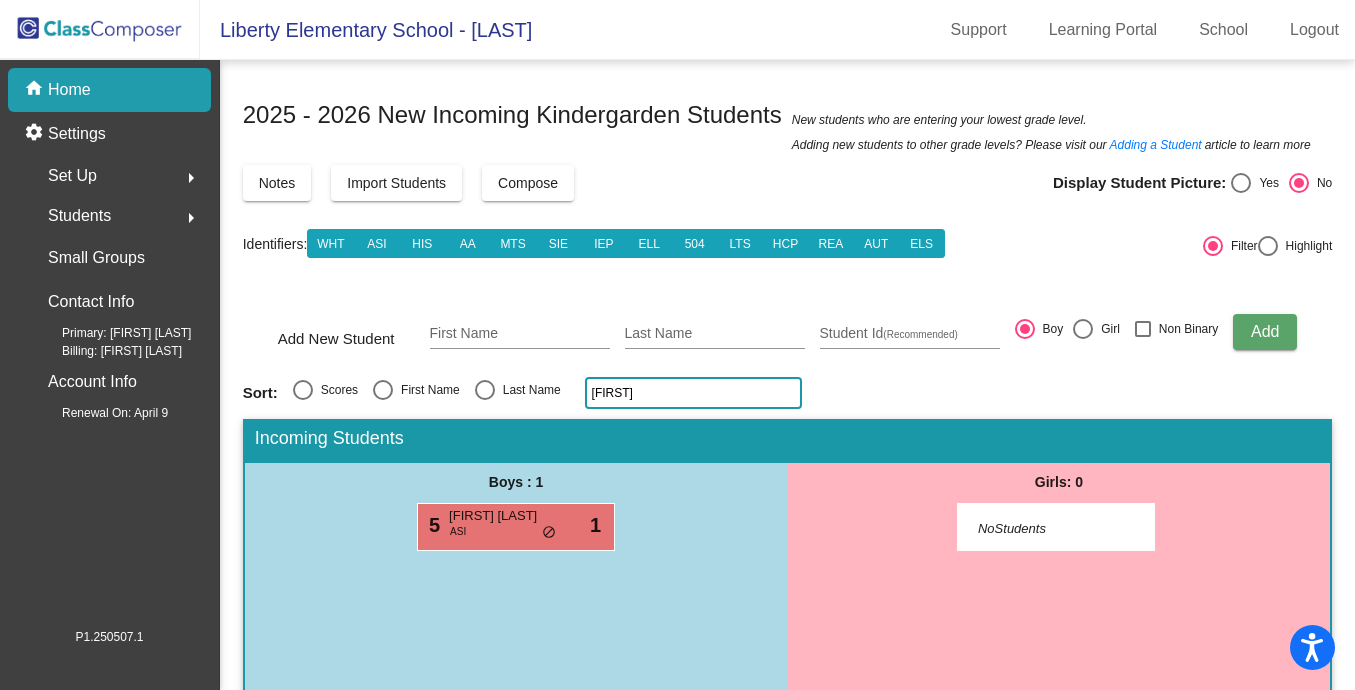 click on "[FIRST]" 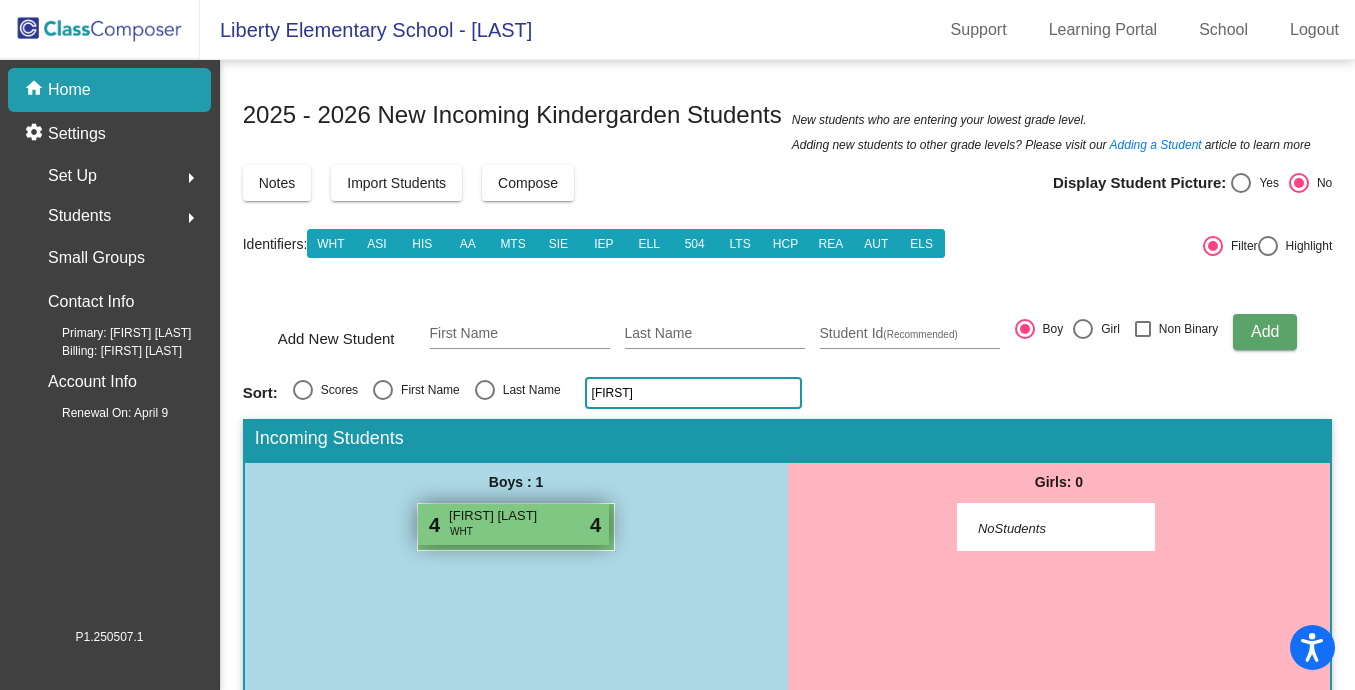 click on "4 [FIRST] [LAST] WHT lock do_not_disturb_alt 4" at bounding box center [513, 524] 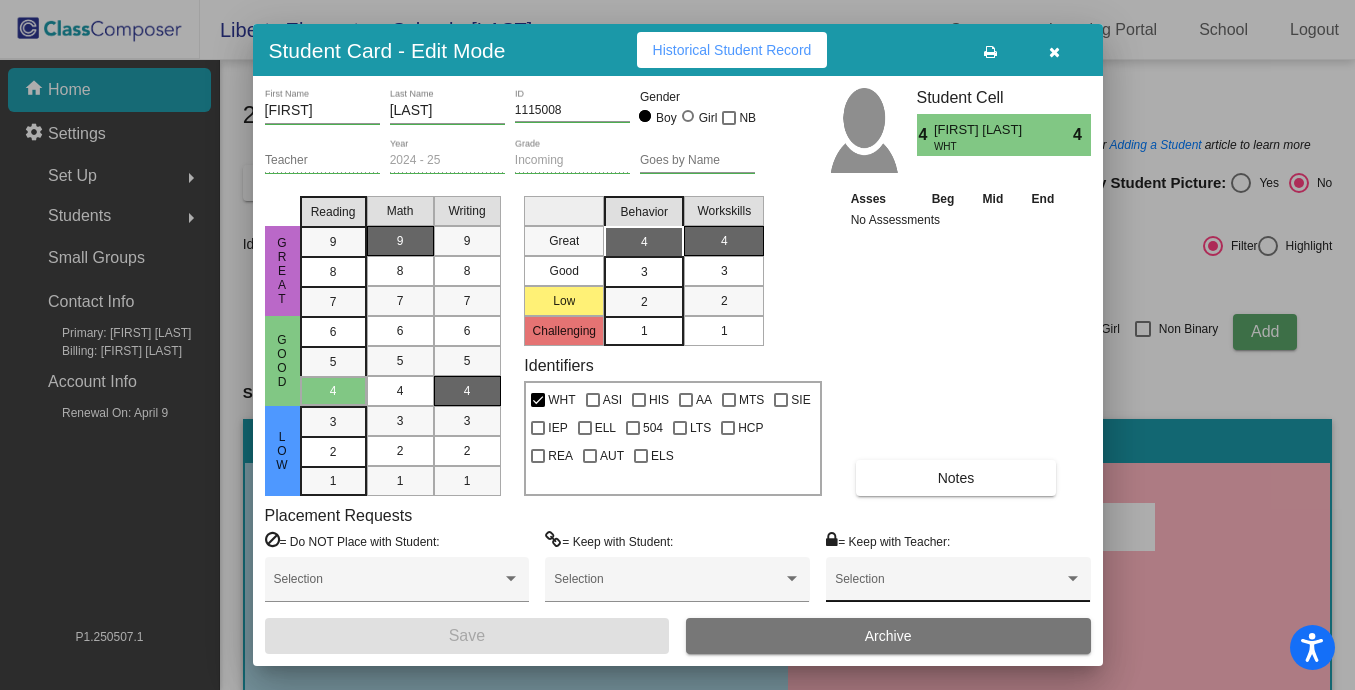 click on "Selection" at bounding box center [958, 584] 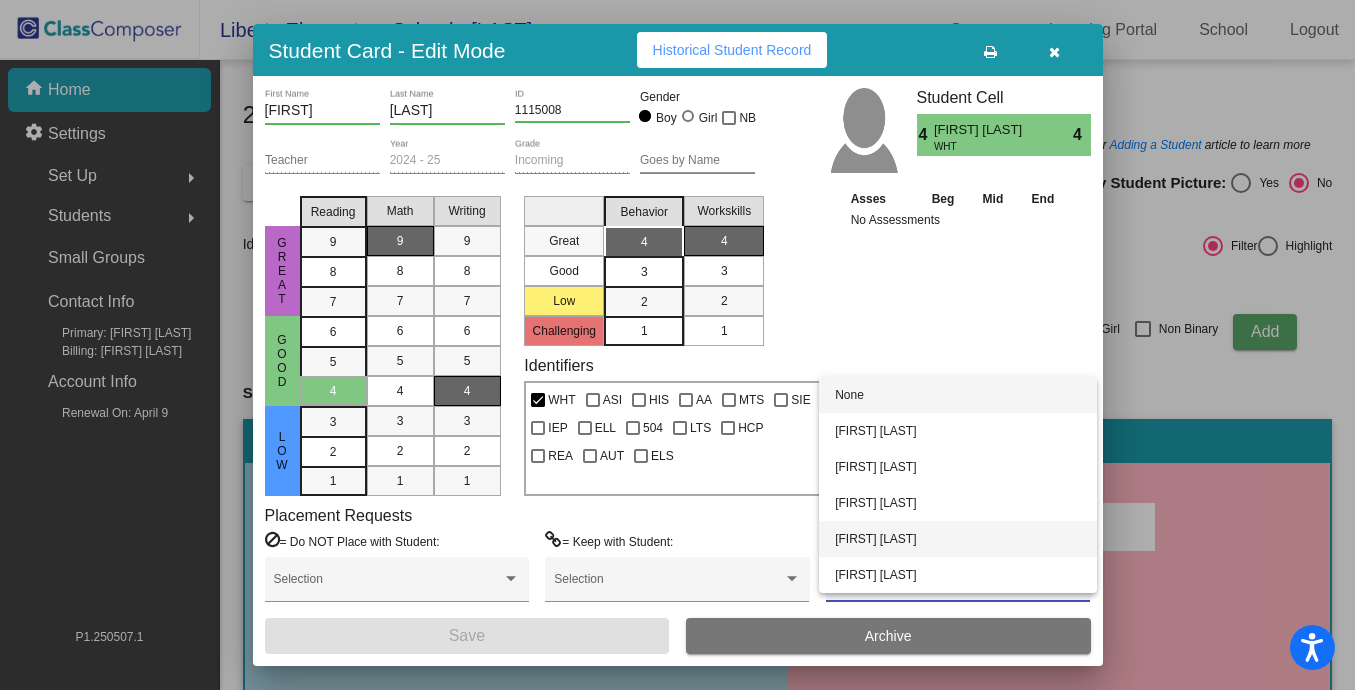 click on "[FIRST] [LAST]" at bounding box center [958, 539] 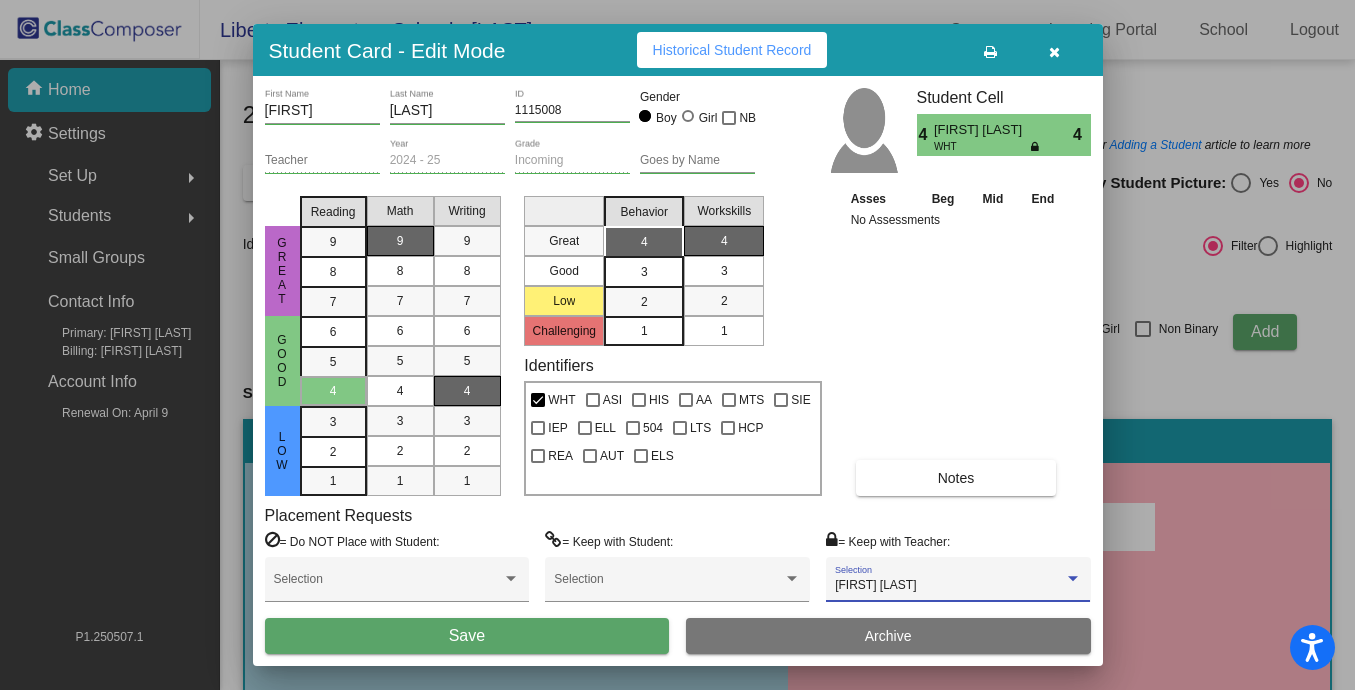 click on "Save" at bounding box center [467, 636] 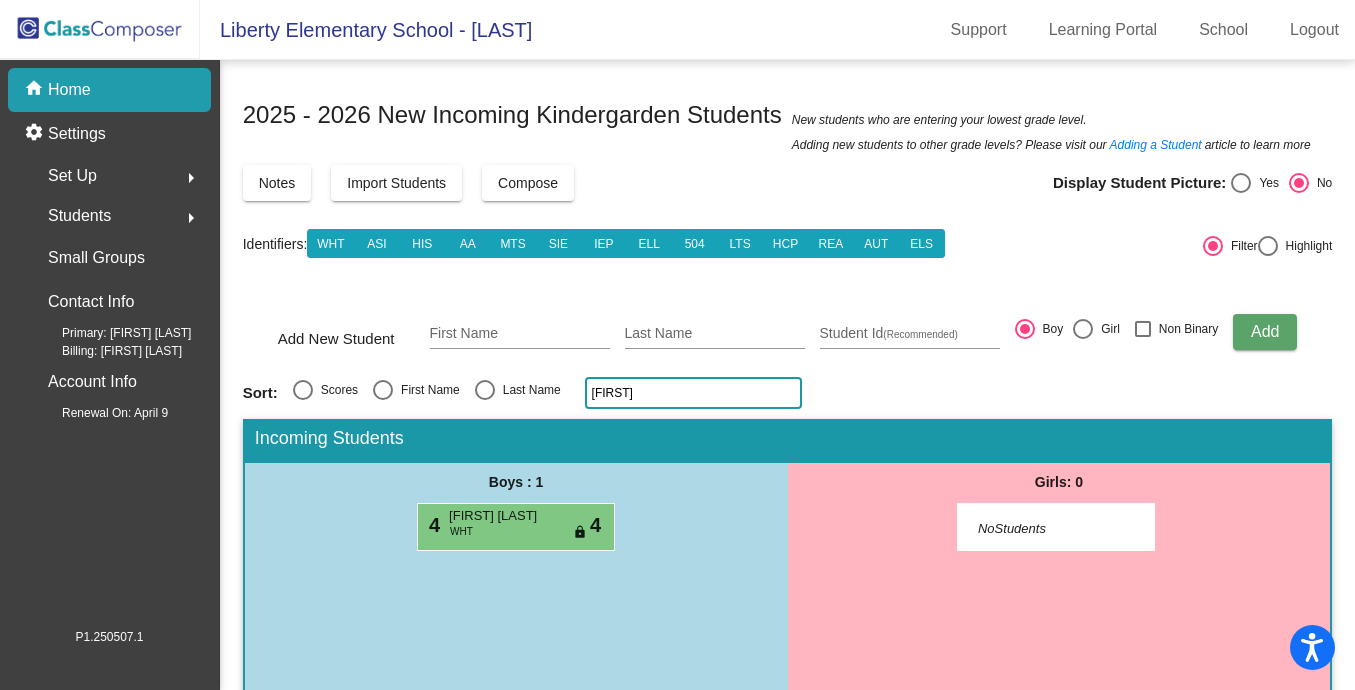 click on "[FIRST]" 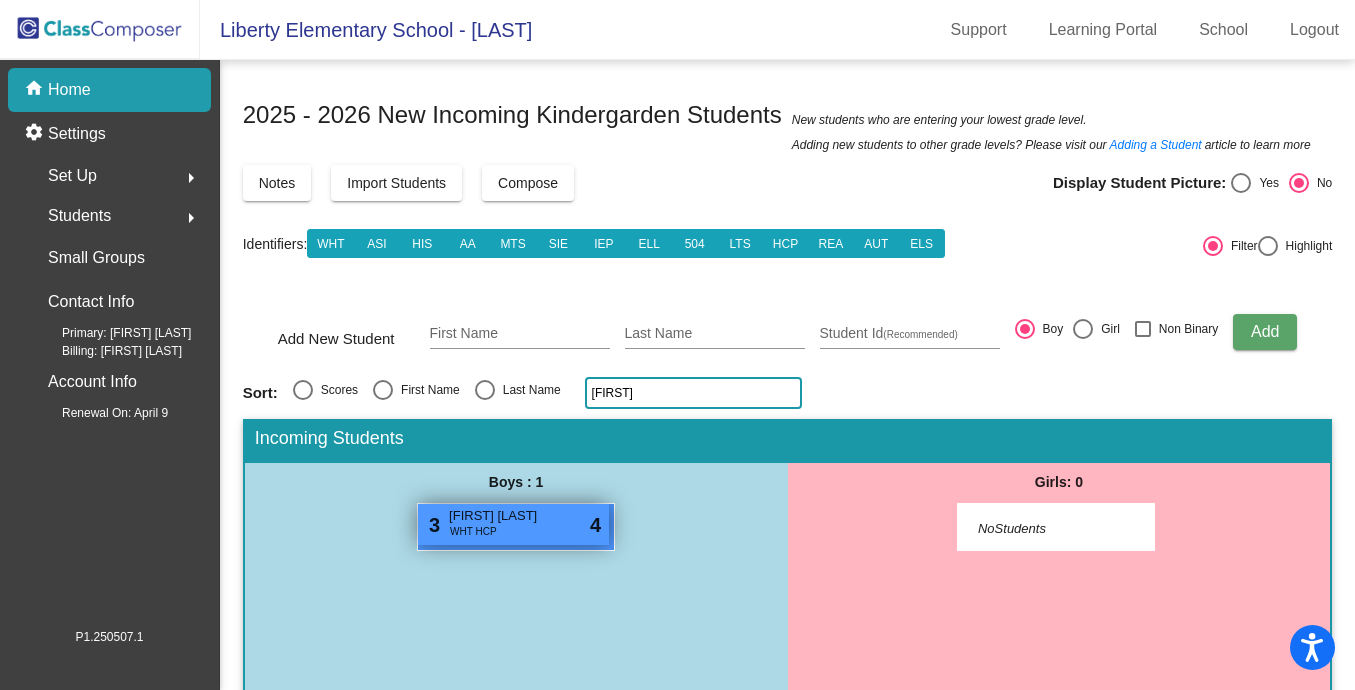 type on "[FIRST]" 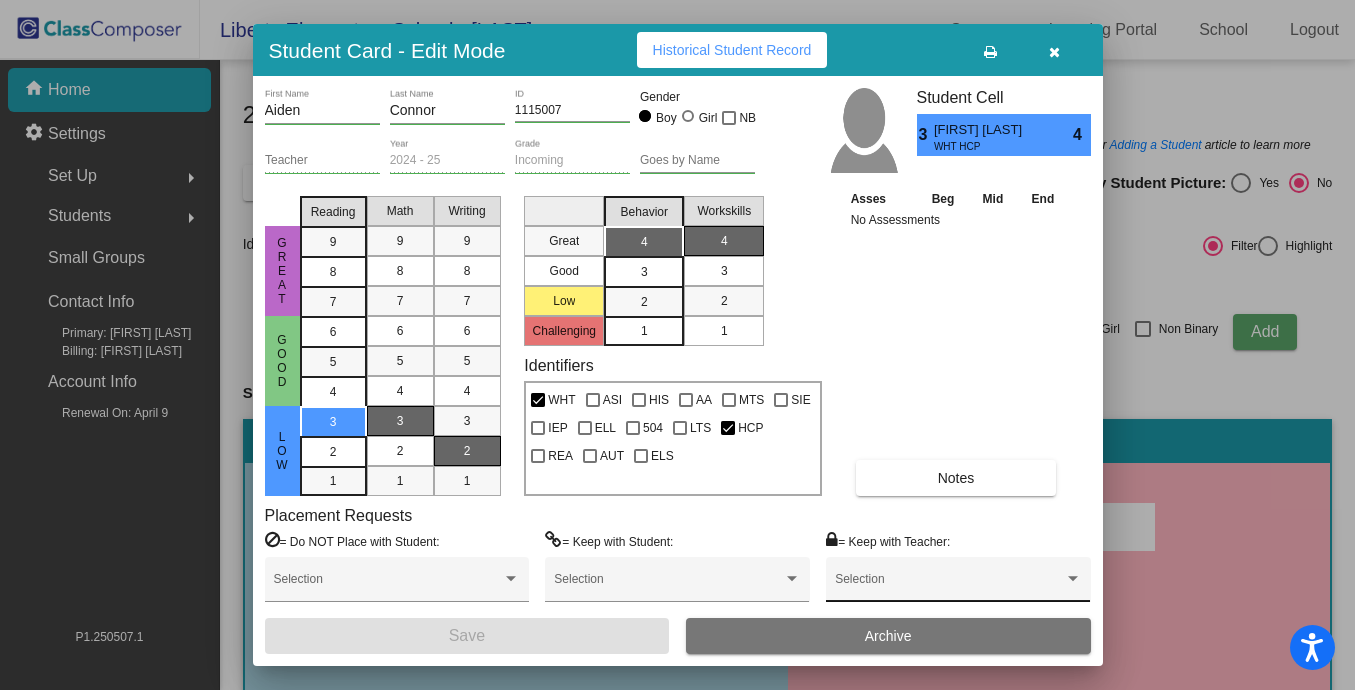 click at bounding box center [949, 586] 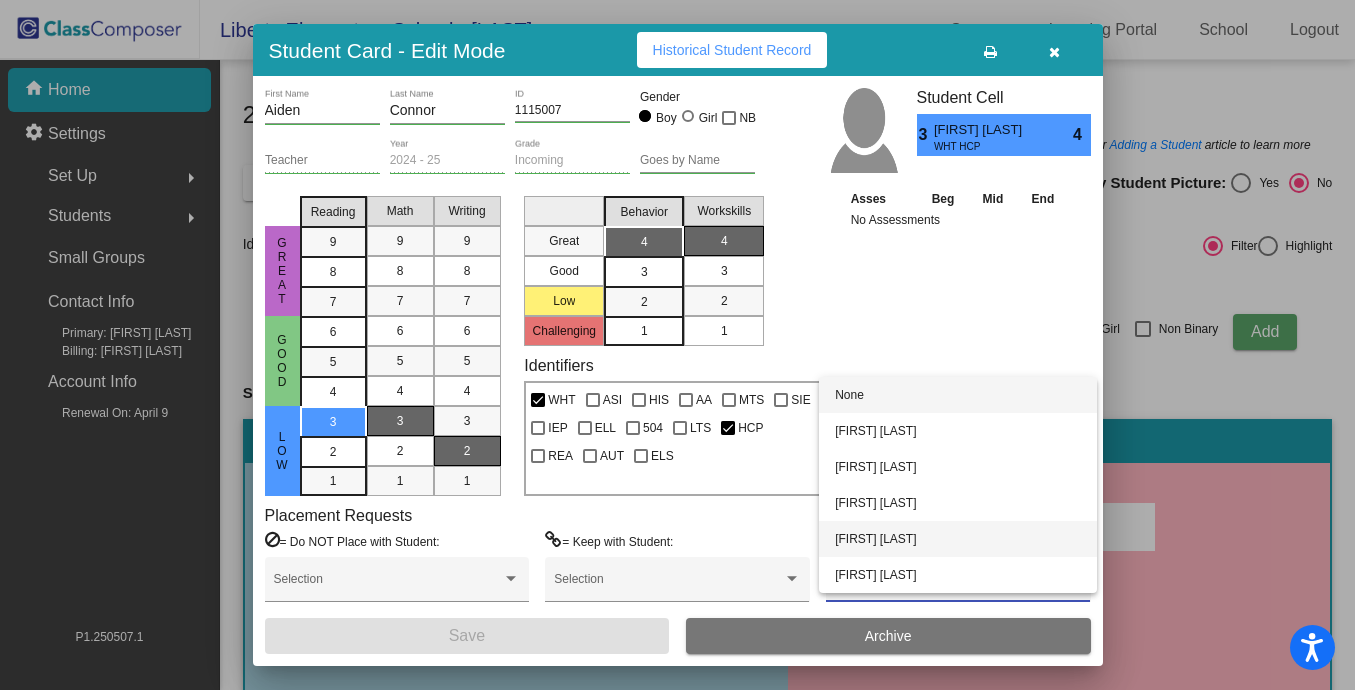 click on "[FIRST] [LAST]" at bounding box center (958, 539) 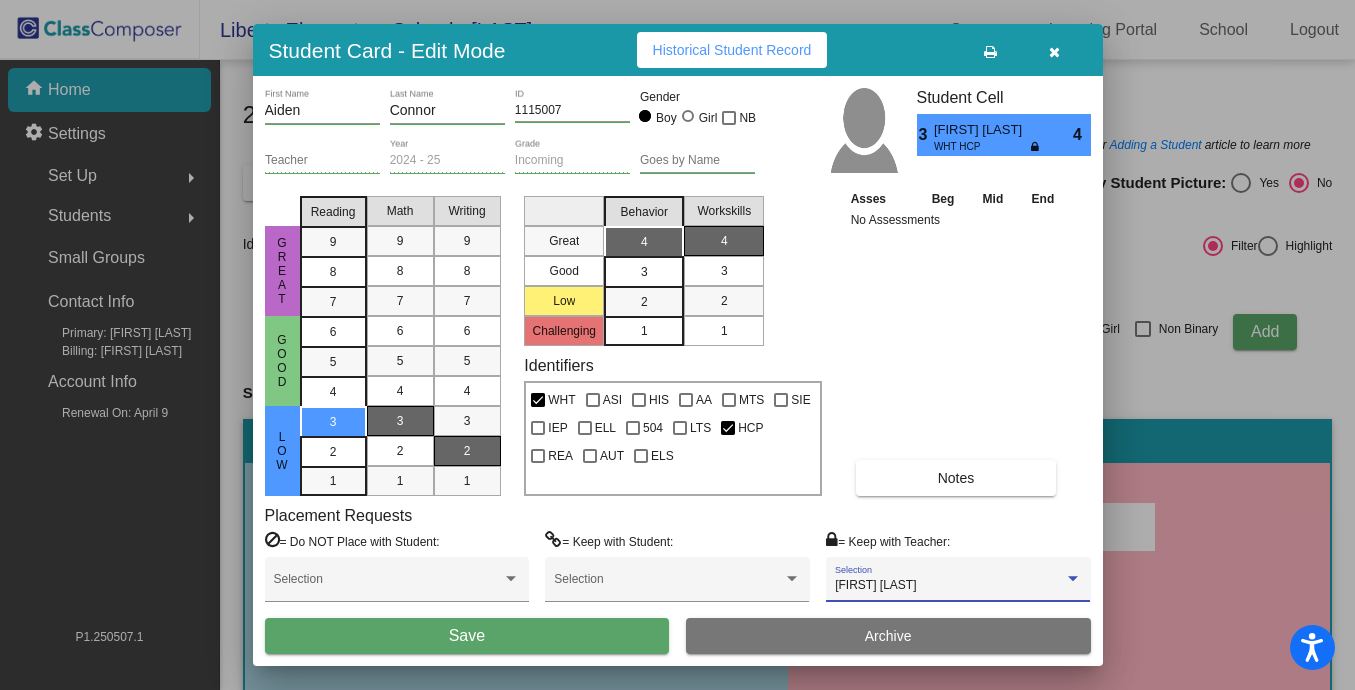 click on "Save" at bounding box center [467, 636] 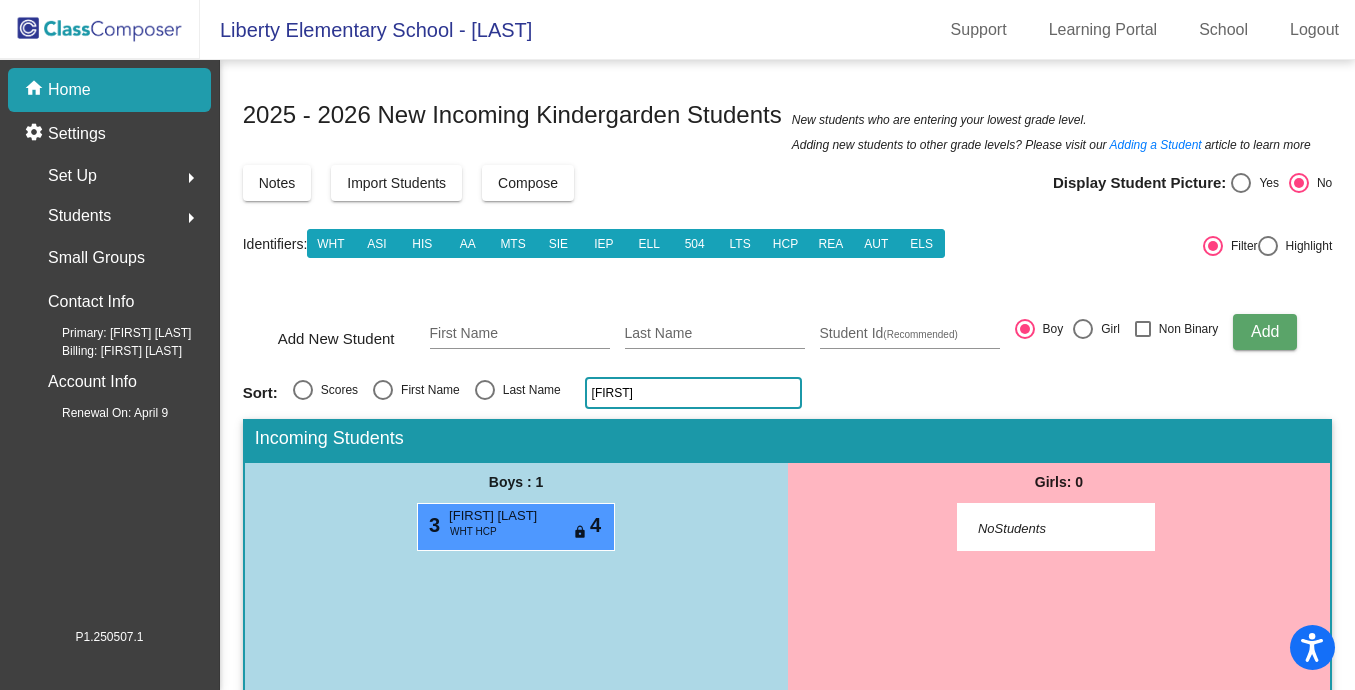 click on "home Home" 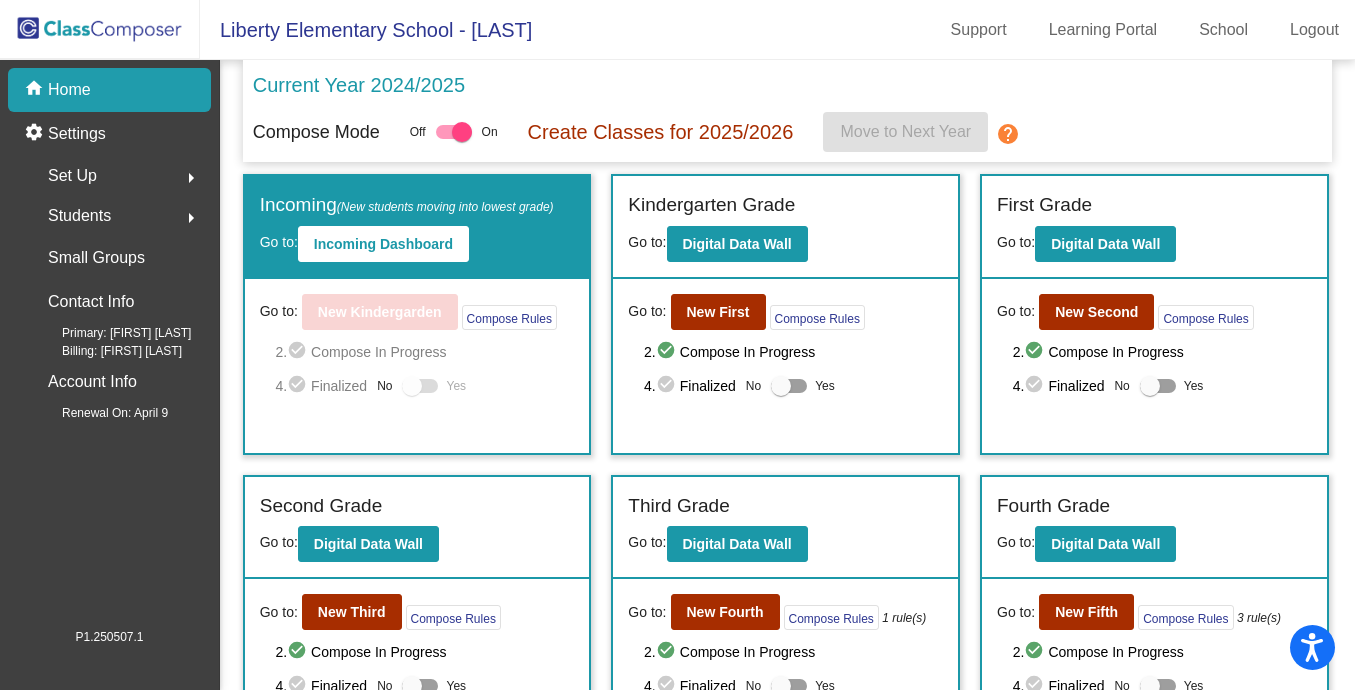 click on "Students" 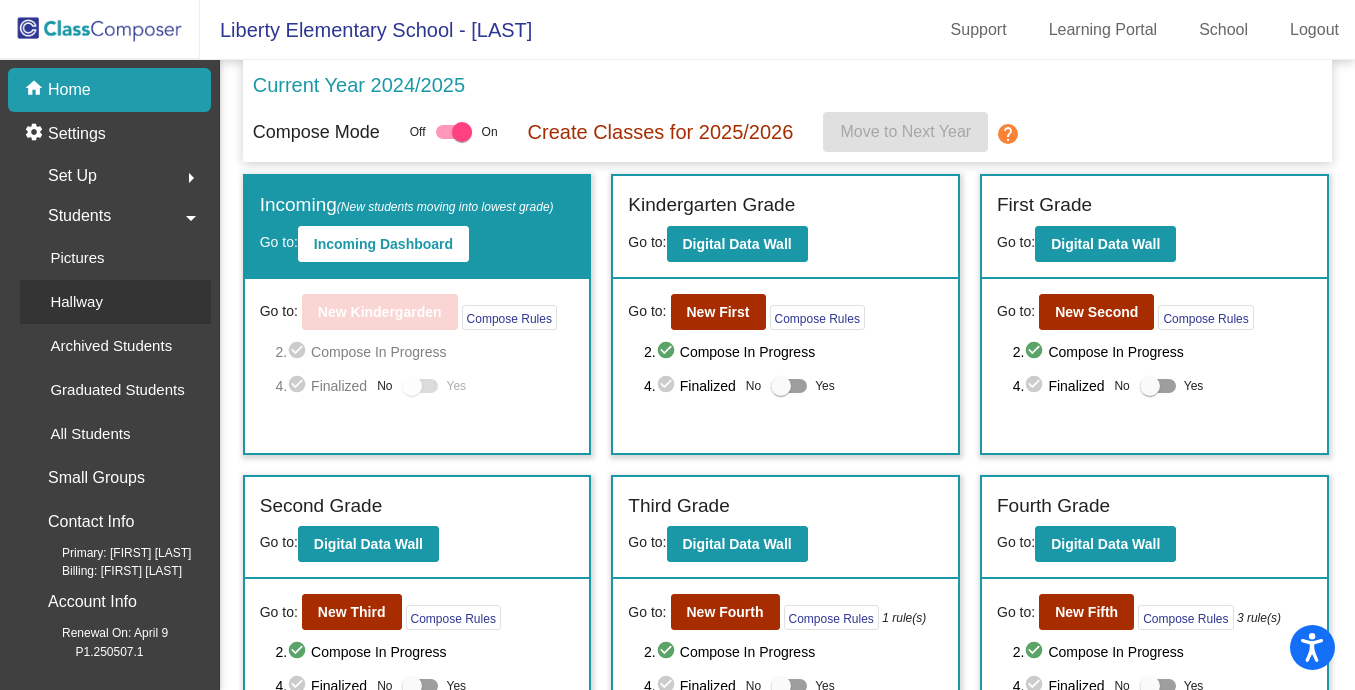 click on "Hallway" 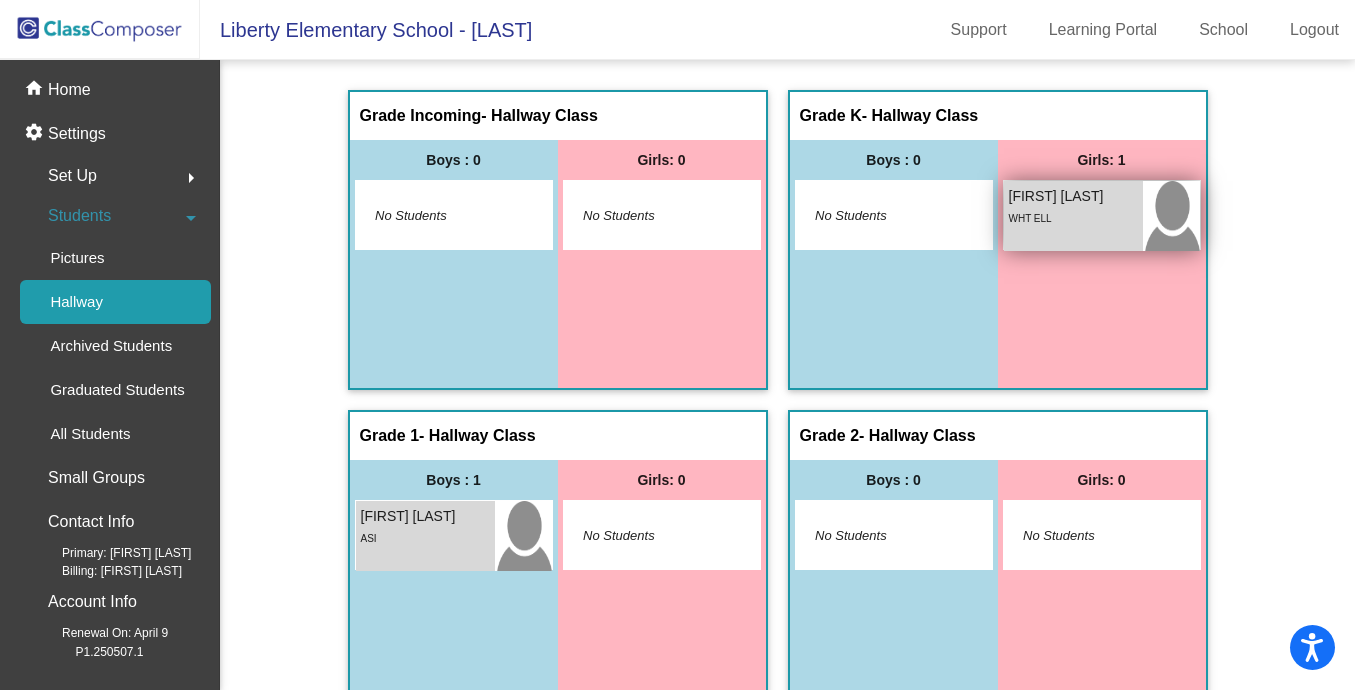 click on "[FIRST] [LAST] lock do_not_disturb_alt WHT ELL" at bounding box center [1073, 216] 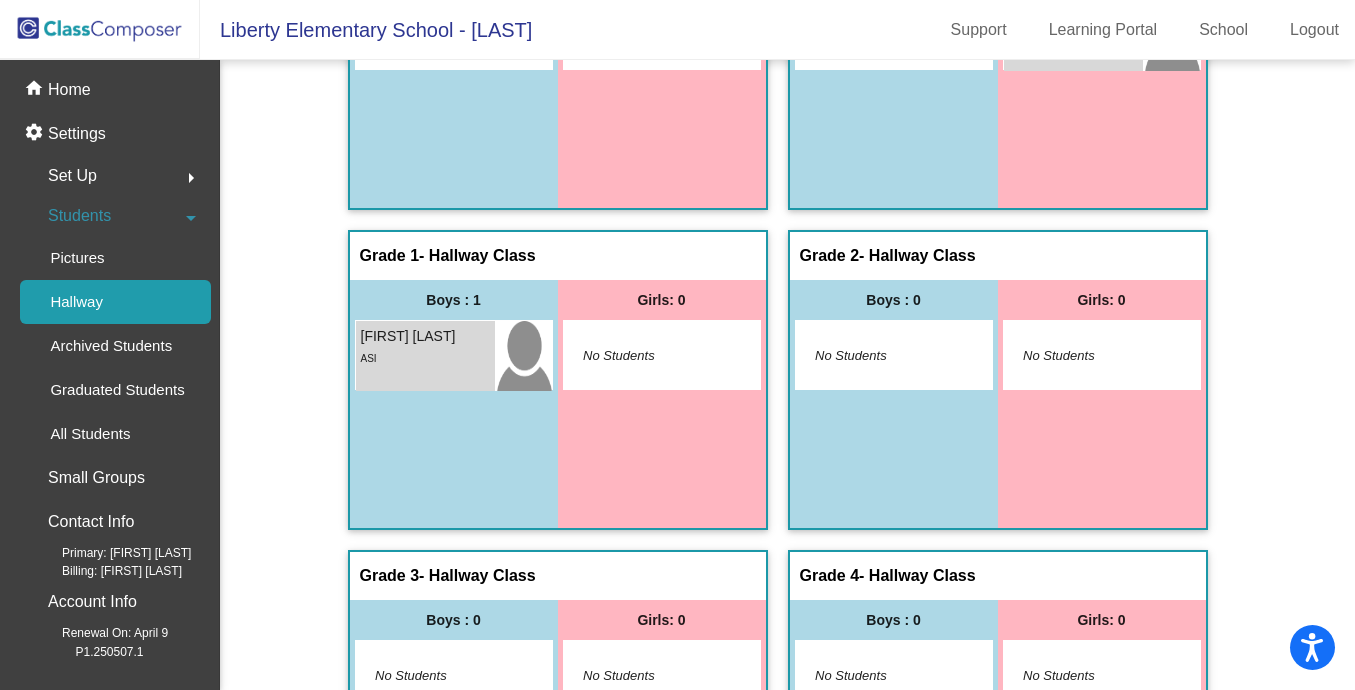 scroll, scrollTop: 0, scrollLeft: 0, axis: both 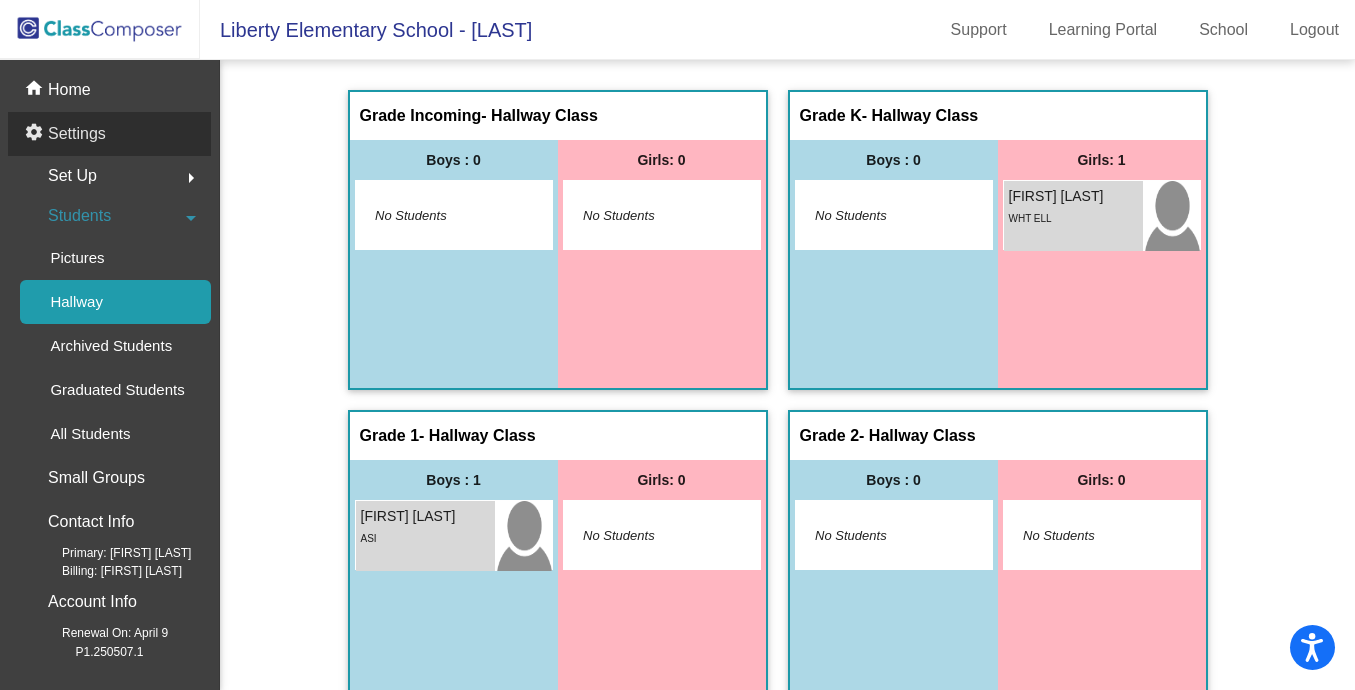 click on "Settings" 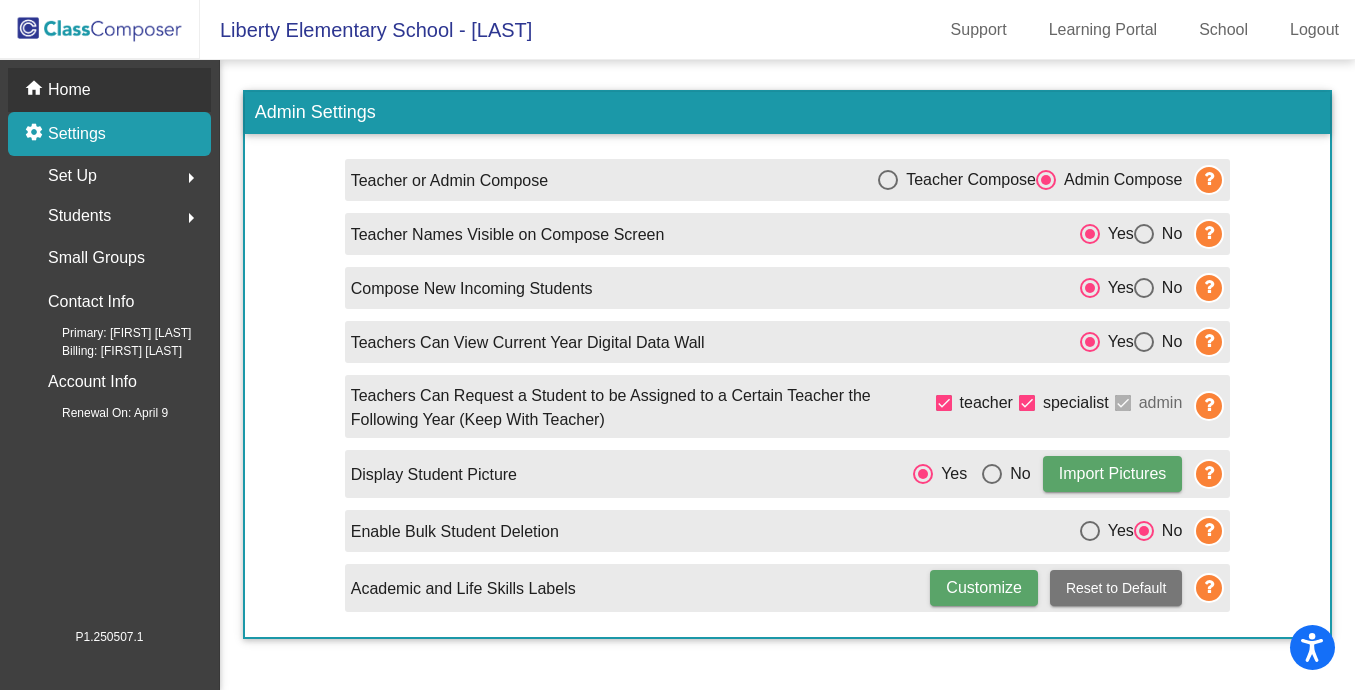 click on "Home" 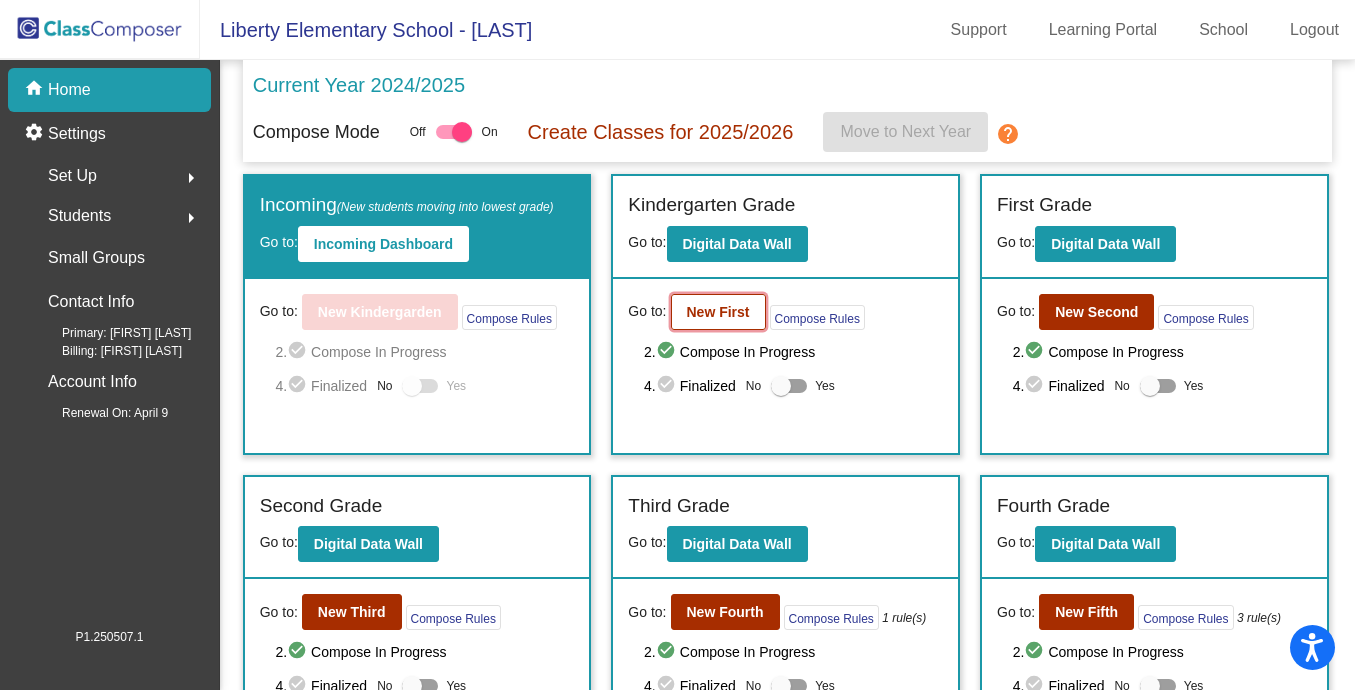click on "New First" 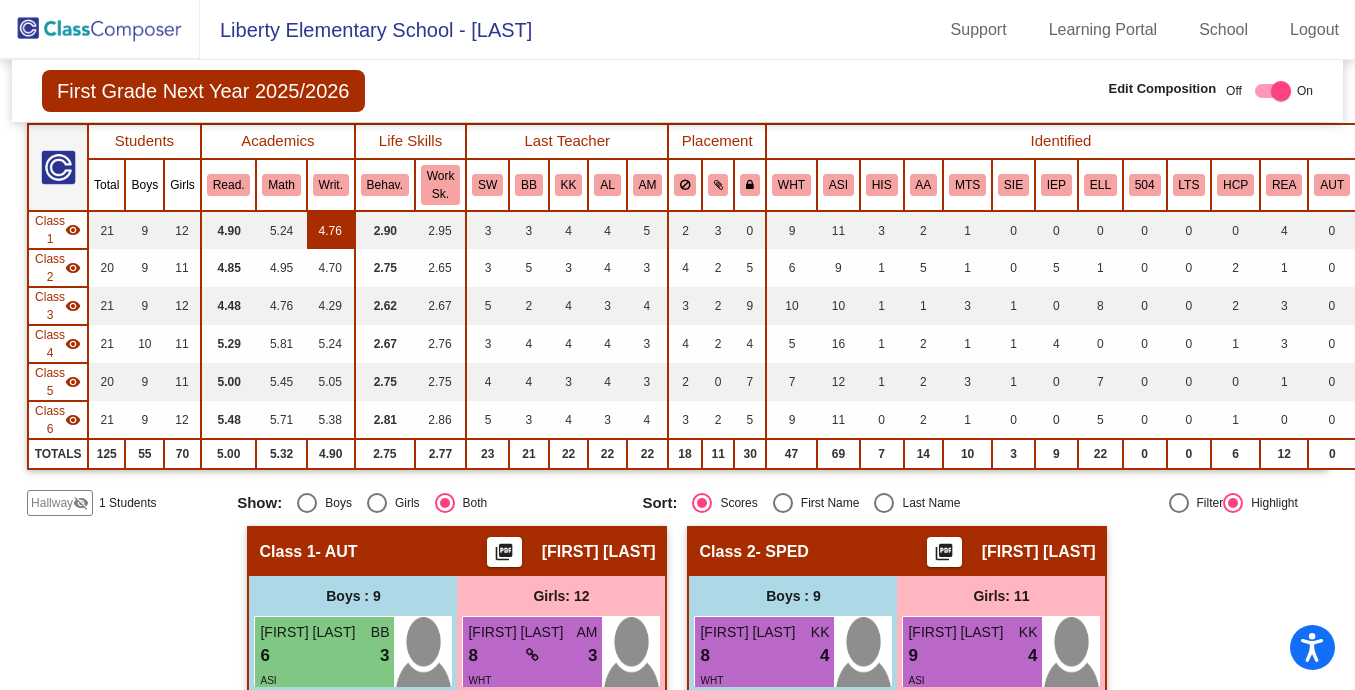 scroll, scrollTop: 161, scrollLeft: 0, axis: vertical 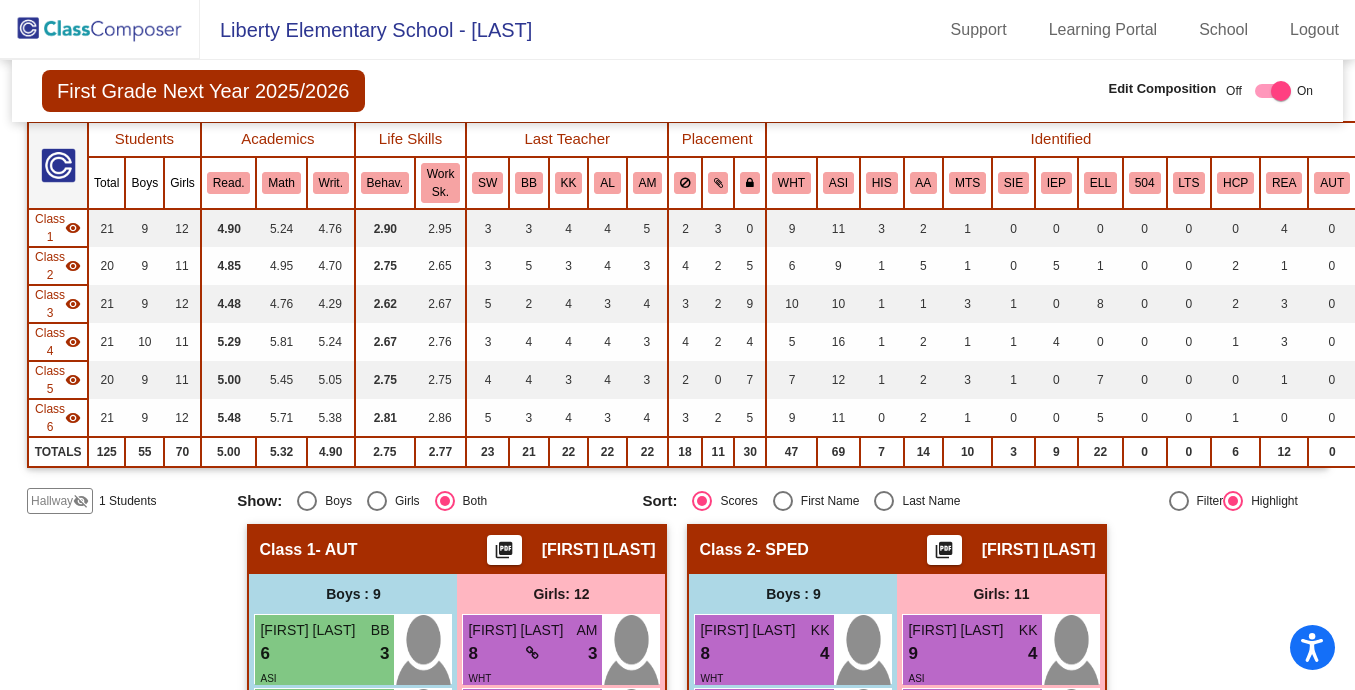click on "visibility_off" 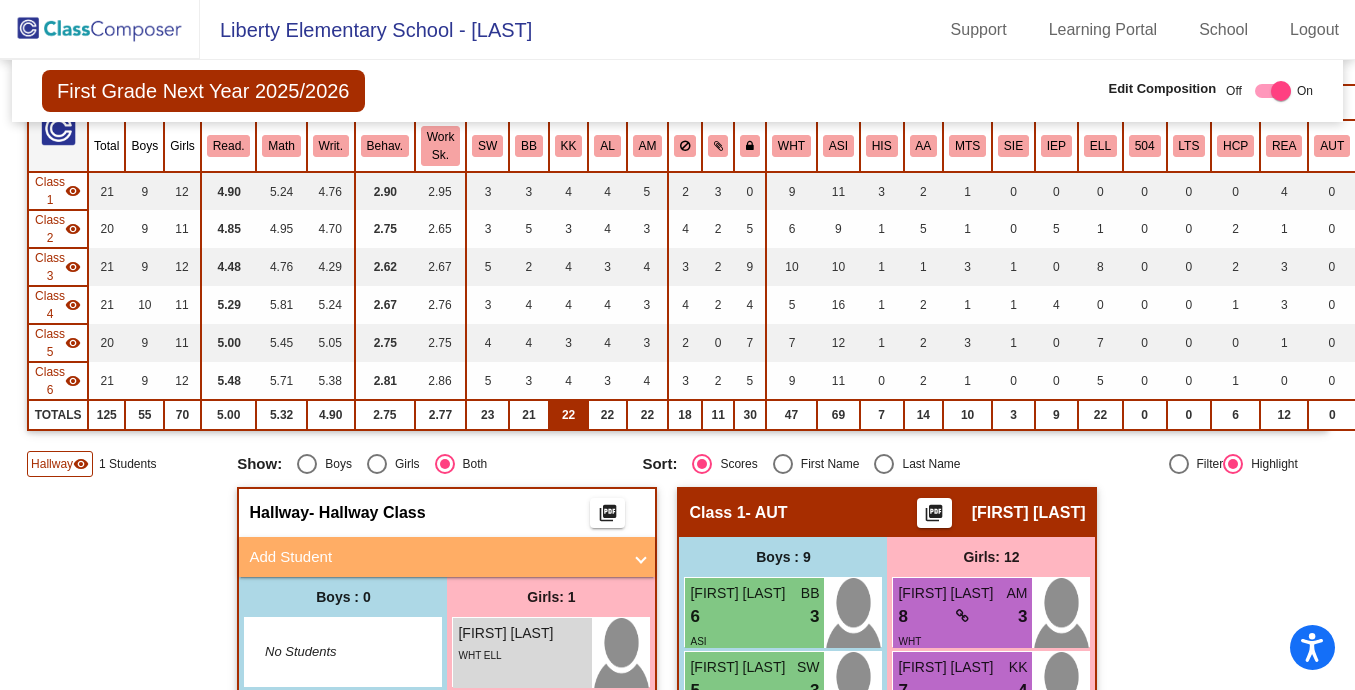 scroll, scrollTop: 190, scrollLeft: 0, axis: vertical 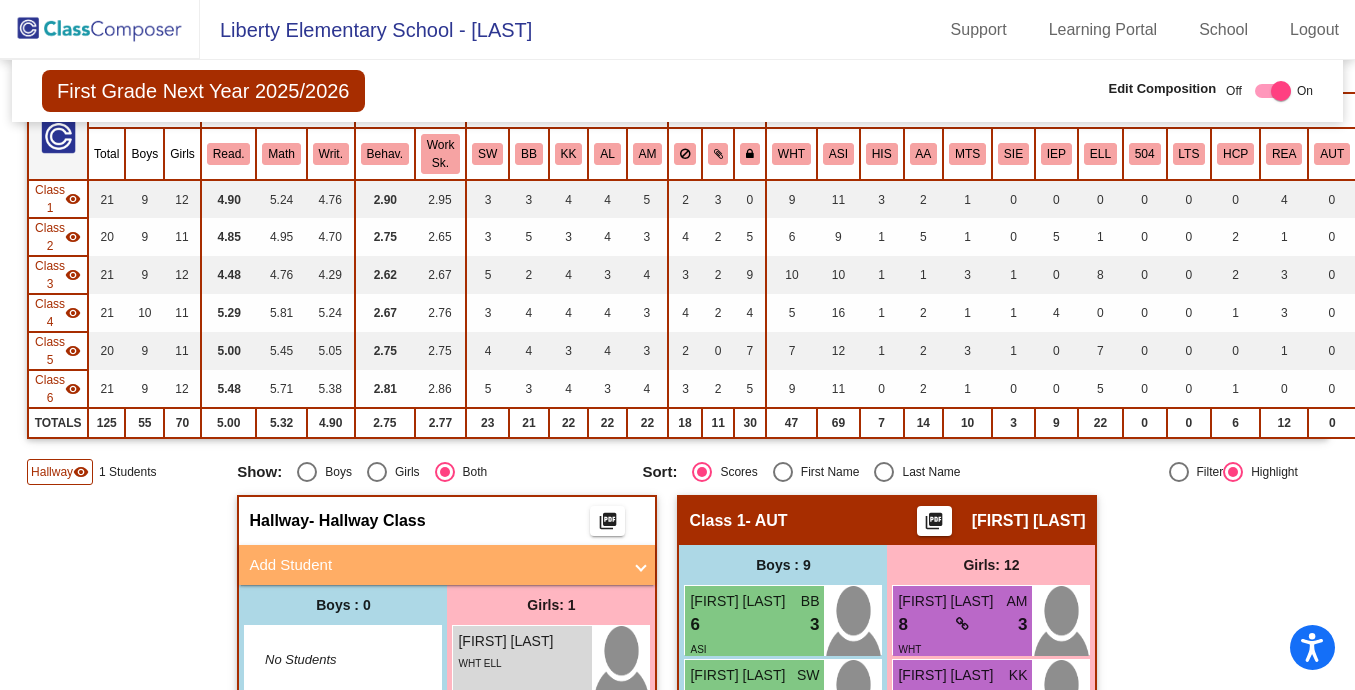 click on "visibility" 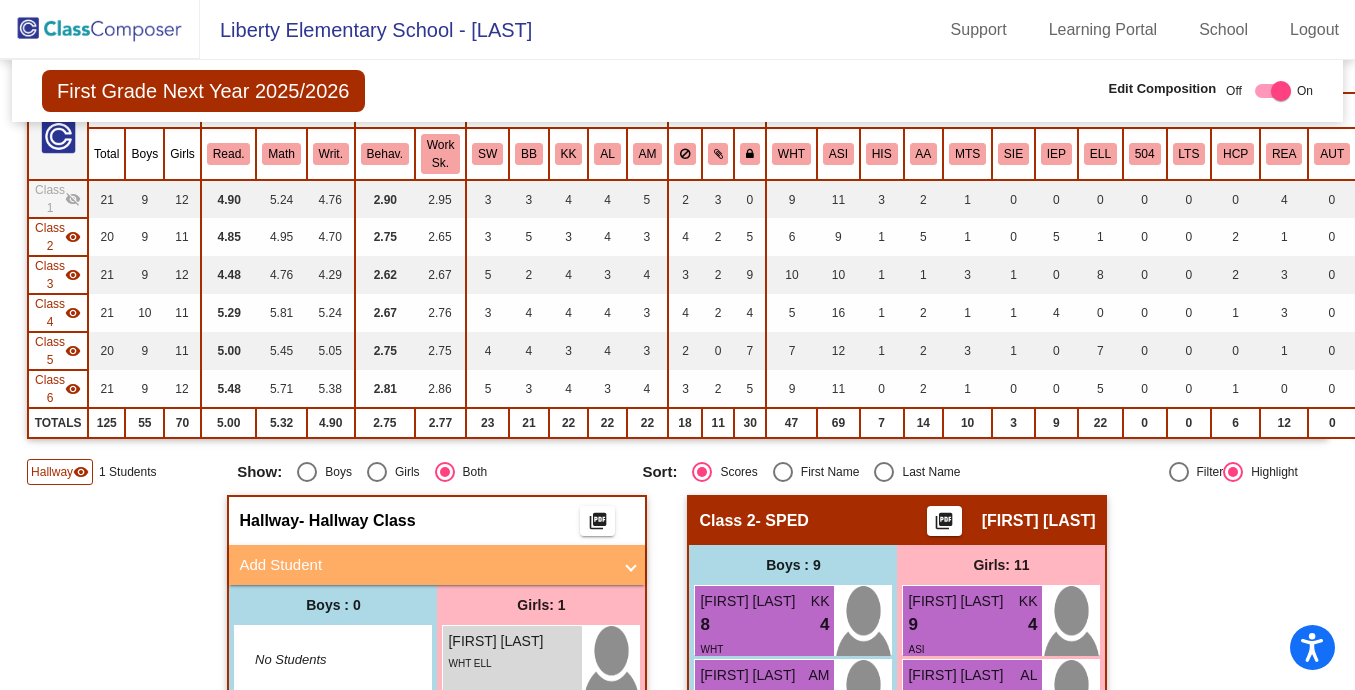 click on "visibility" 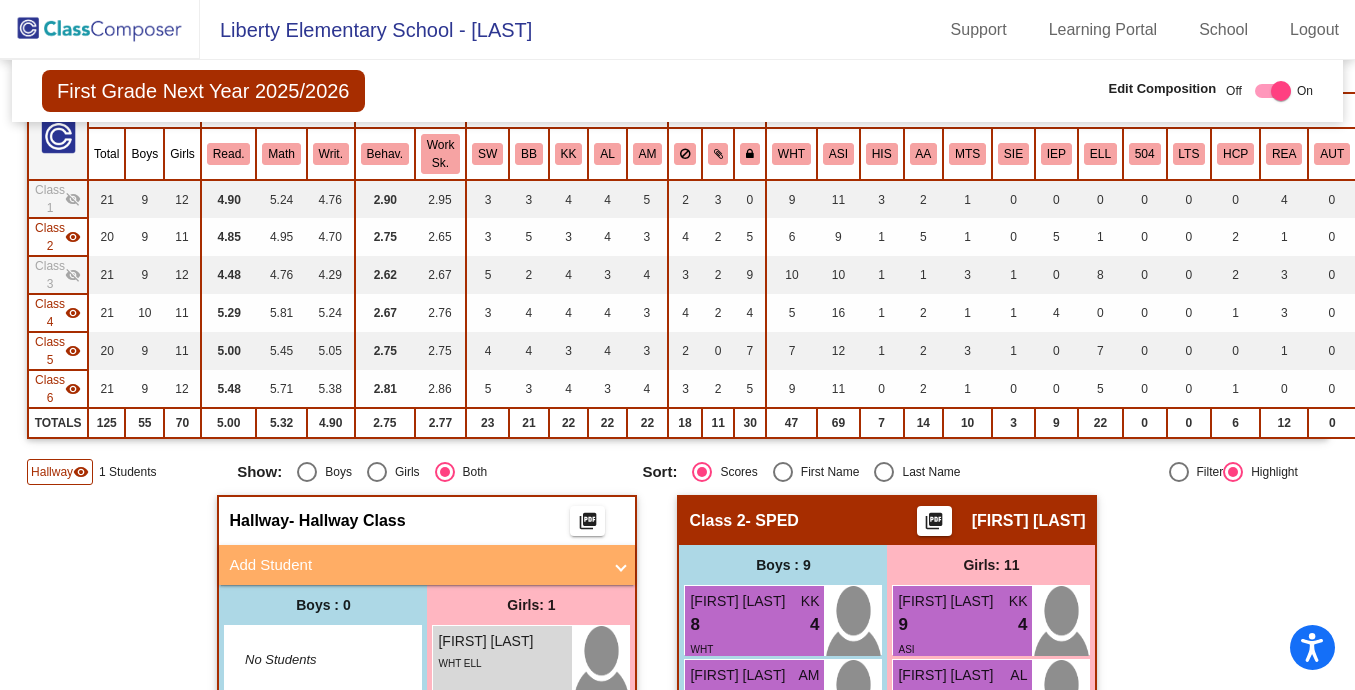 click on "visibility" 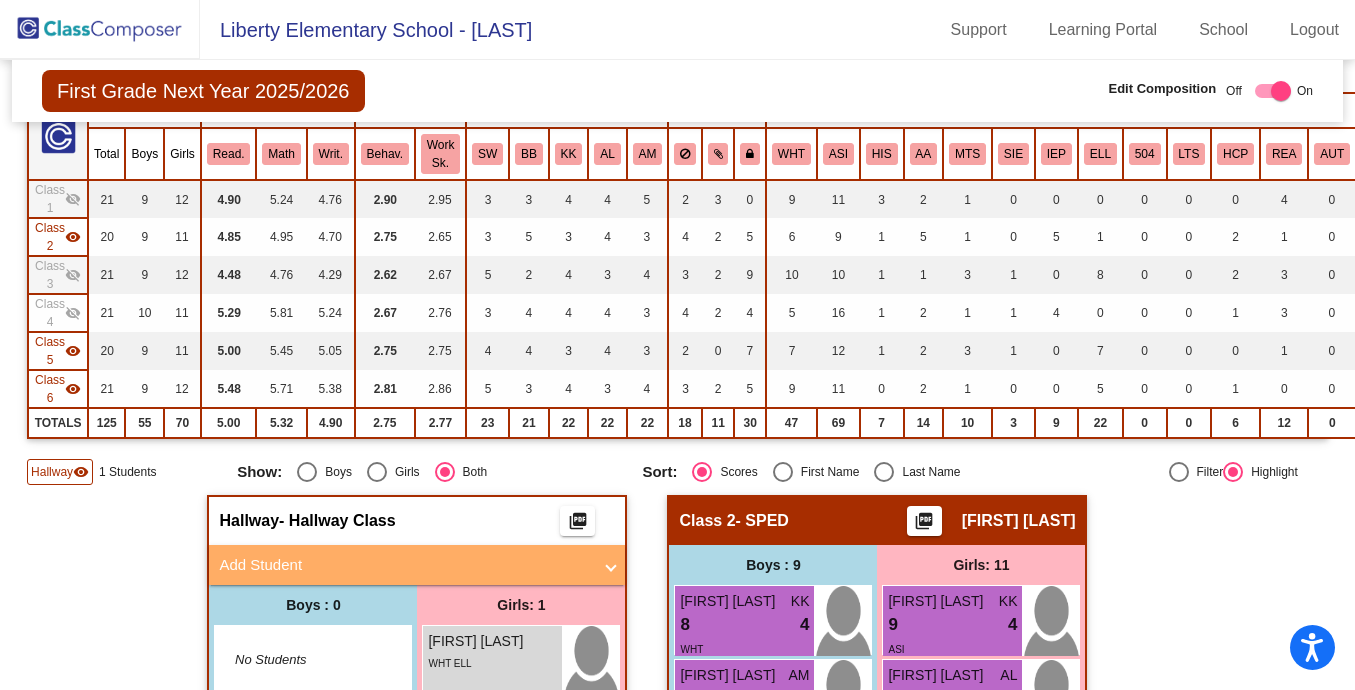 click on "visibility" 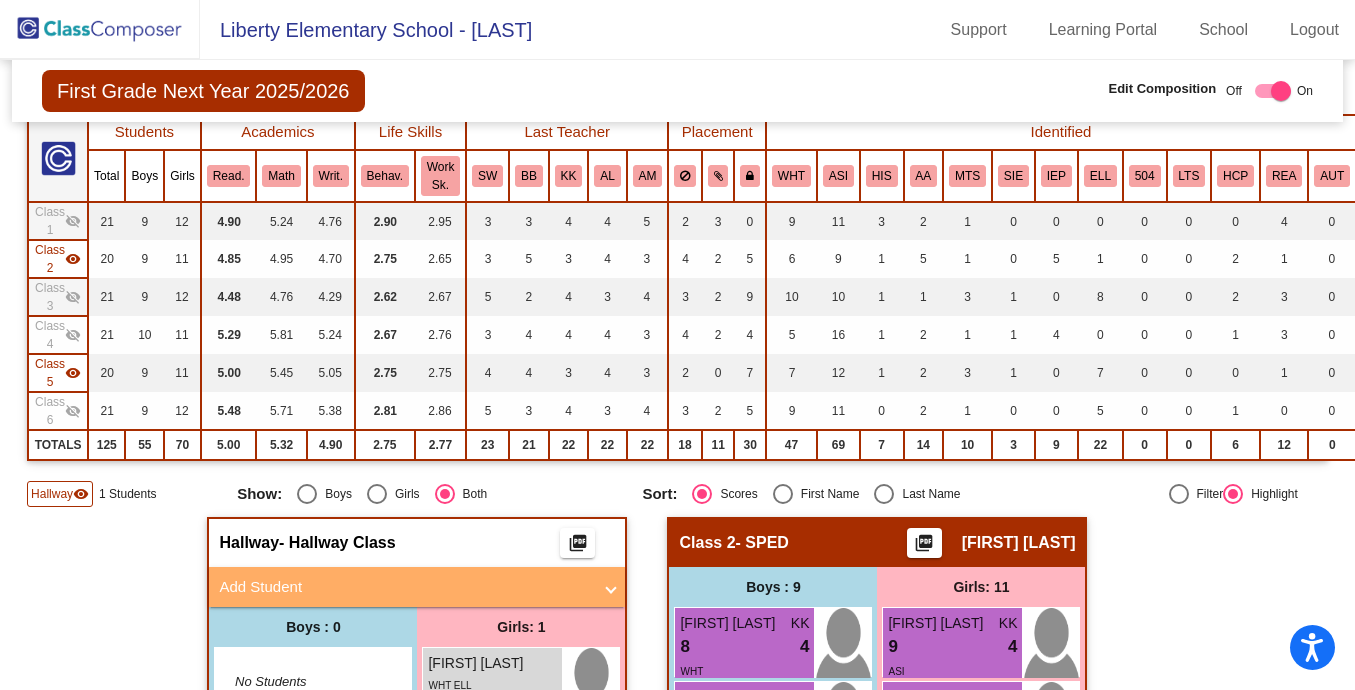 scroll, scrollTop: 164, scrollLeft: 0, axis: vertical 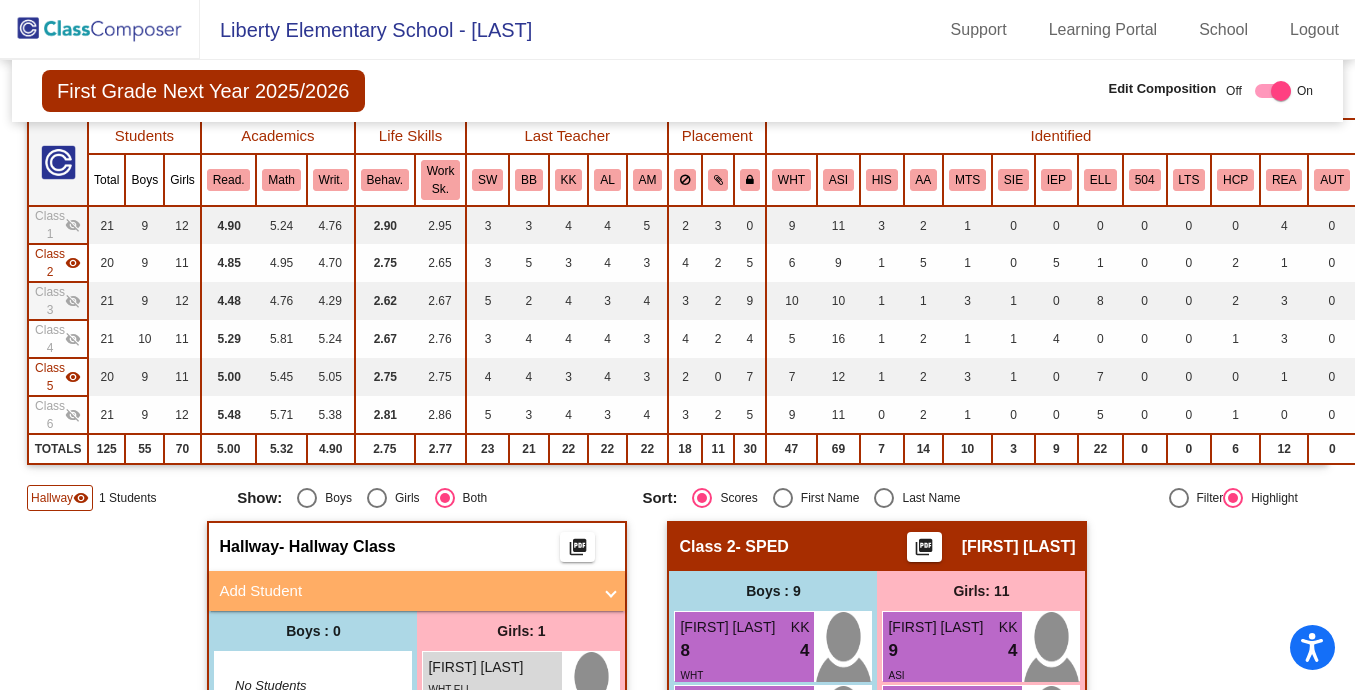 click on "visibility" 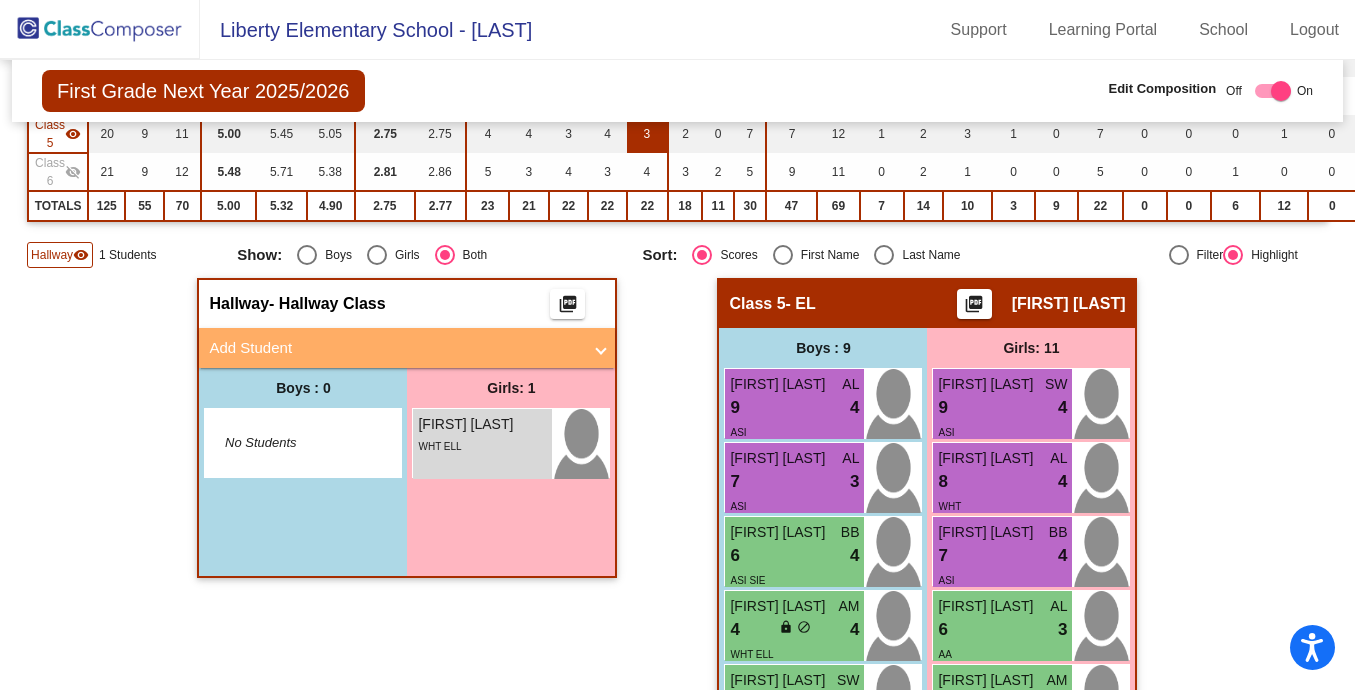 scroll, scrollTop: 409, scrollLeft: 0, axis: vertical 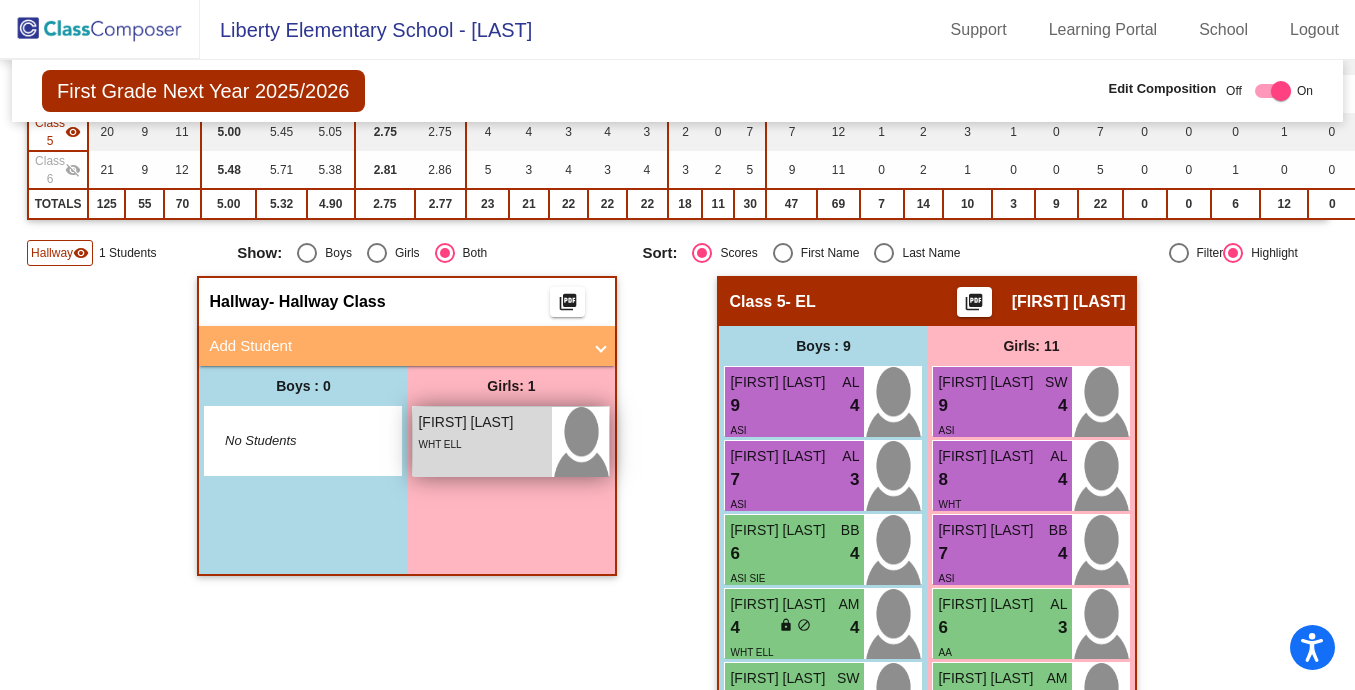 click on "[FIRST] [LAST] lock do_not_disturb_alt WHT ELL" at bounding box center (482, 442) 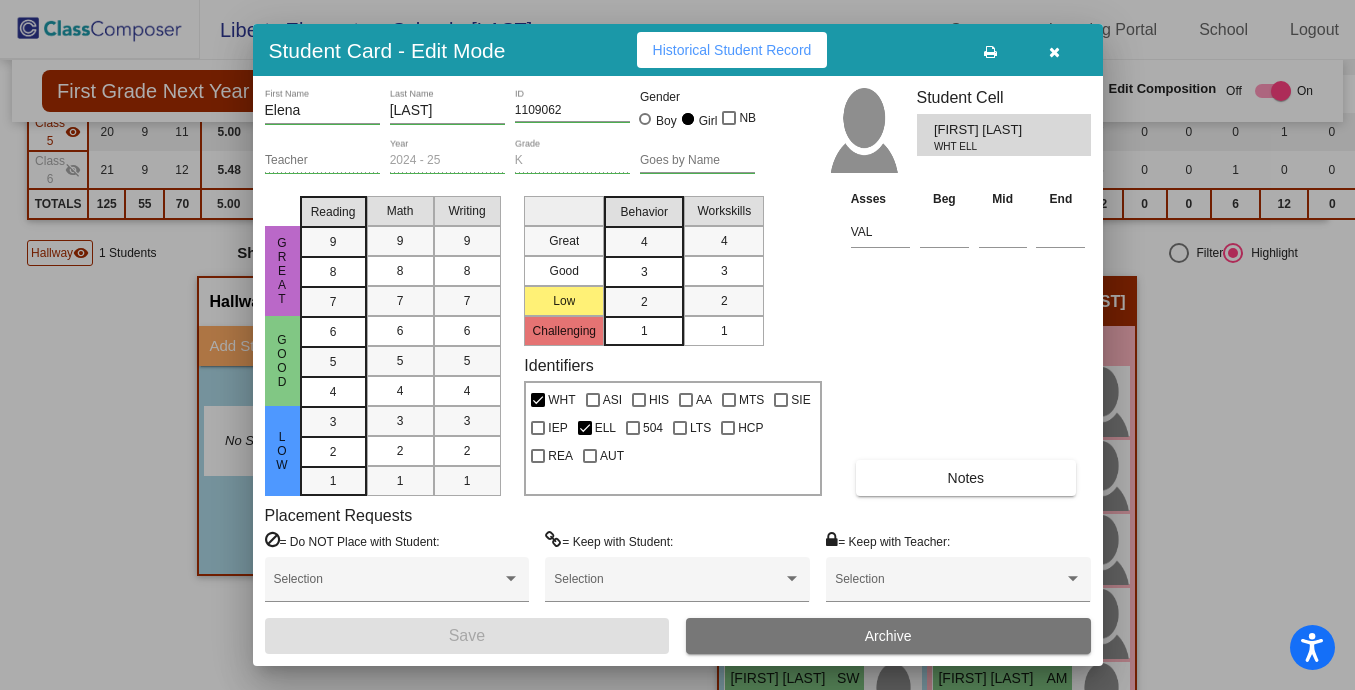 click at bounding box center (1054, 52) 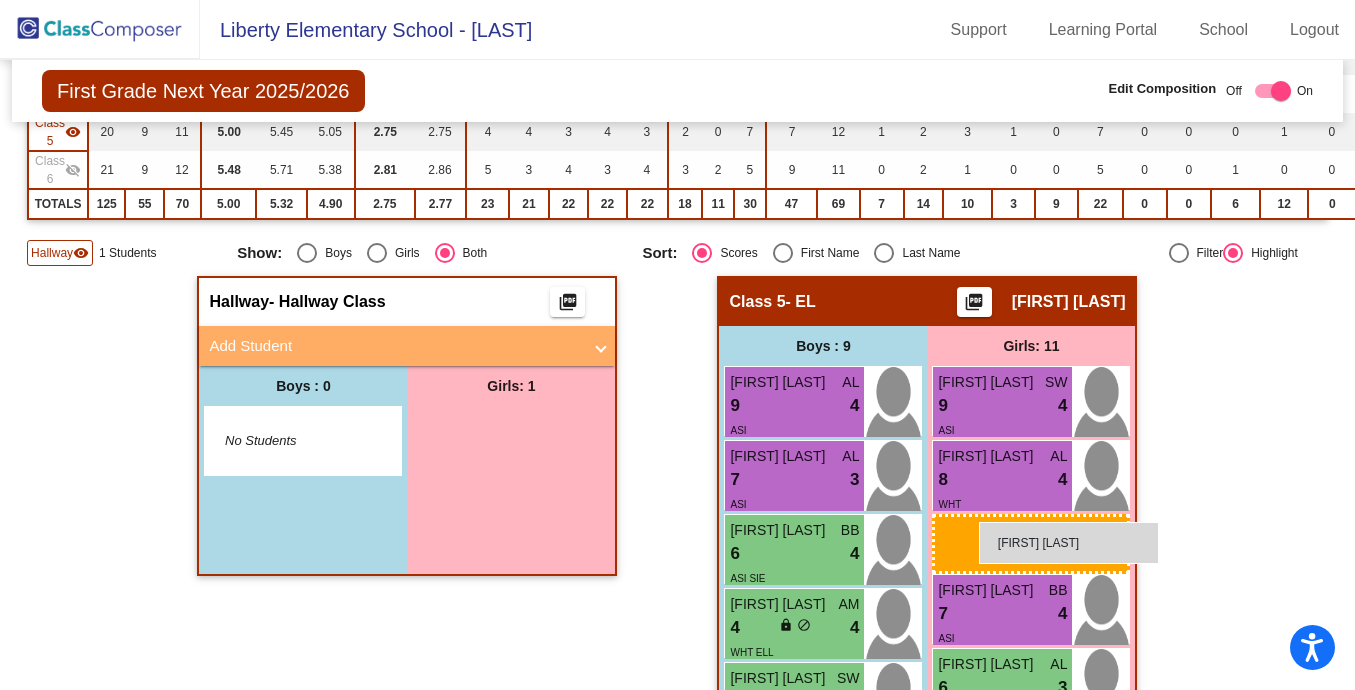 drag, startPoint x: 474, startPoint y: 440, endPoint x: 979, endPoint y: 522, distance: 511.6141 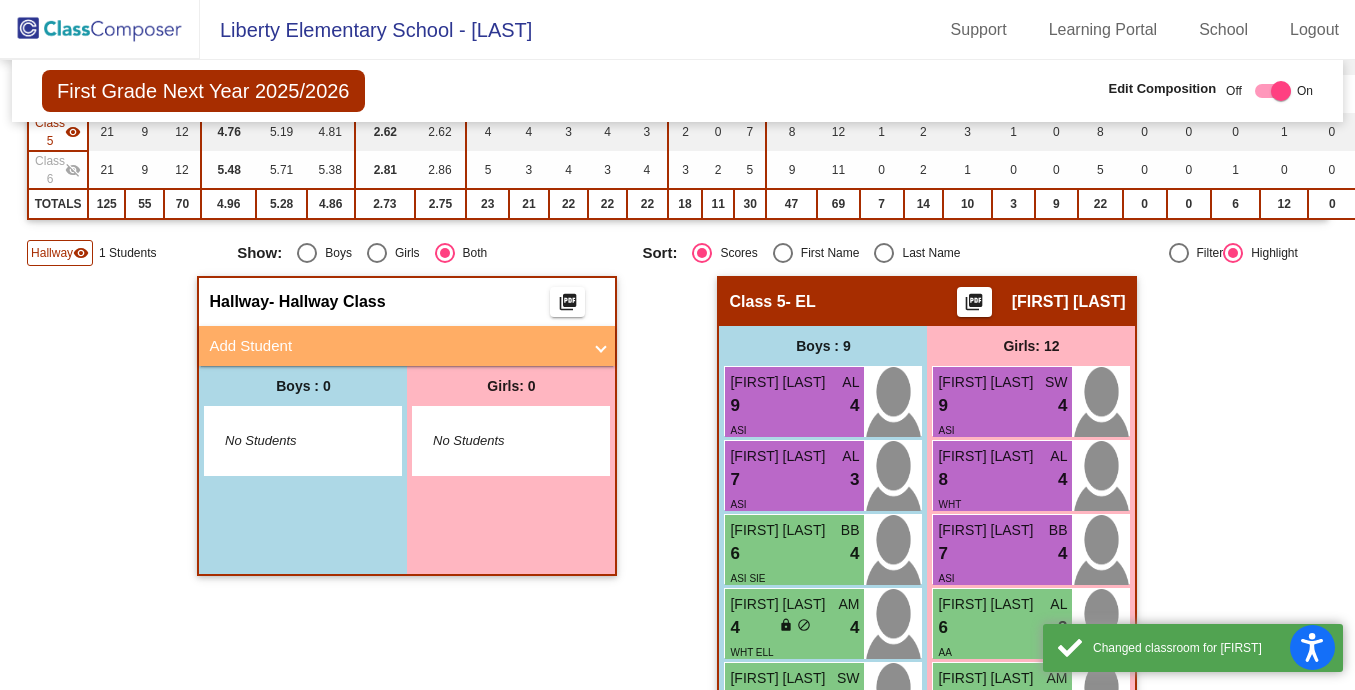 scroll, scrollTop: 0, scrollLeft: 0, axis: both 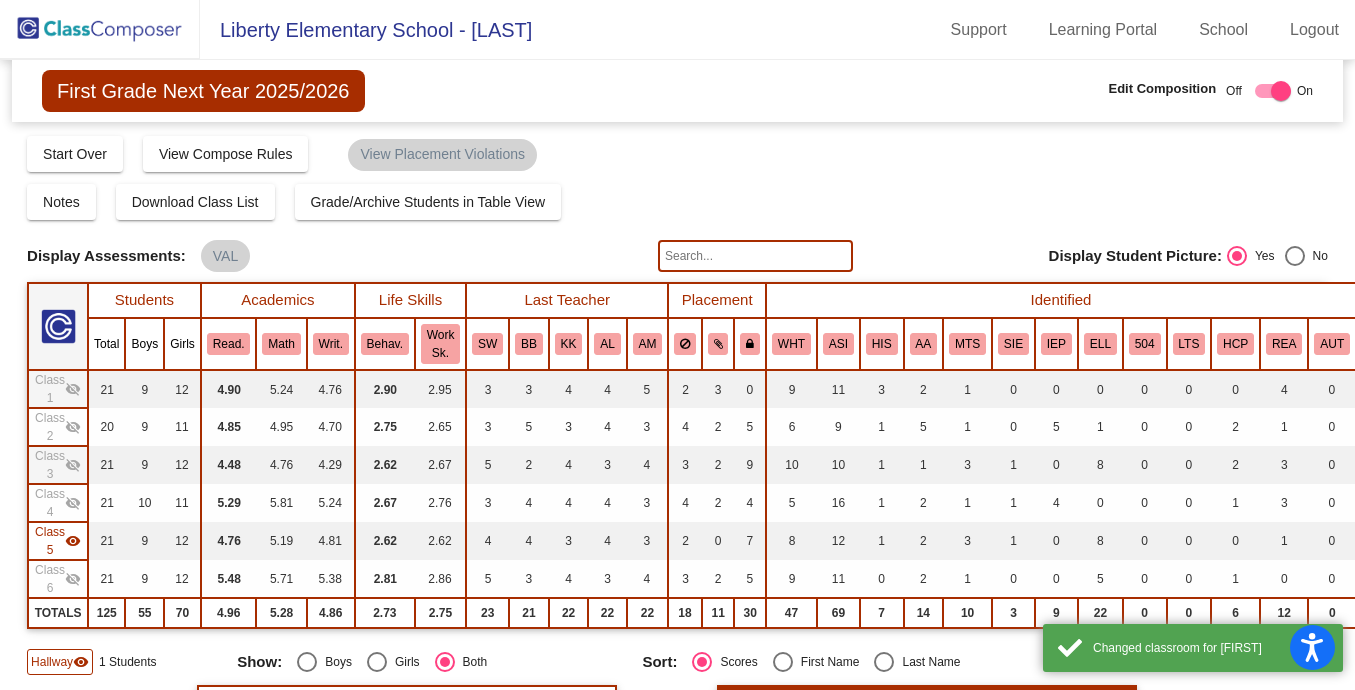 click 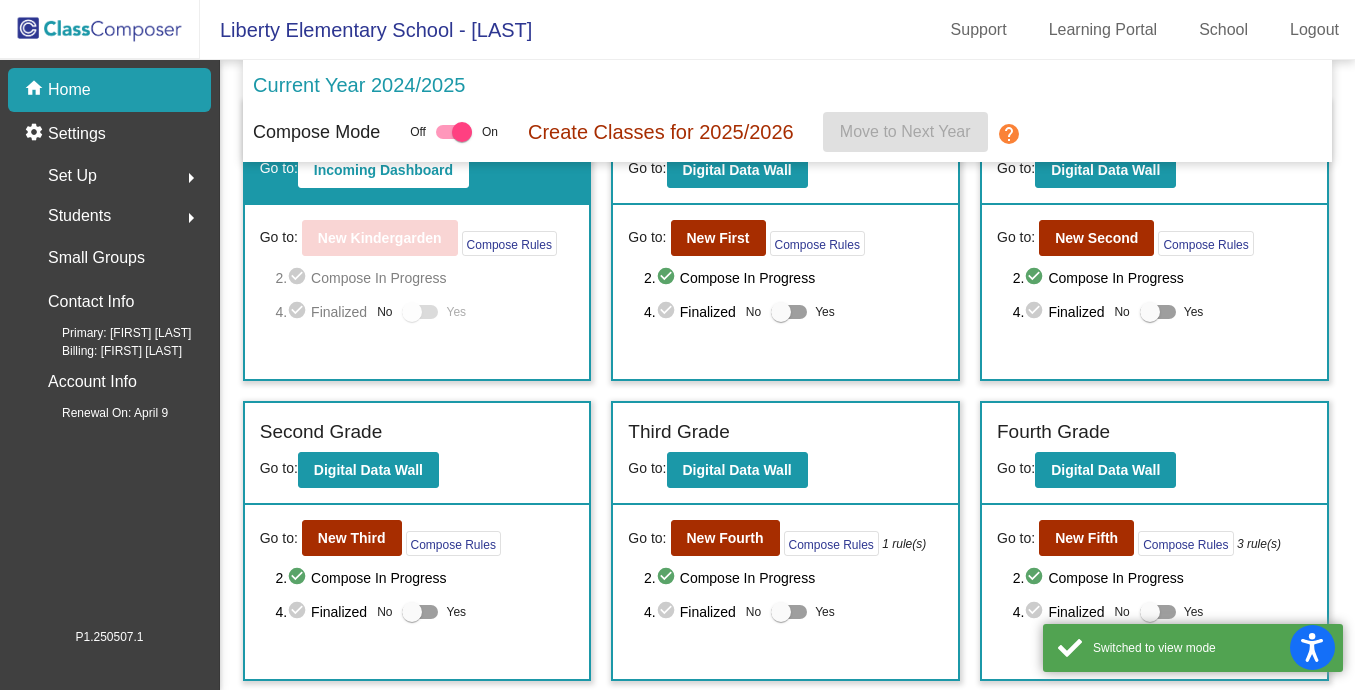 scroll, scrollTop: 89, scrollLeft: 0, axis: vertical 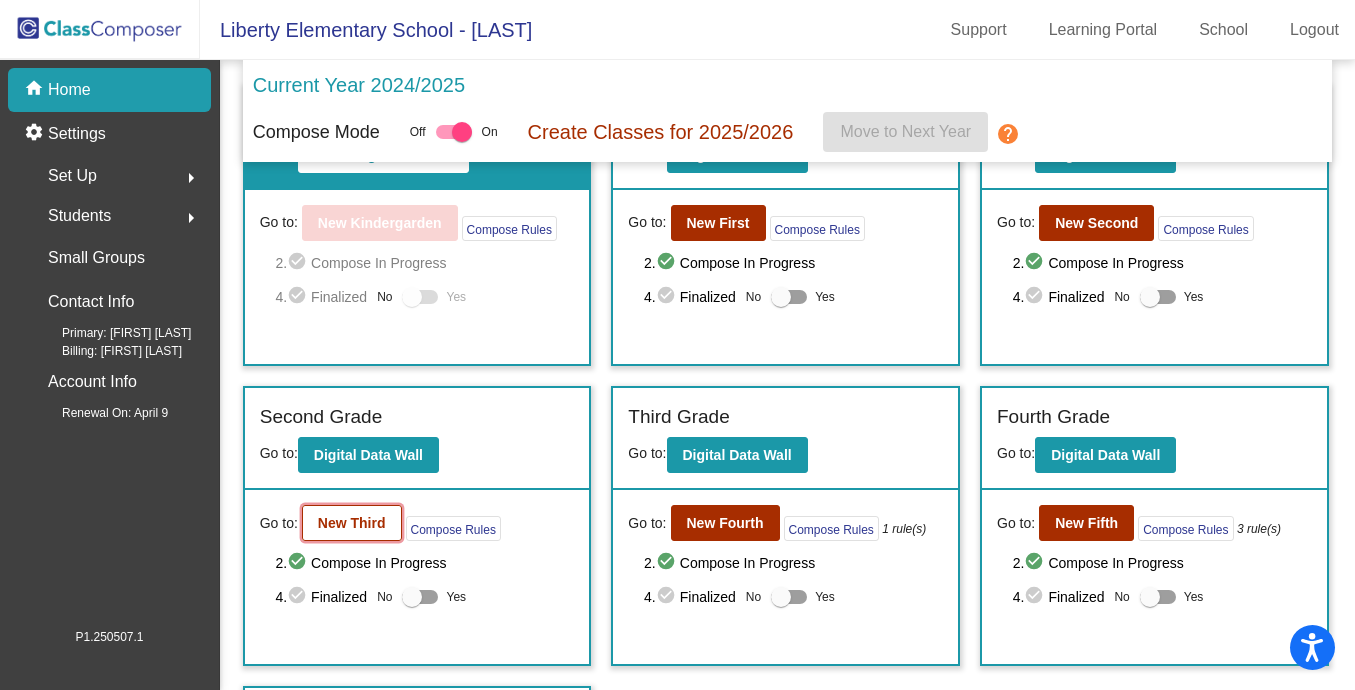 click on "New Third" 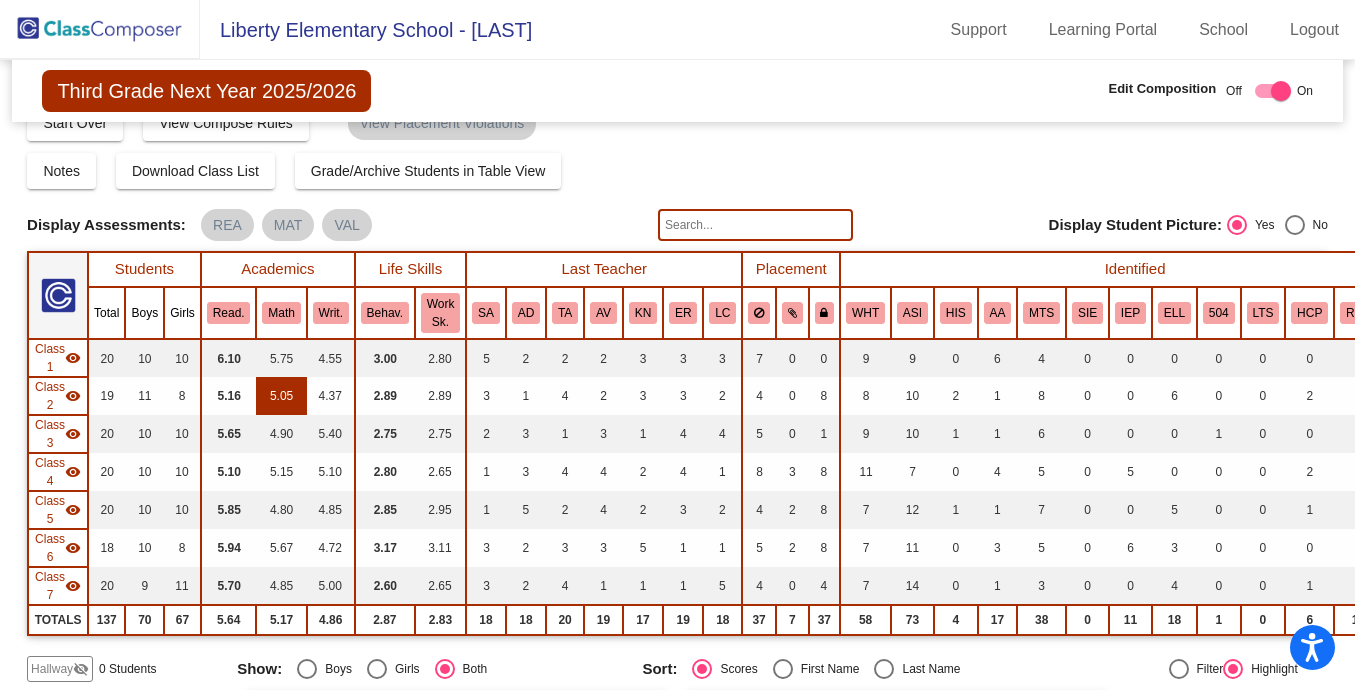 scroll, scrollTop: 0, scrollLeft: 0, axis: both 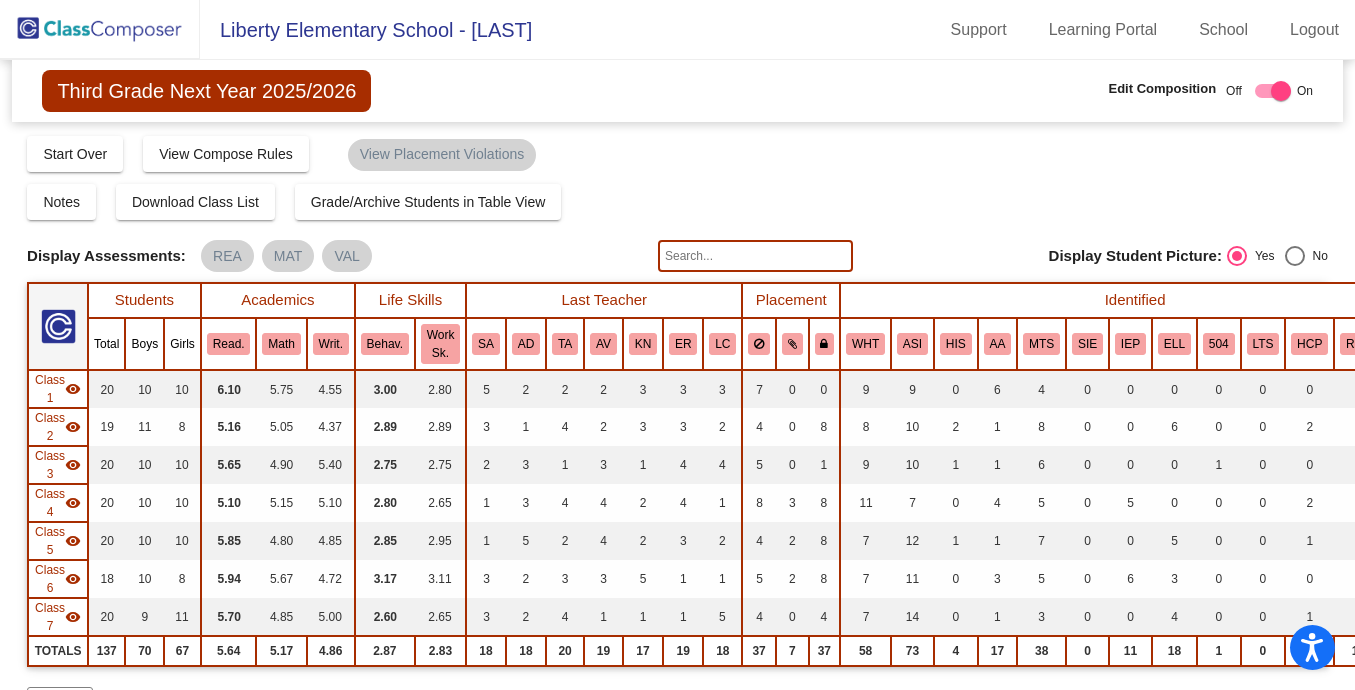 click 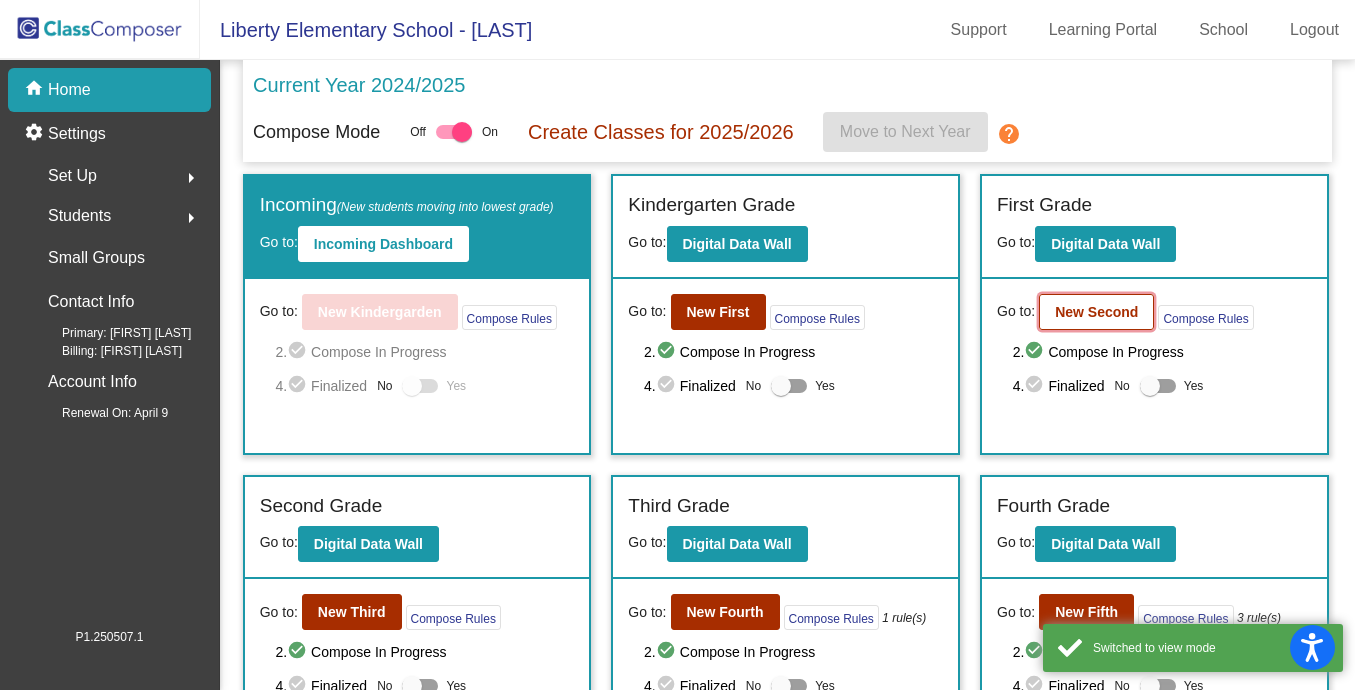 click on "New Second" 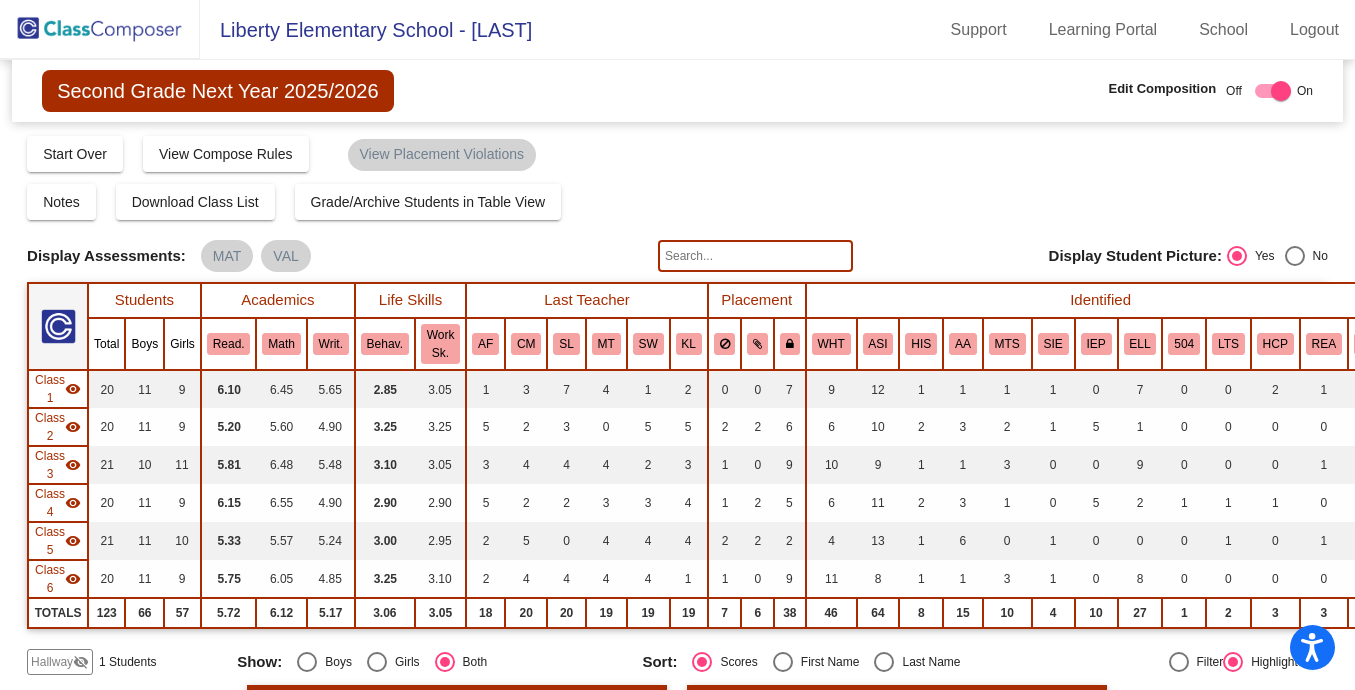 scroll, scrollTop: 0, scrollLeft: 0, axis: both 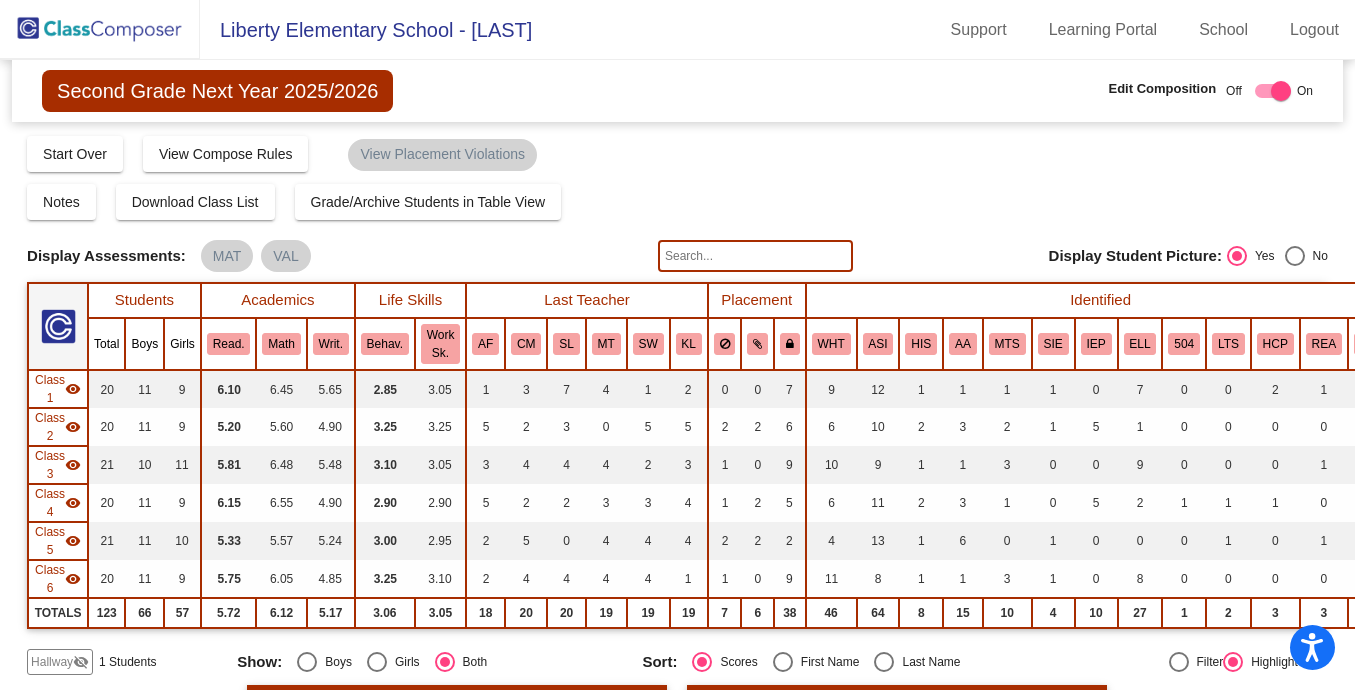 click on "visibility_off" 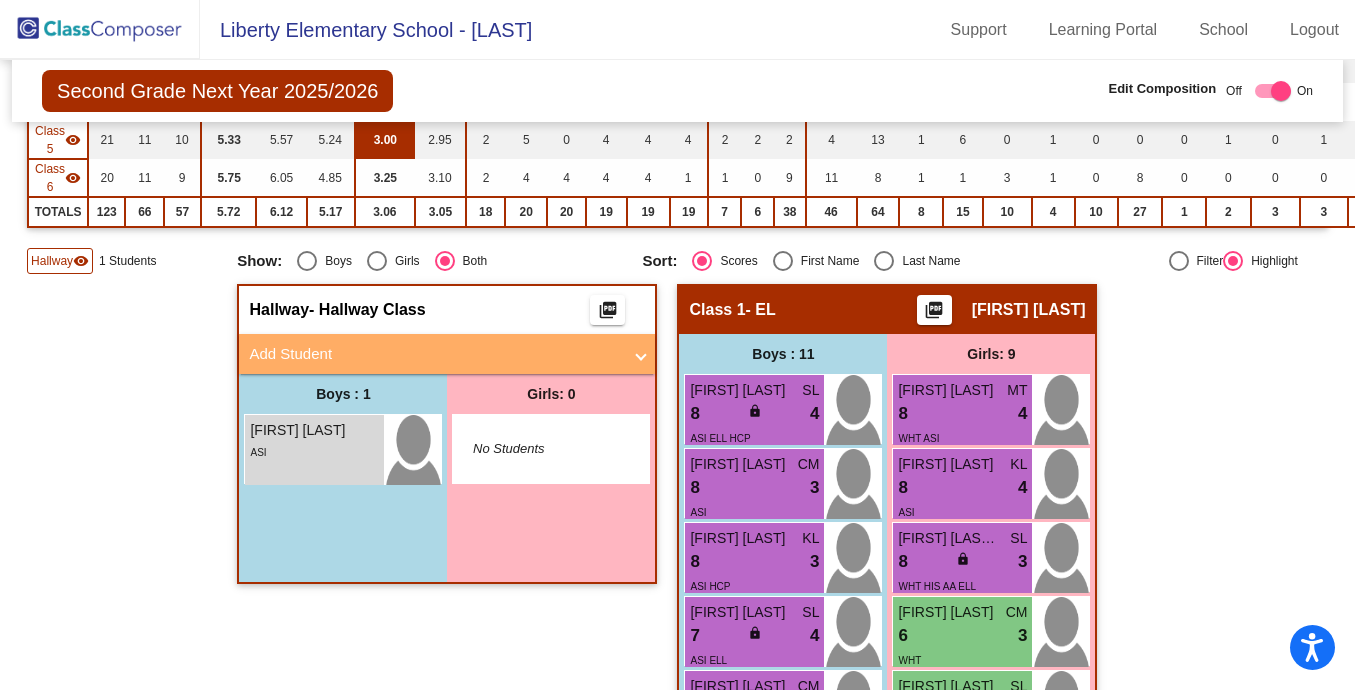scroll, scrollTop: 405, scrollLeft: 0, axis: vertical 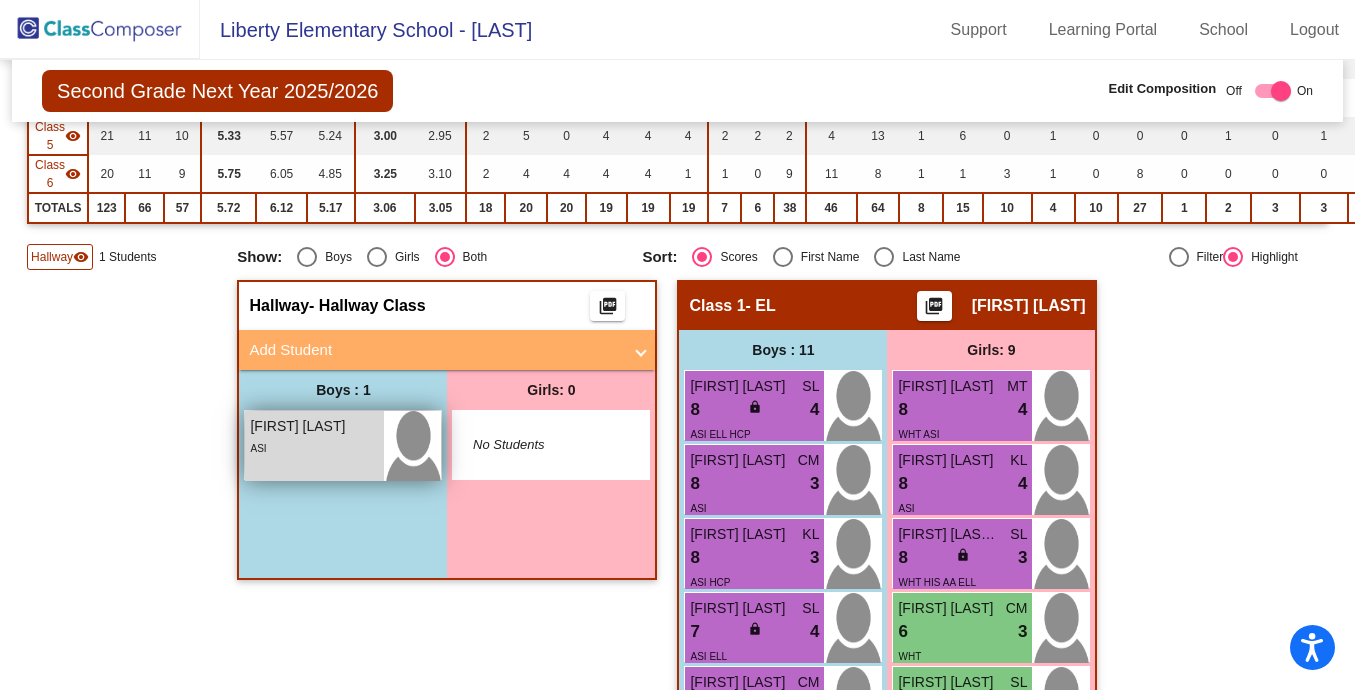 click on "[FIRST] [LAST] ASI" at bounding box center (314, 446) 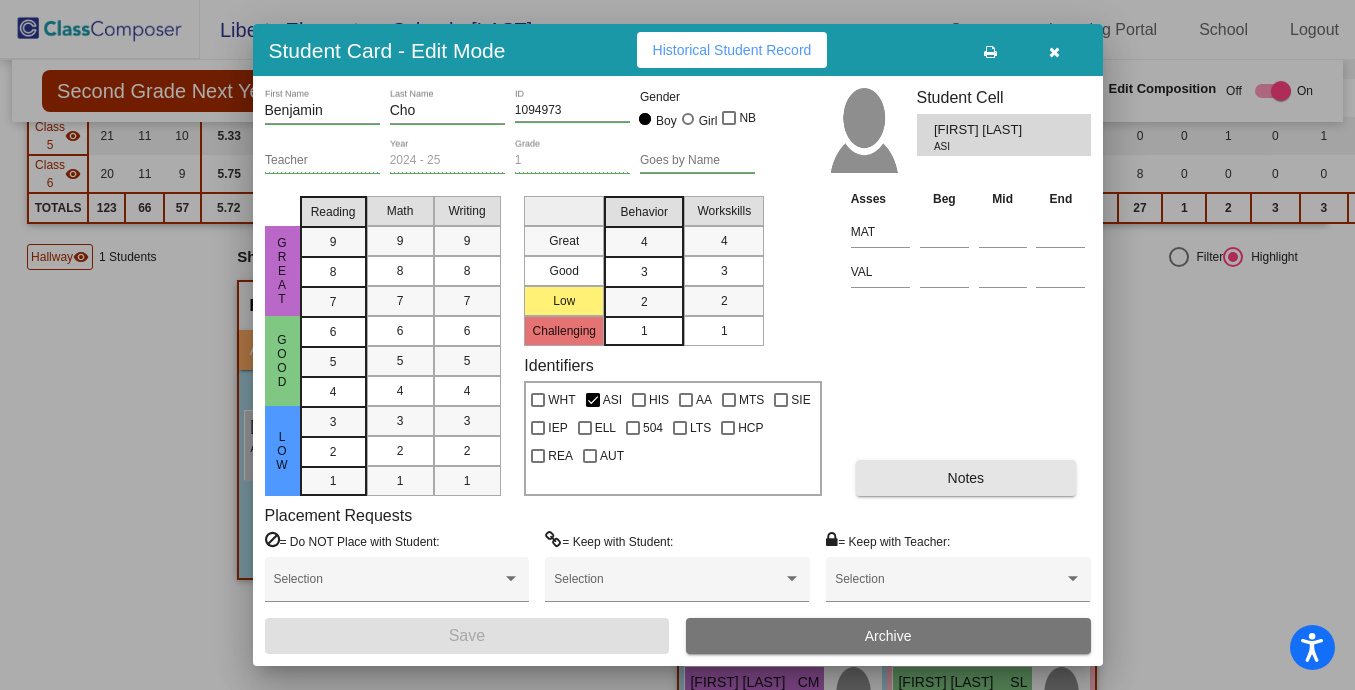click on "Notes" at bounding box center (966, 478) 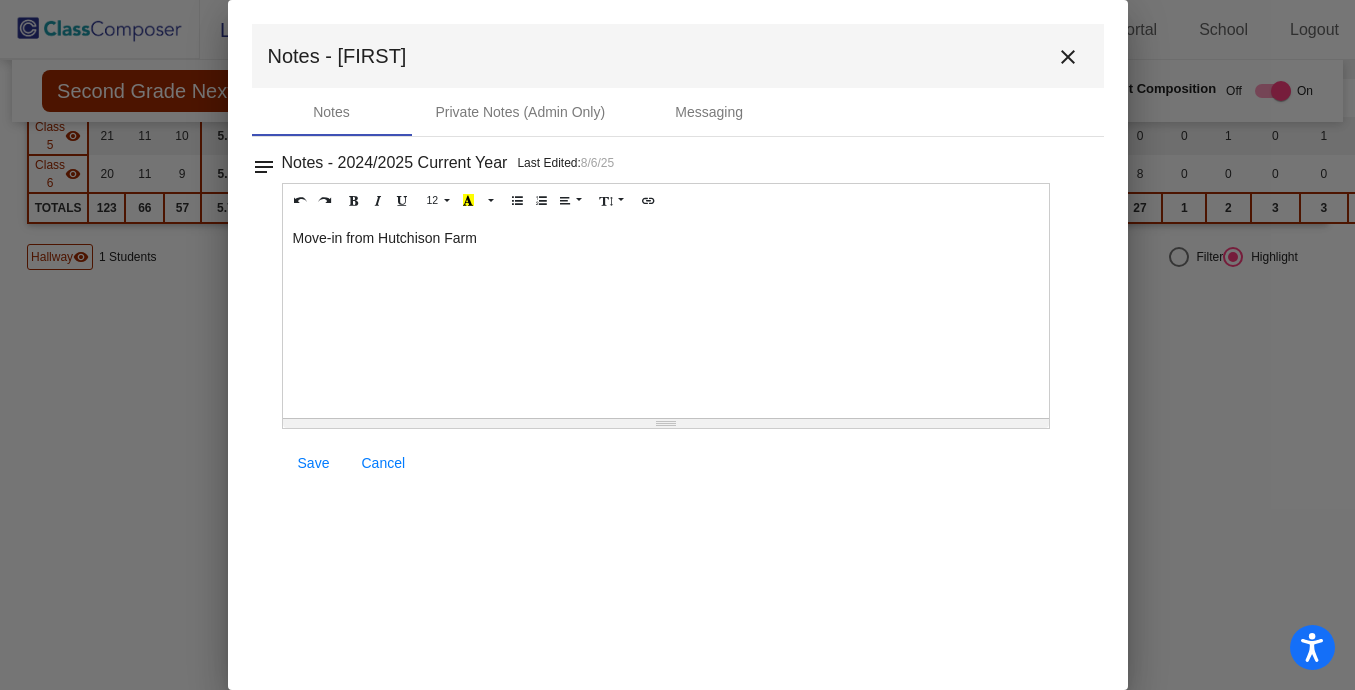 click on "close" at bounding box center [1068, 57] 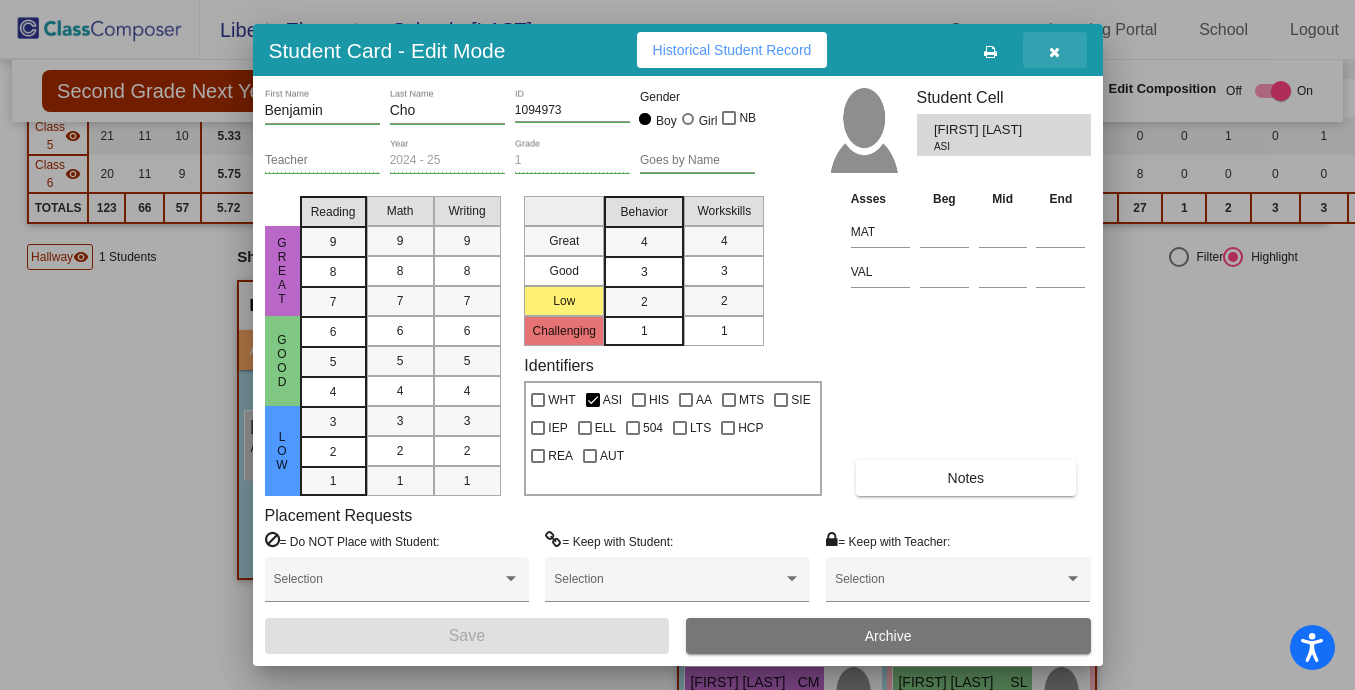 click at bounding box center [1055, 50] 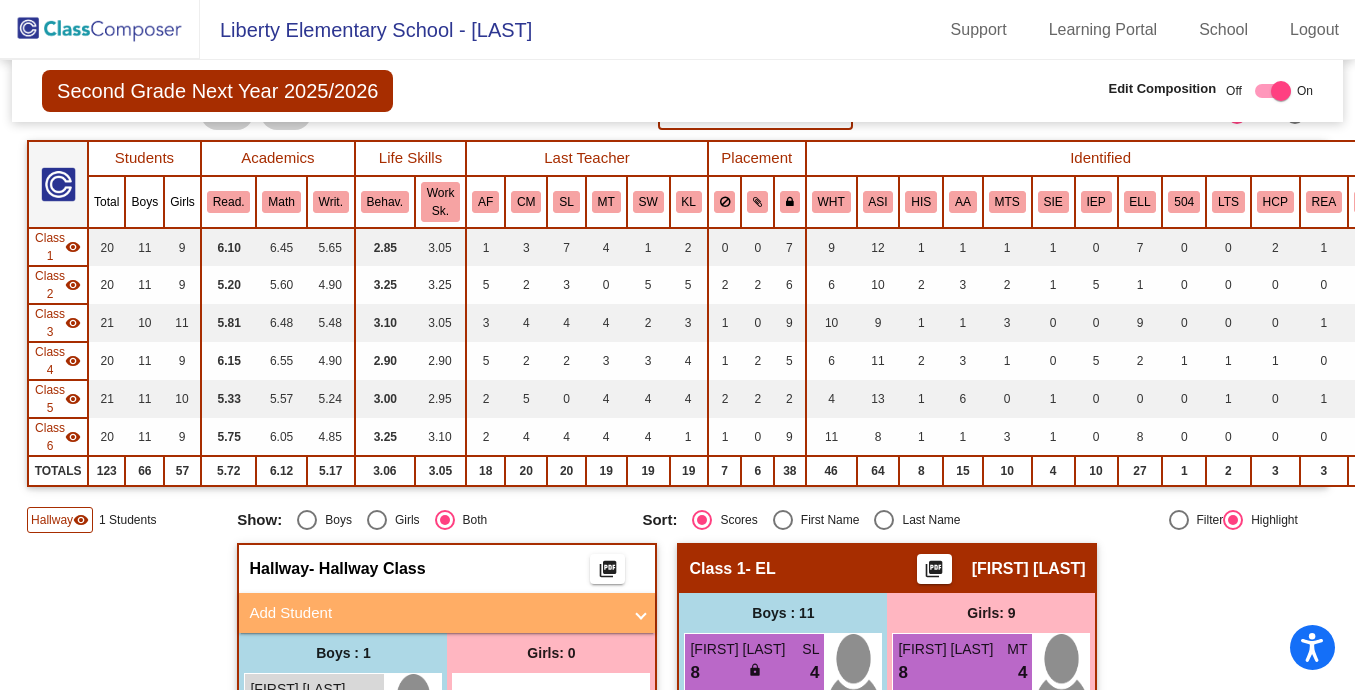 scroll, scrollTop: 141, scrollLeft: 0, axis: vertical 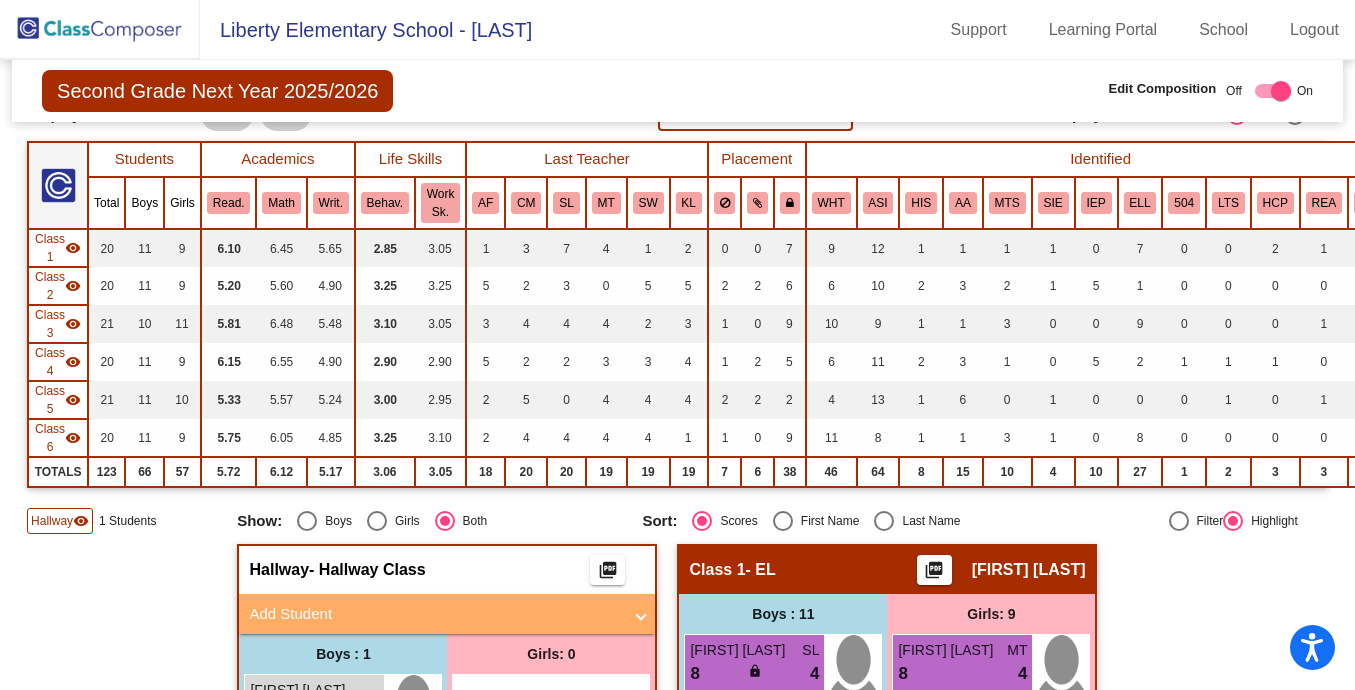 click on "visibility" 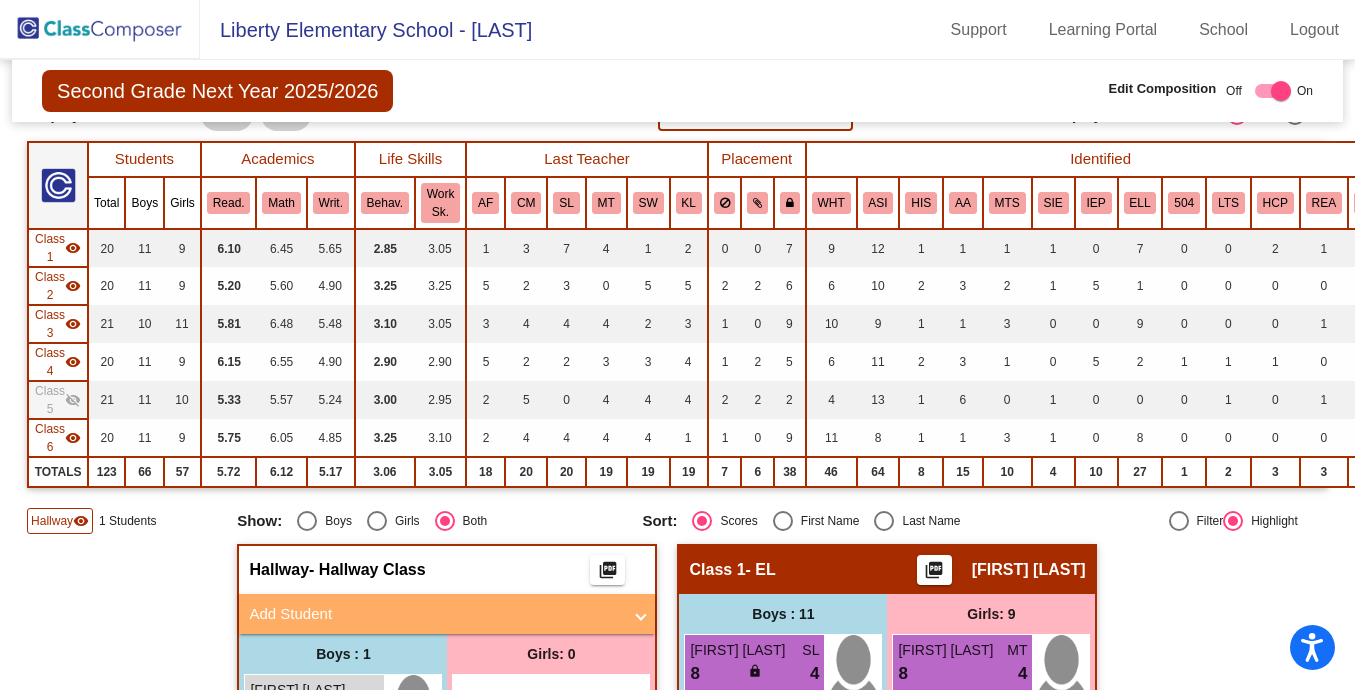 click on "visibility" 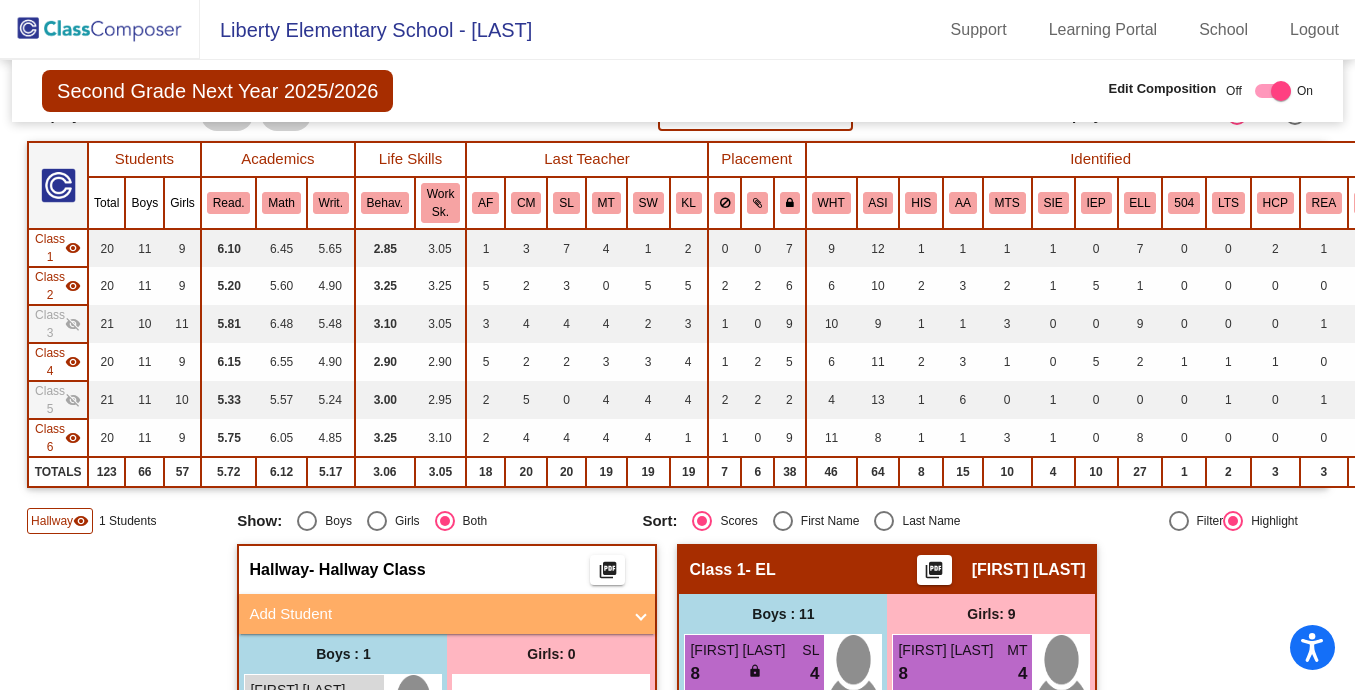 click on "visibility" 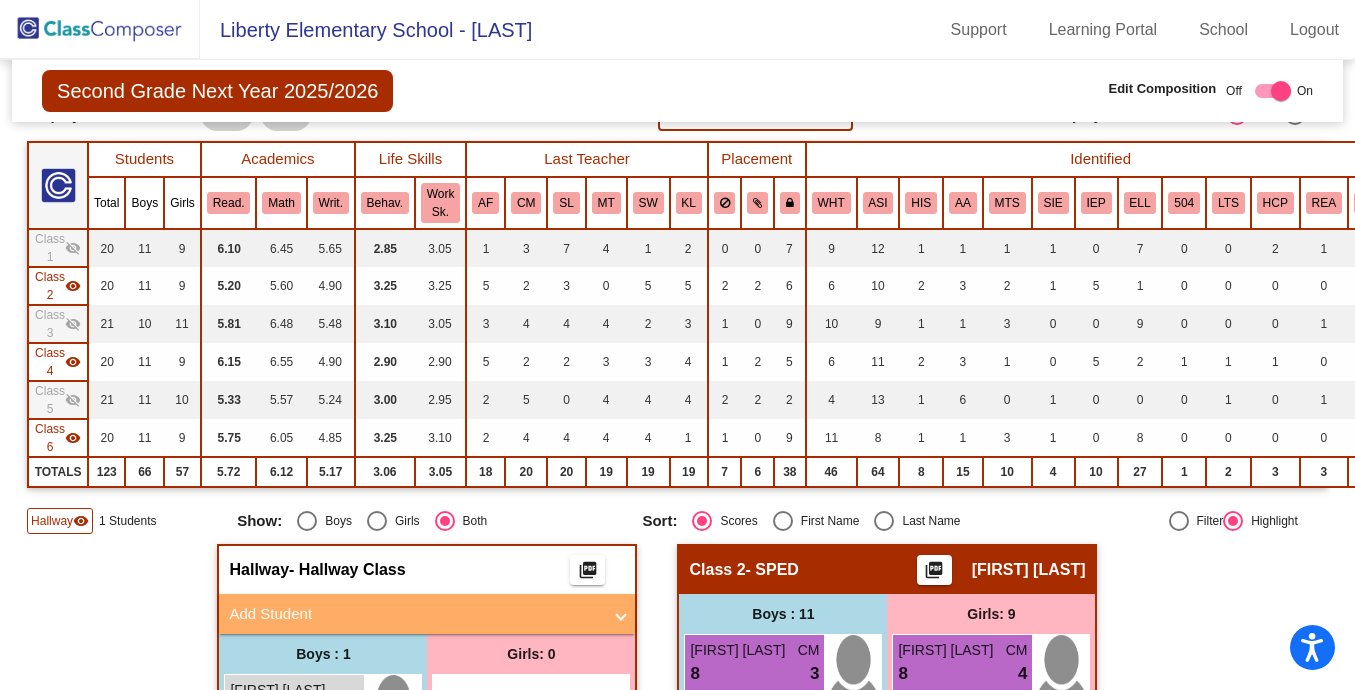 click on "visibility" 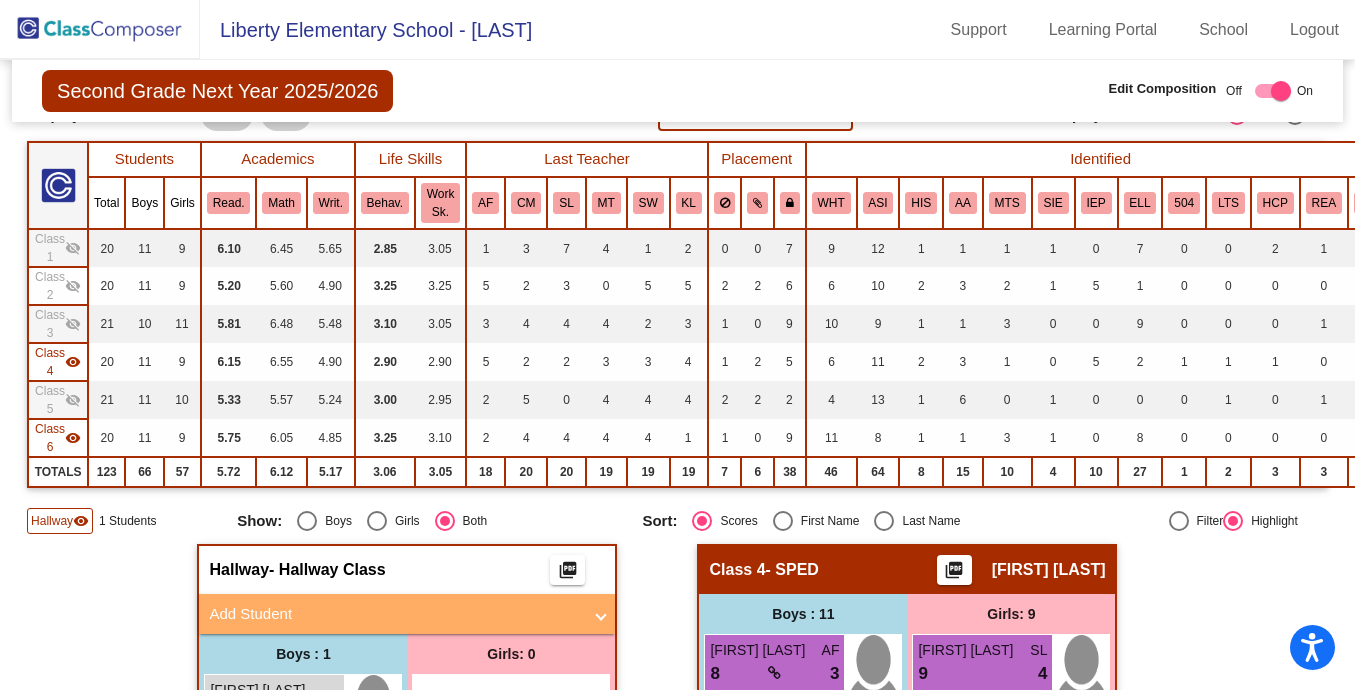 click on "visibility" 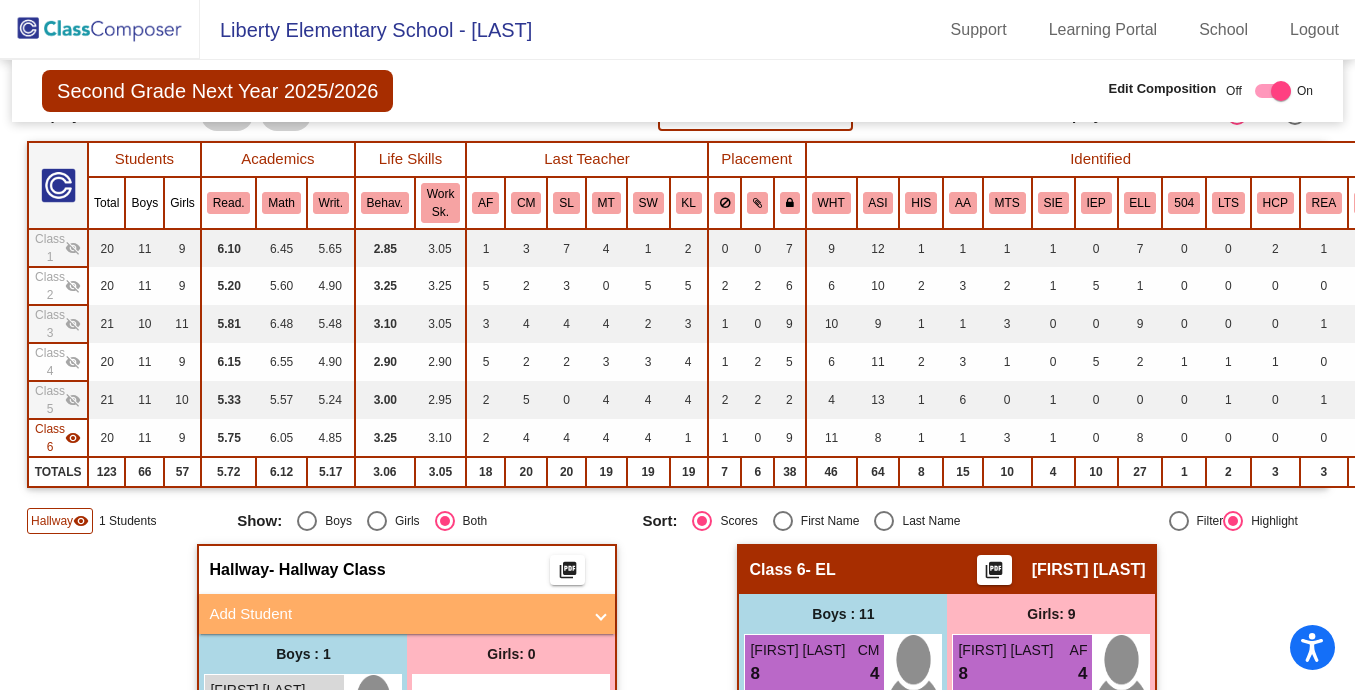 click on "visibility_off" 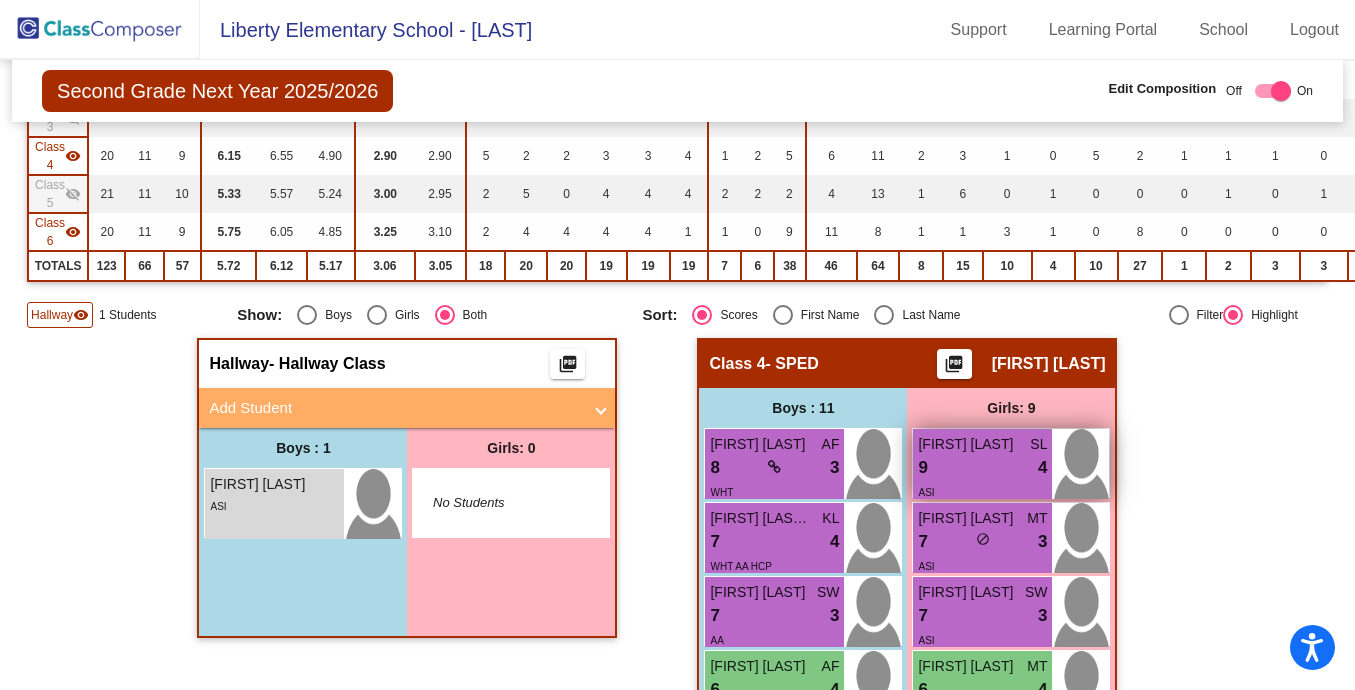 scroll, scrollTop: 0, scrollLeft: 0, axis: both 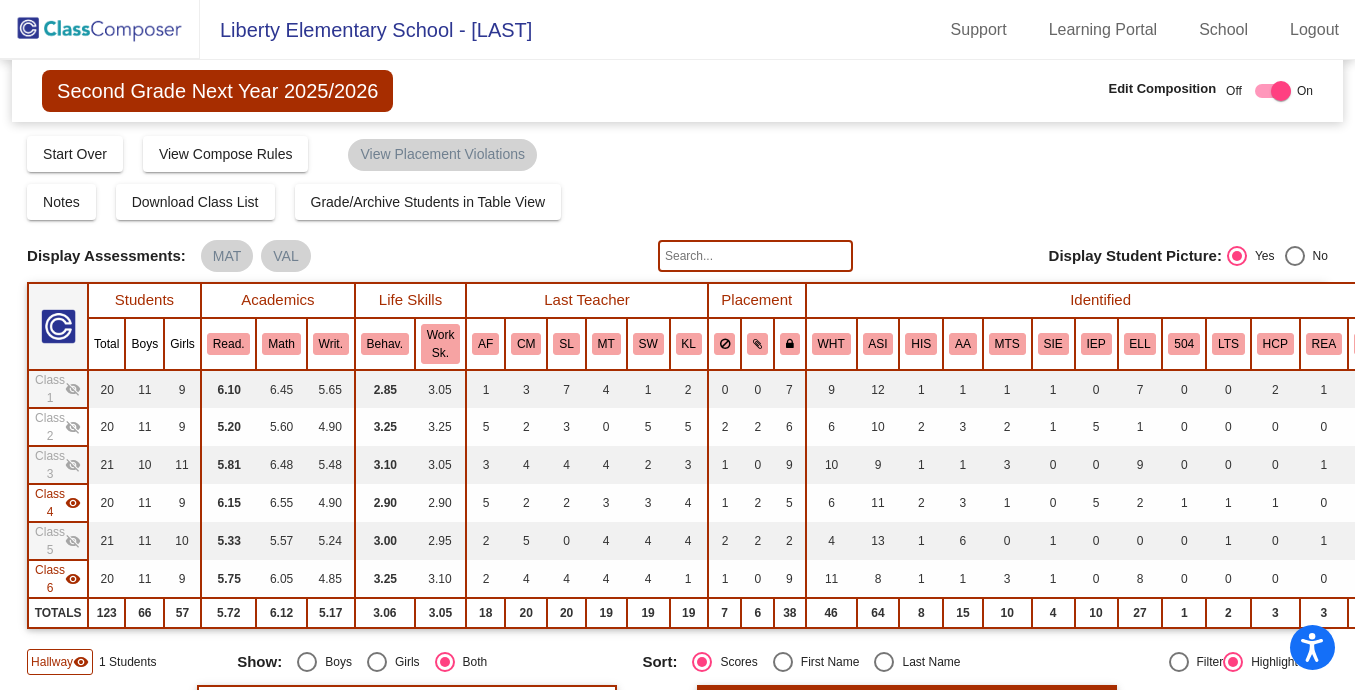 click on "visibility_off" 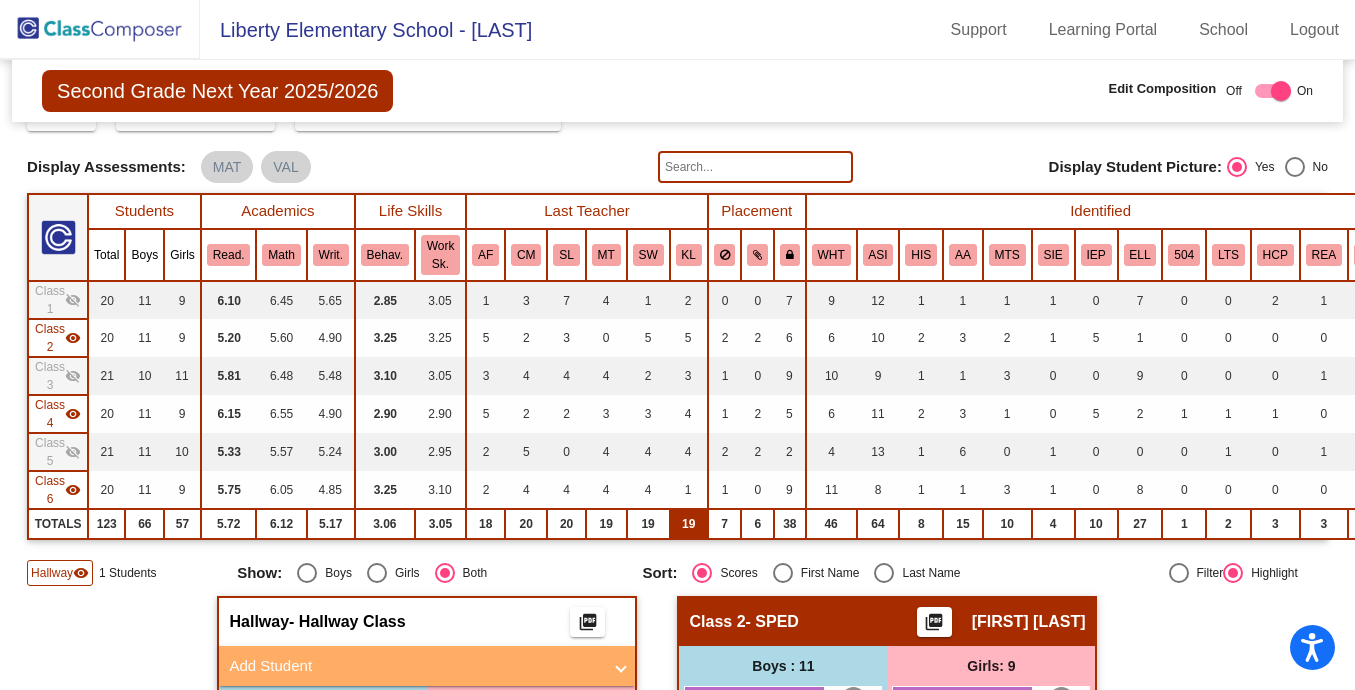 scroll, scrollTop: 87, scrollLeft: 0, axis: vertical 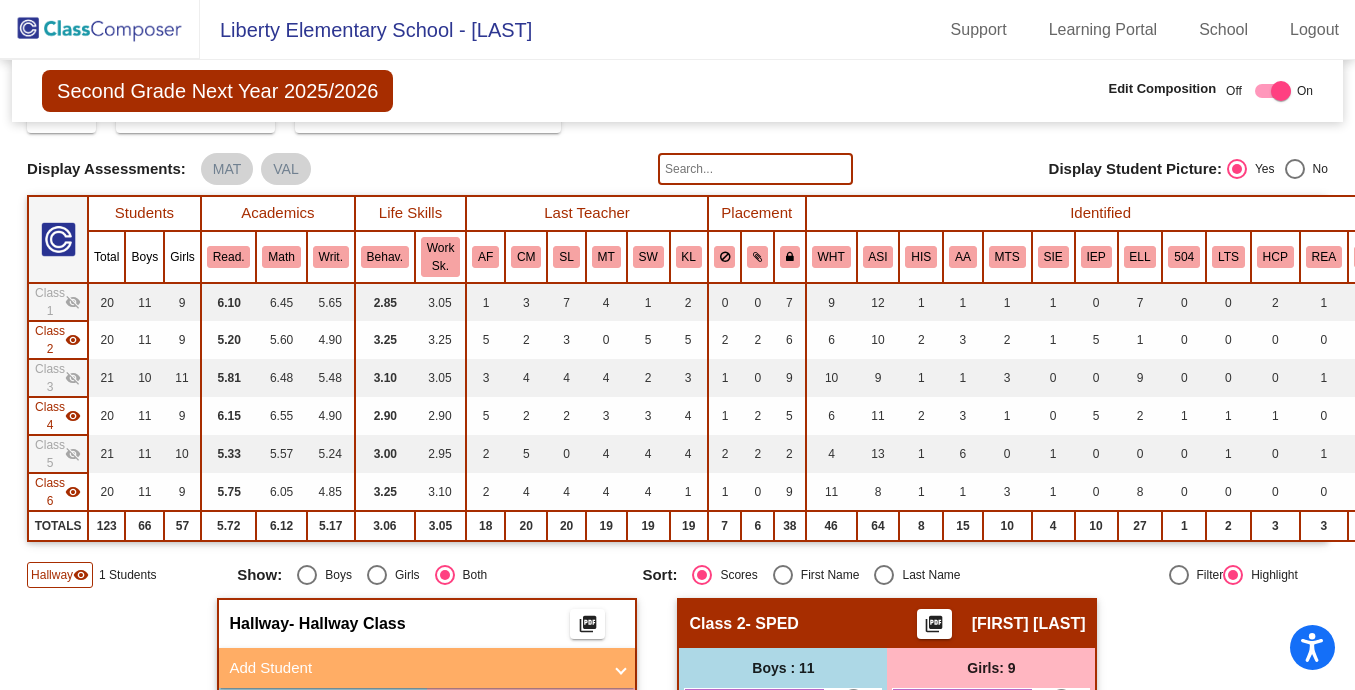 click on "Second Grade Next Year 2025/2026  Edit Composition Off   On  Incoming   Digital Data Wall" 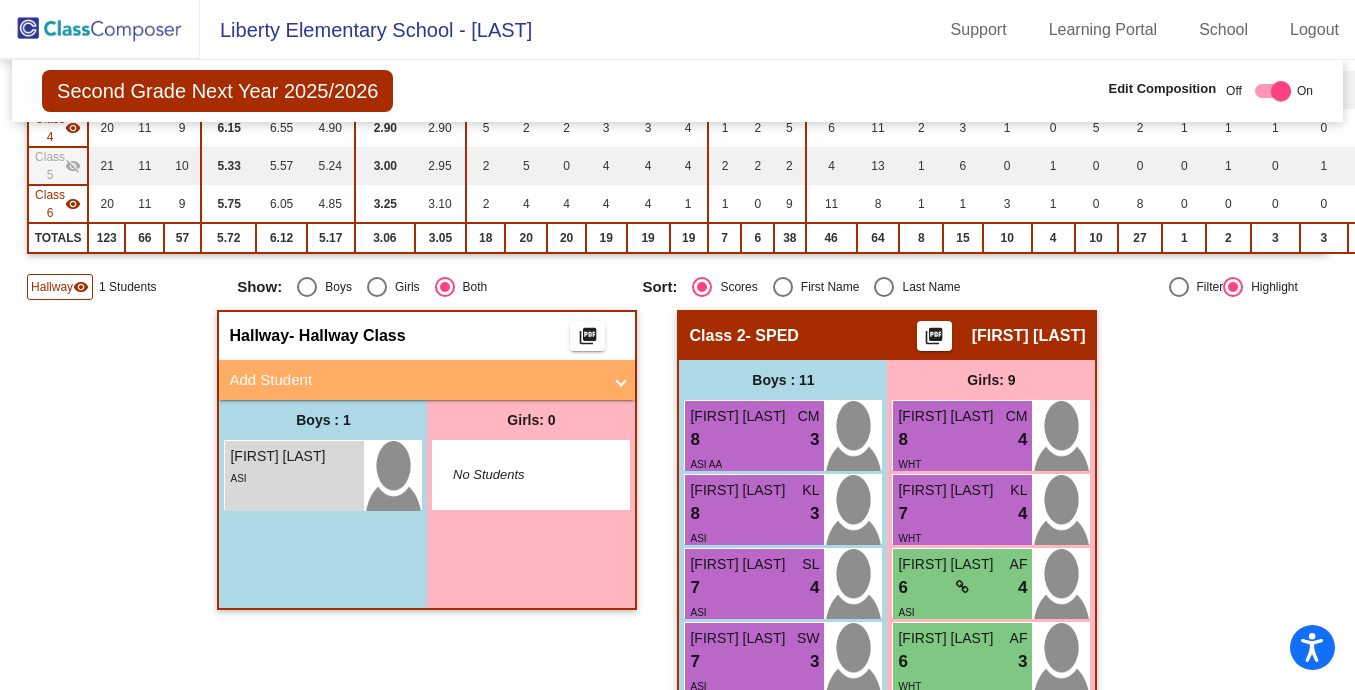 scroll, scrollTop: 376, scrollLeft: 0, axis: vertical 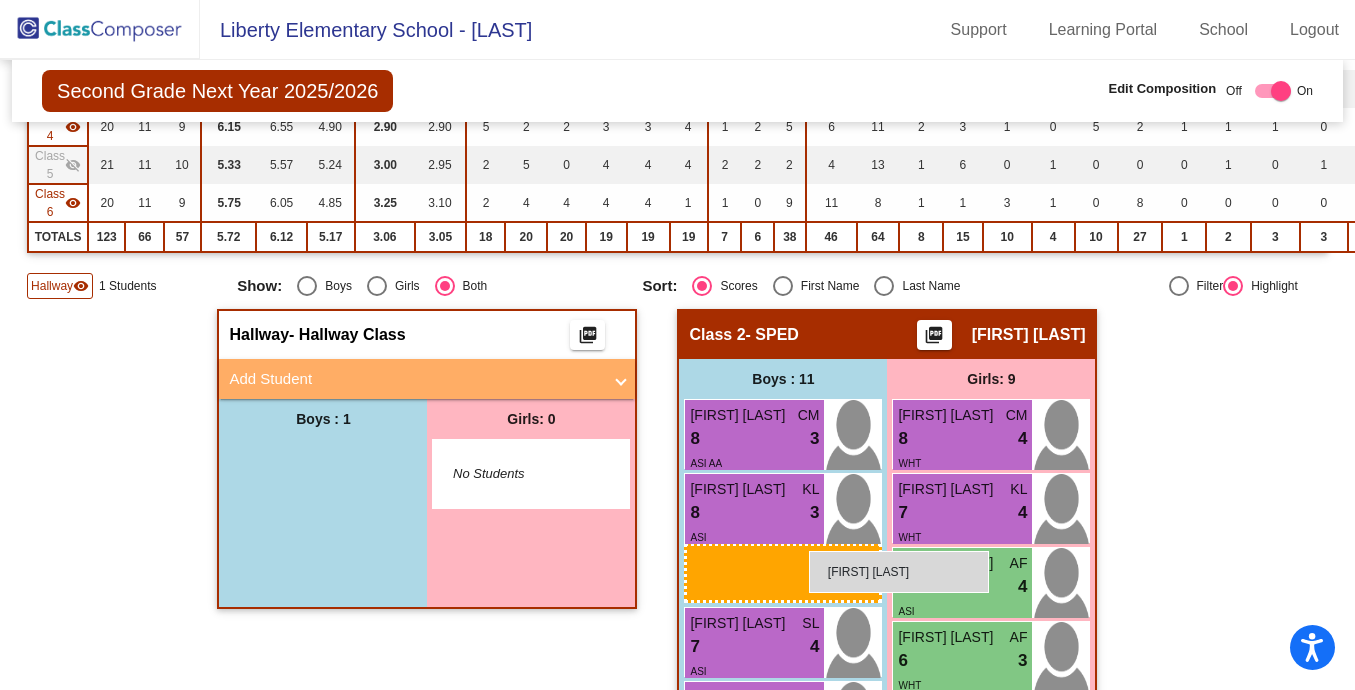 drag, startPoint x: 298, startPoint y: 479, endPoint x: 809, endPoint y: 551, distance: 516.0475 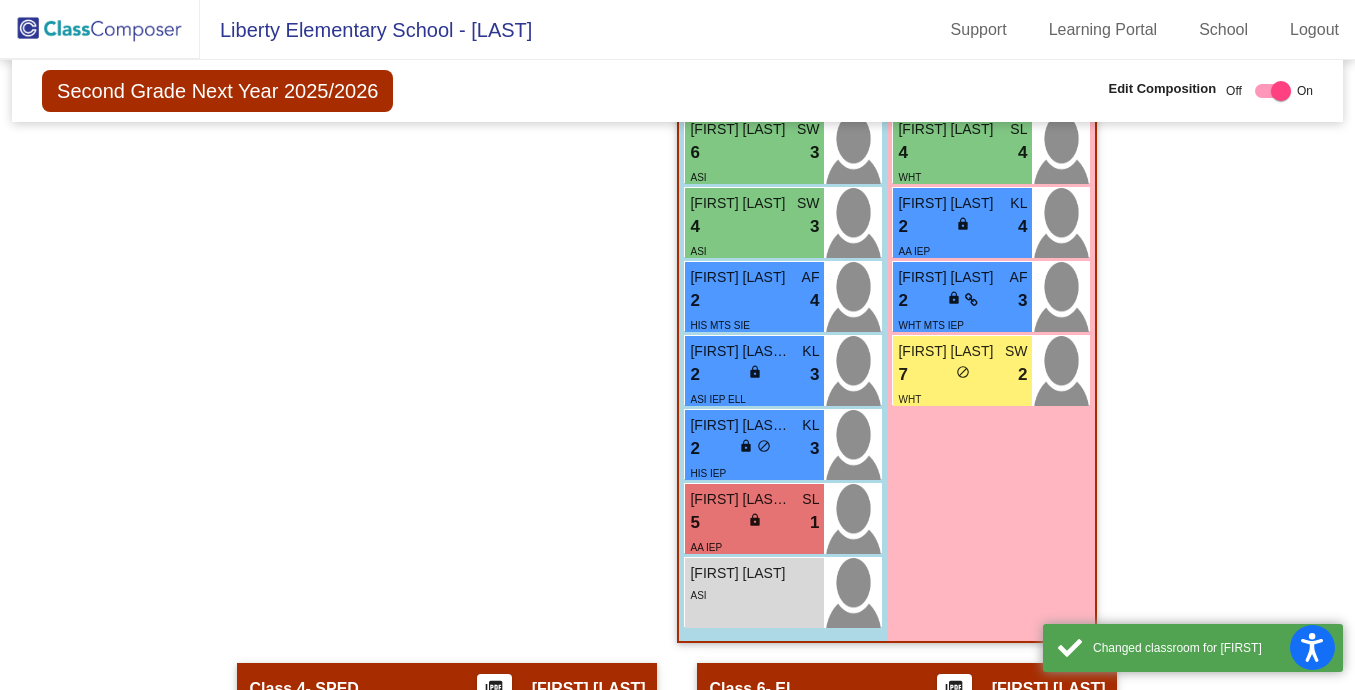 scroll, scrollTop: 1098, scrollLeft: 0, axis: vertical 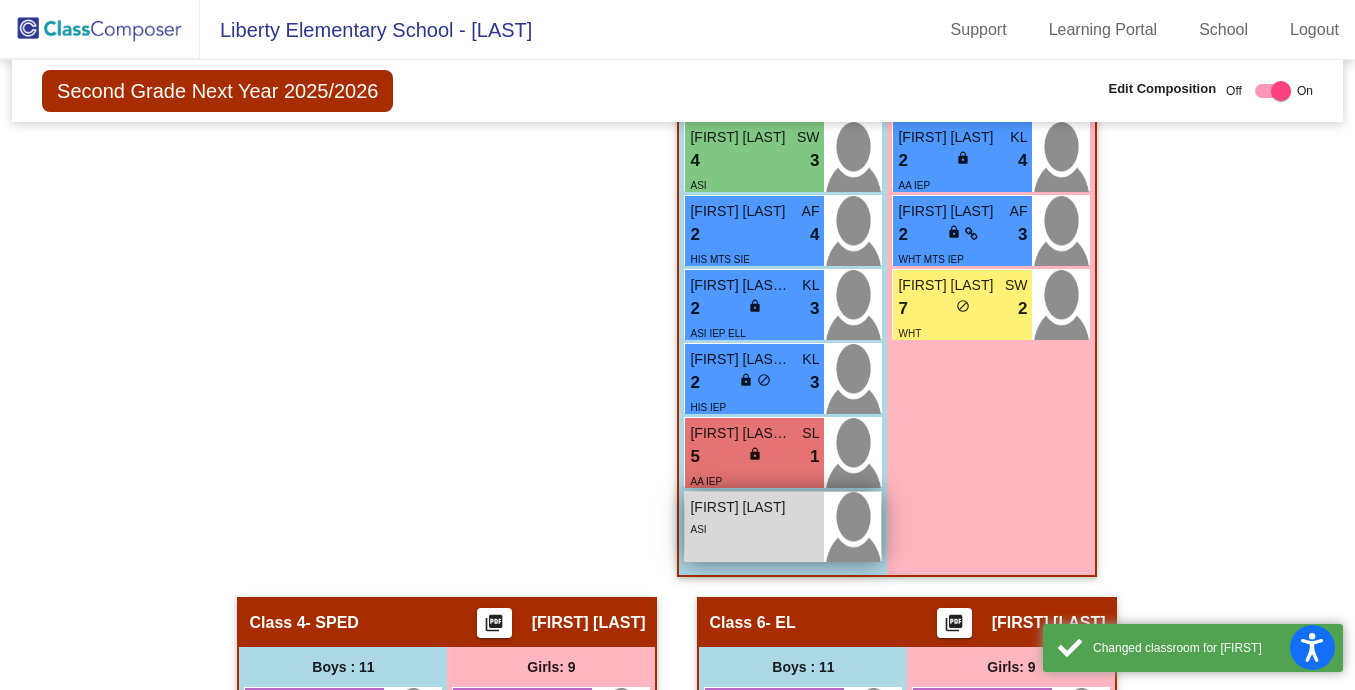 click on "ASI" at bounding box center (754, 528) 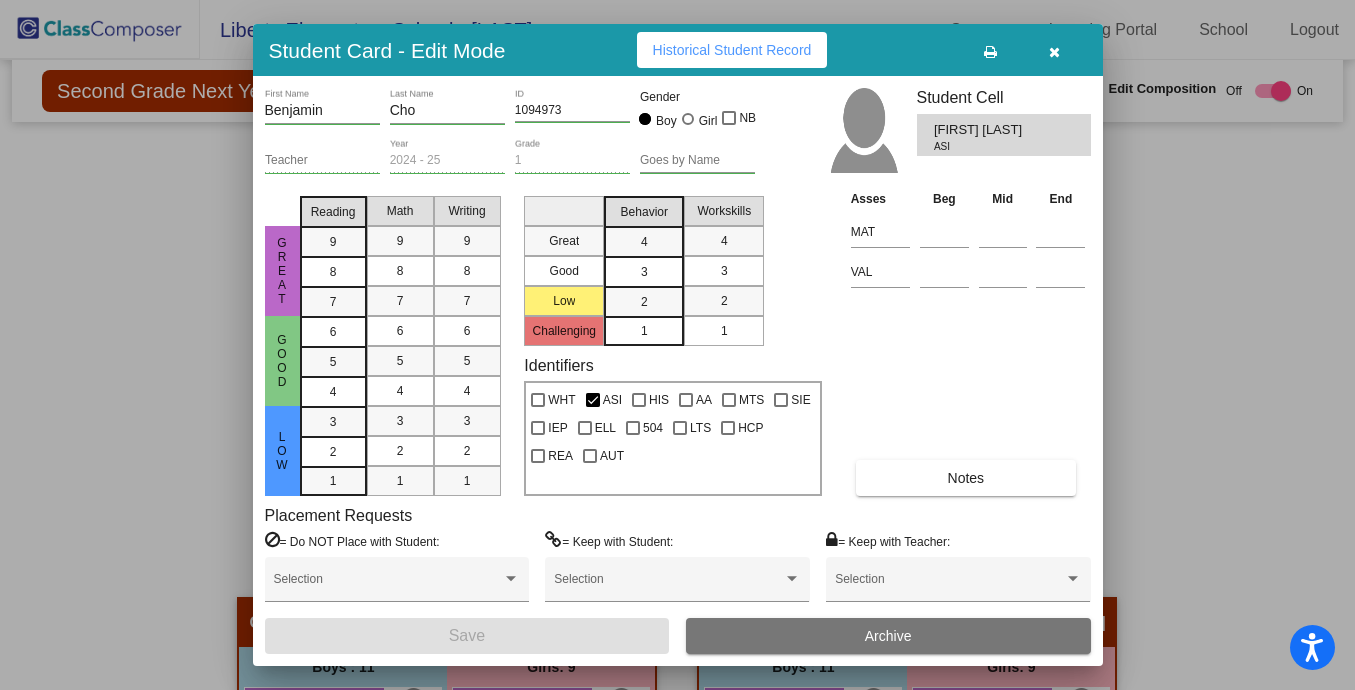 click at bounding box center [1055, 50] 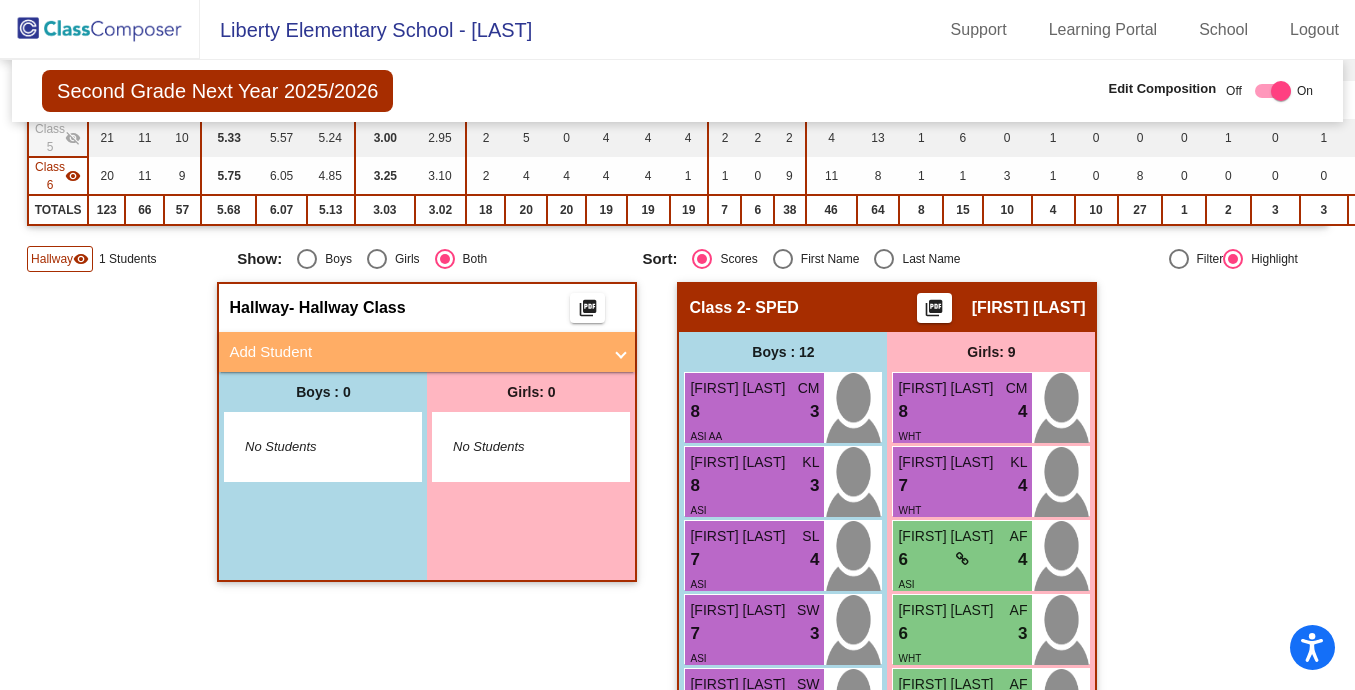 scroll, scrollTop: 402, scrollLeft: 0, axis: vertical 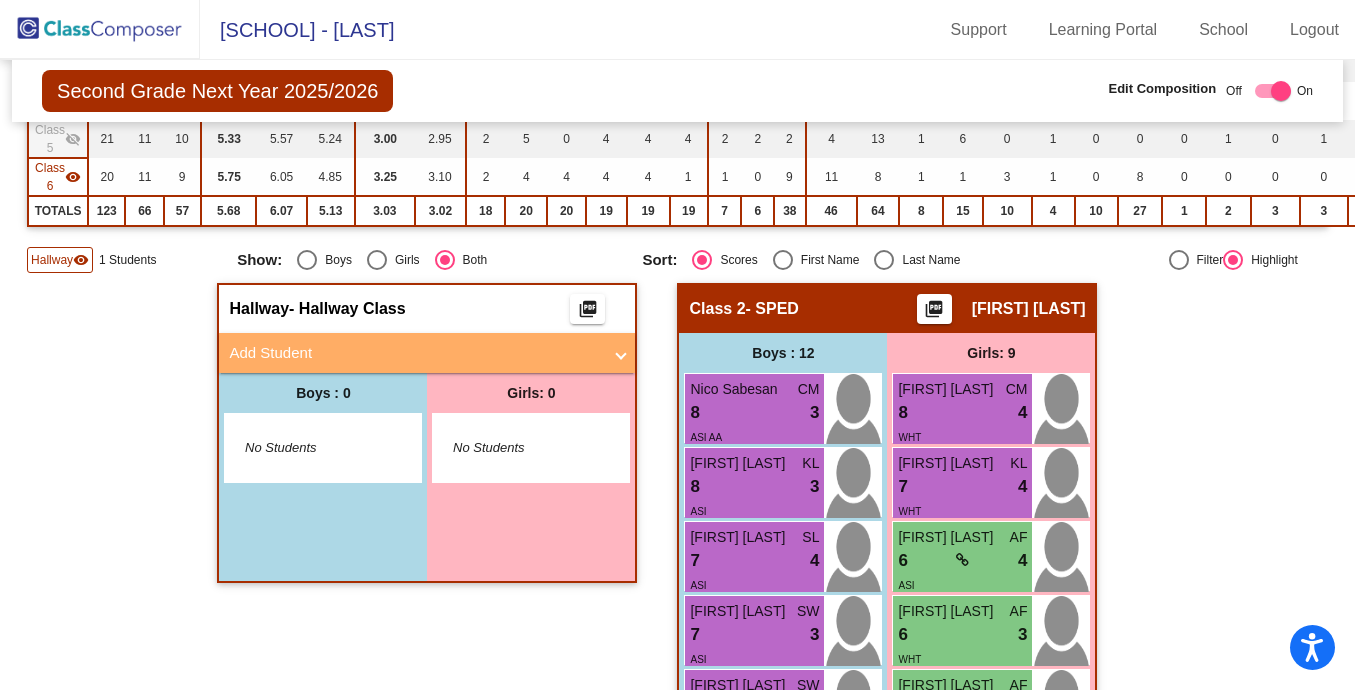 click 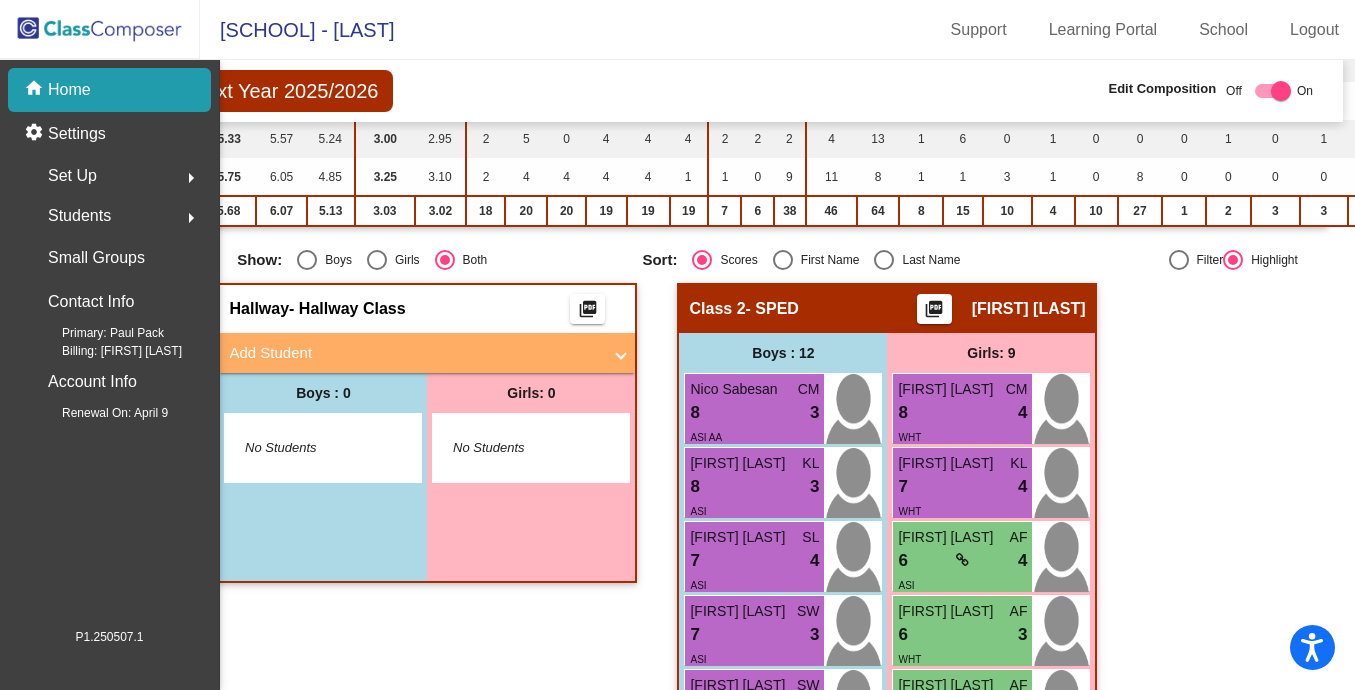 scroll, scrollTop: 0, scrollLeft: 0, axis: both 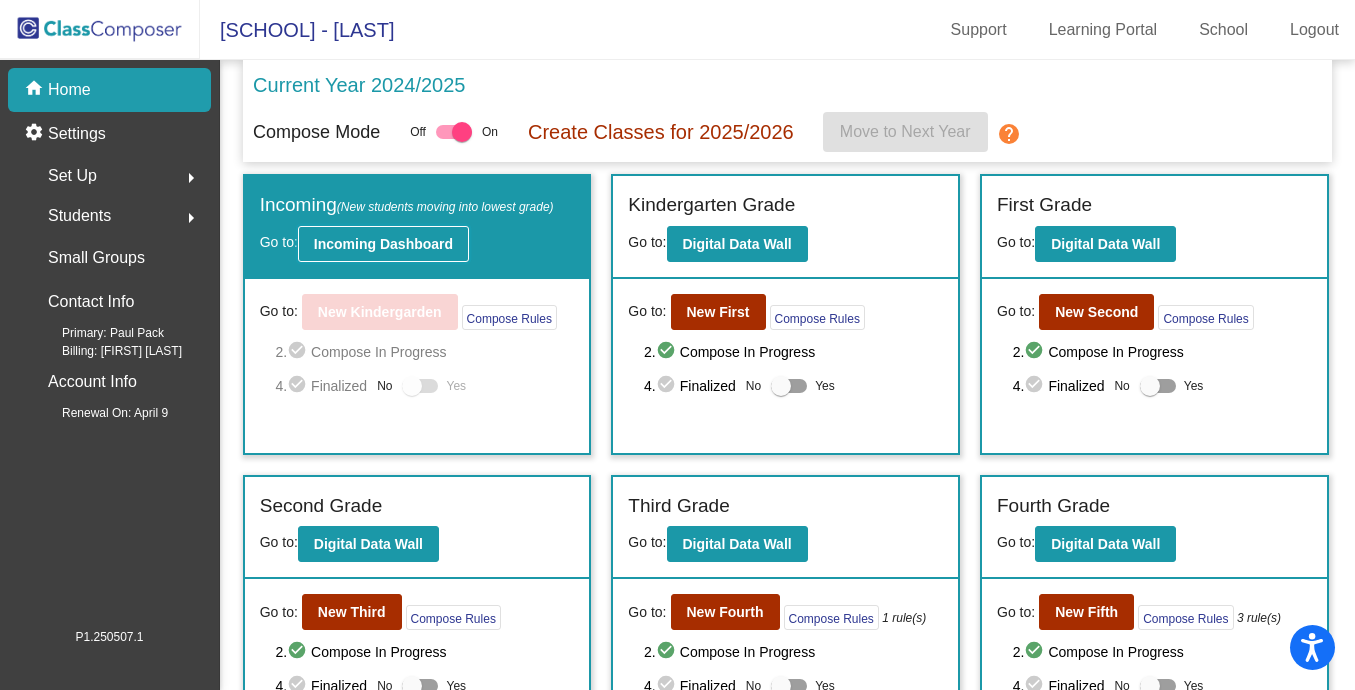 click on "Incoming Dashboard" 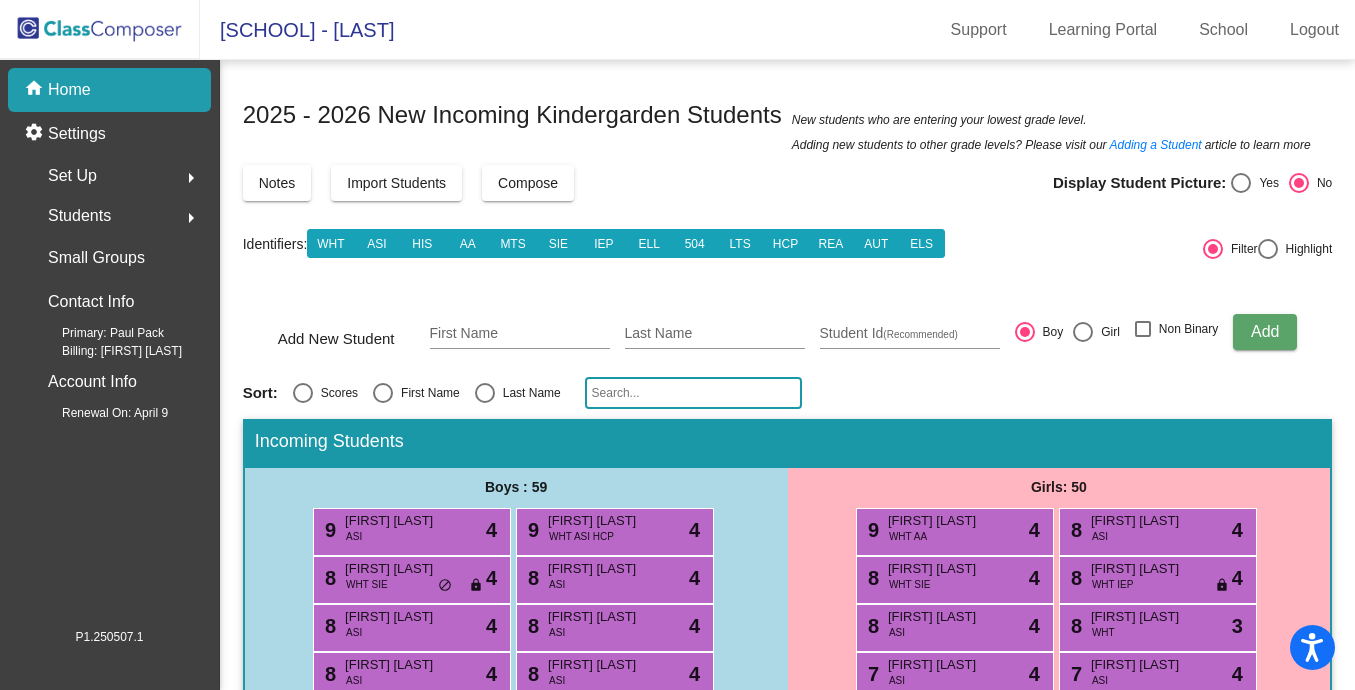 click 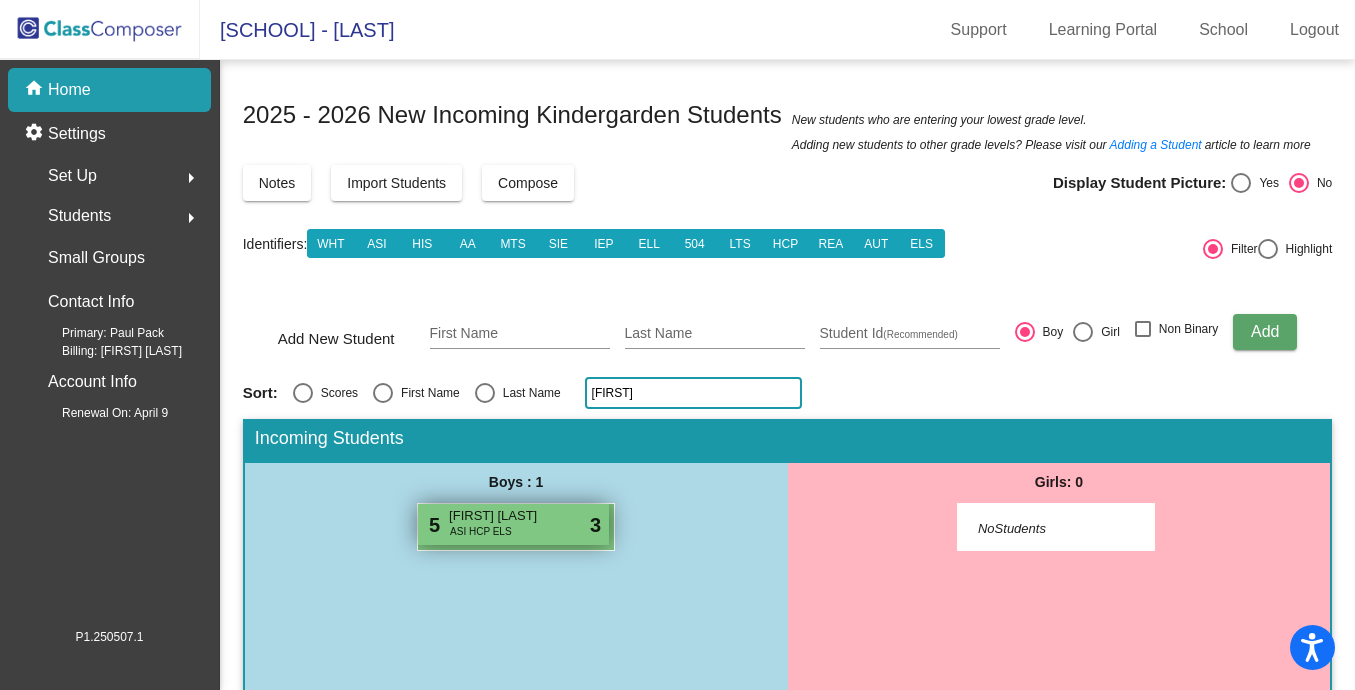 type on "[FIRST]" 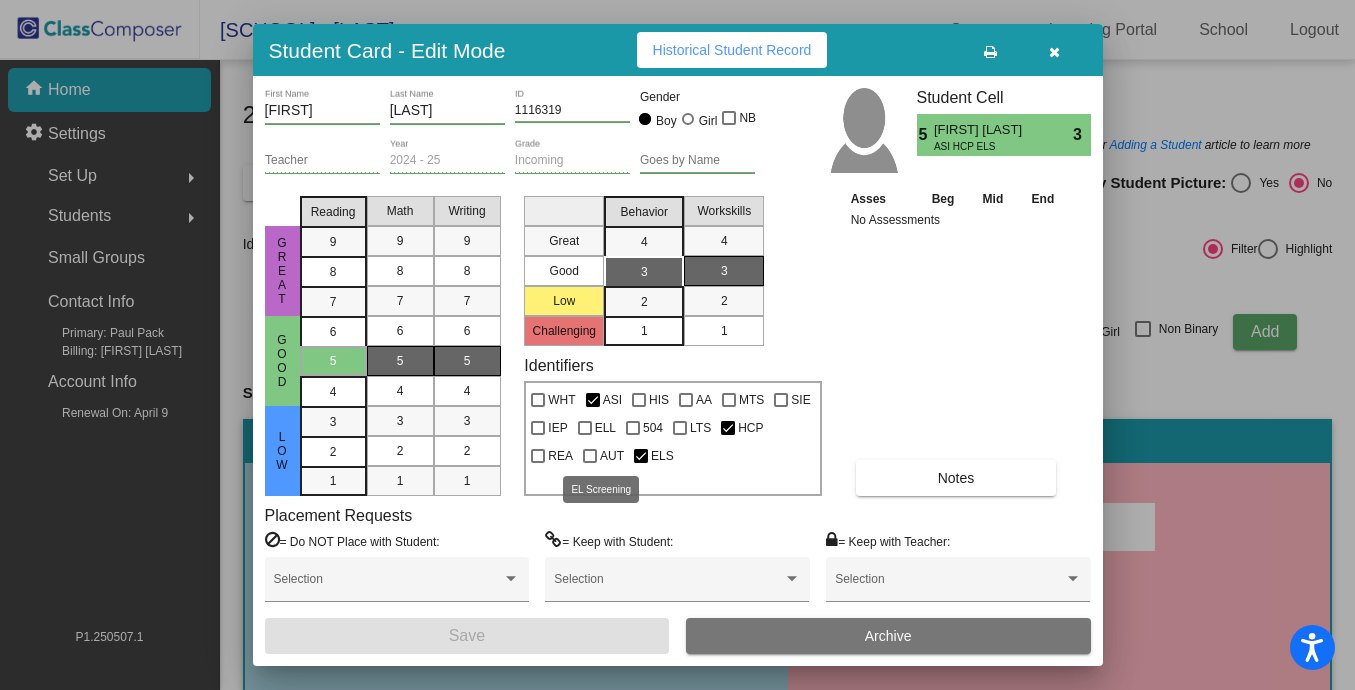 click at bounding box center (641, 456) 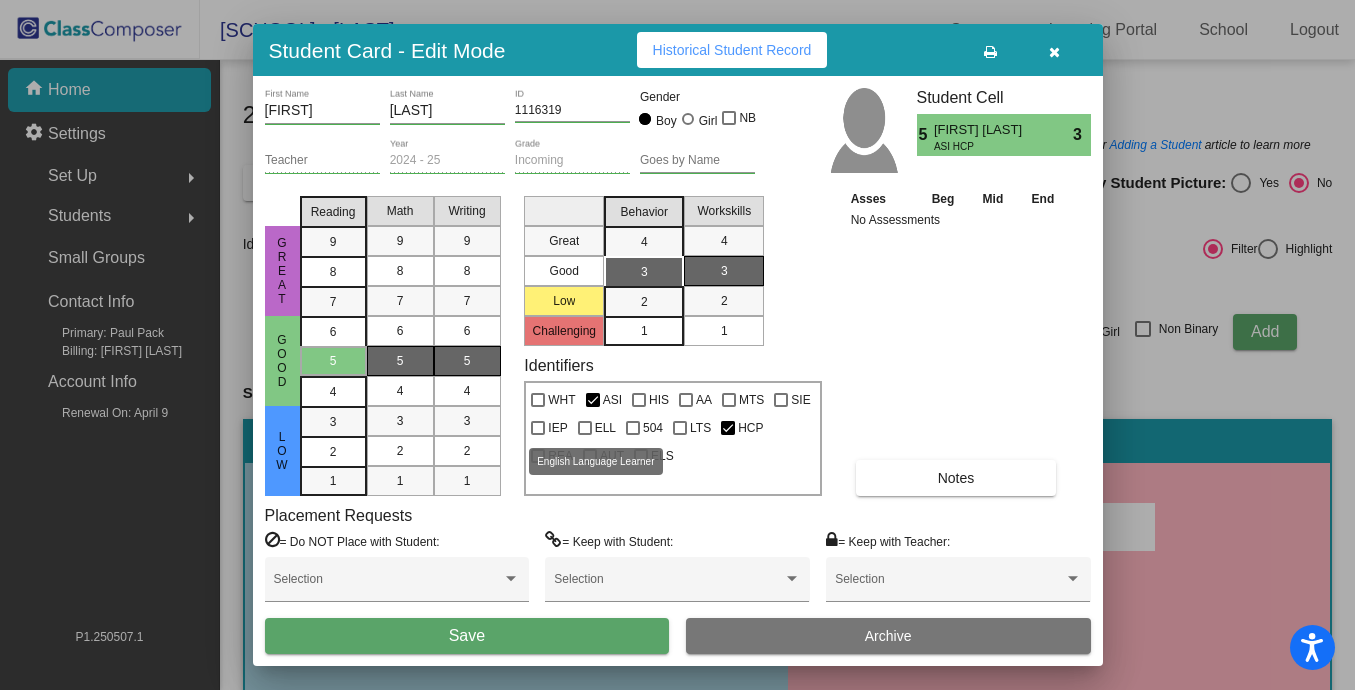click at bounding box center (585, 428) 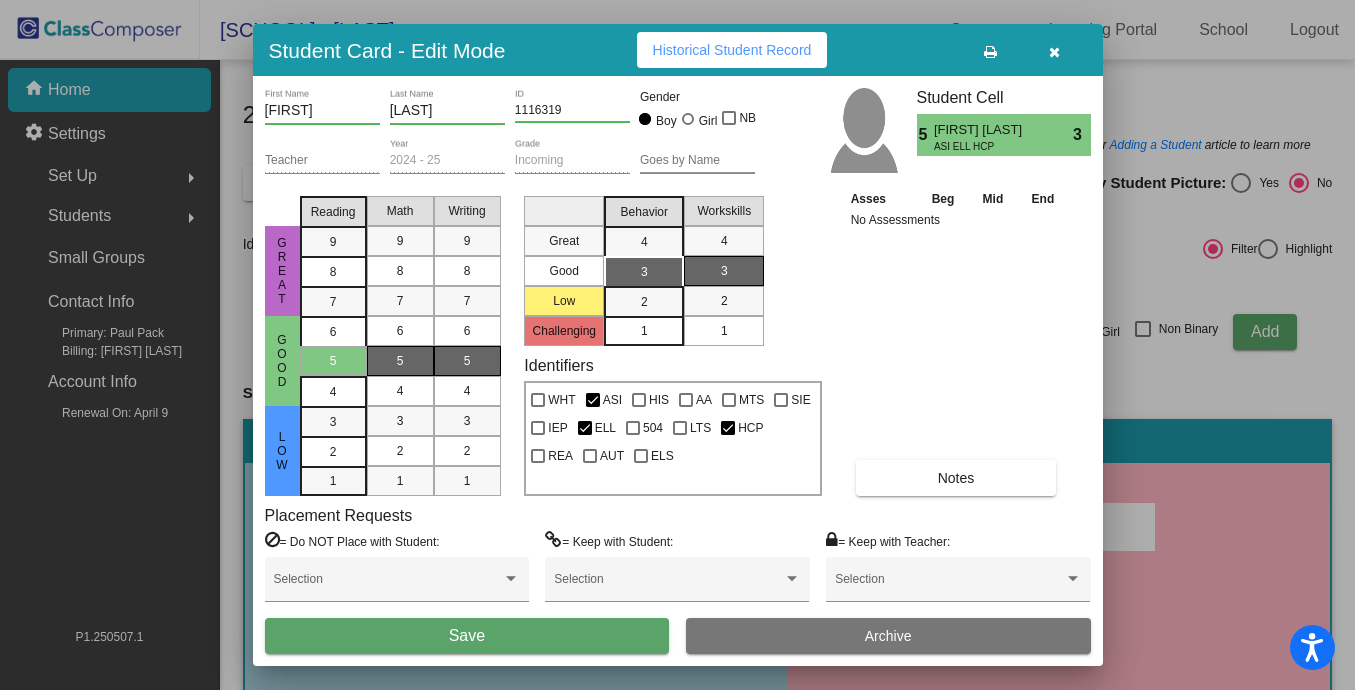 click on "1116319" at bounding box center (572, 111) 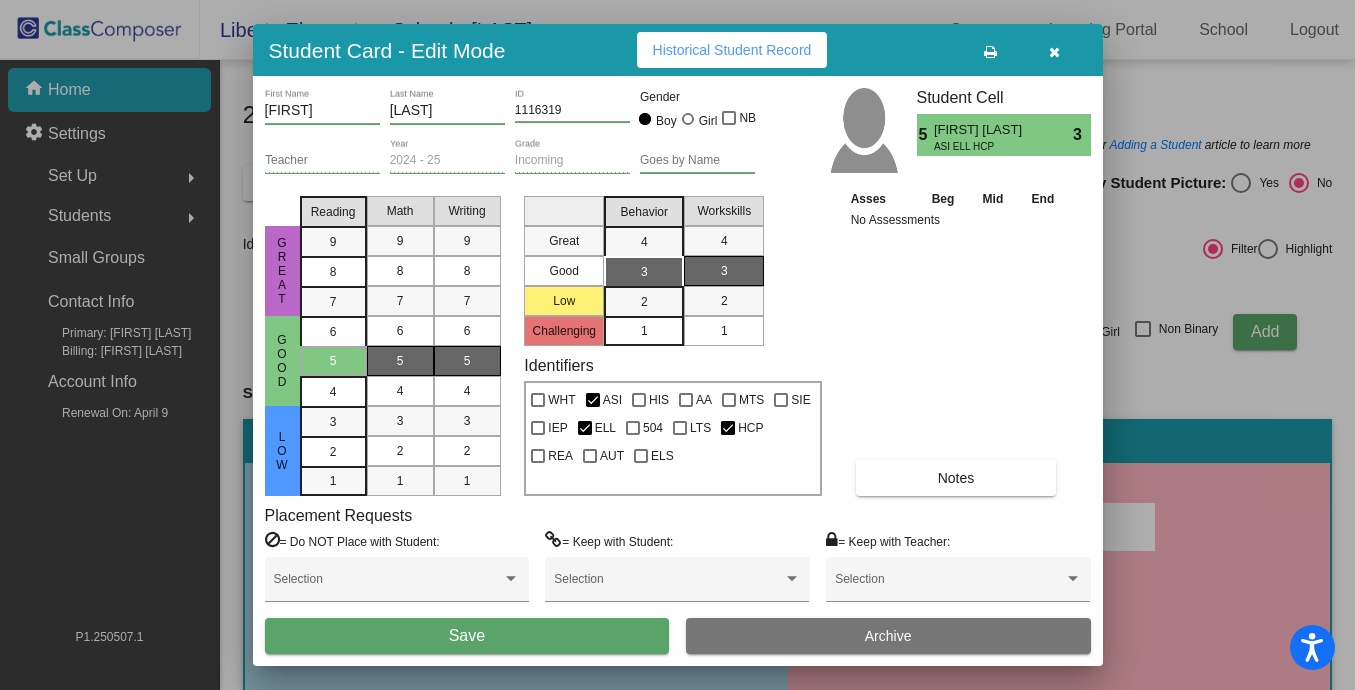 click on "1116319" at bounding box center [572, 111] 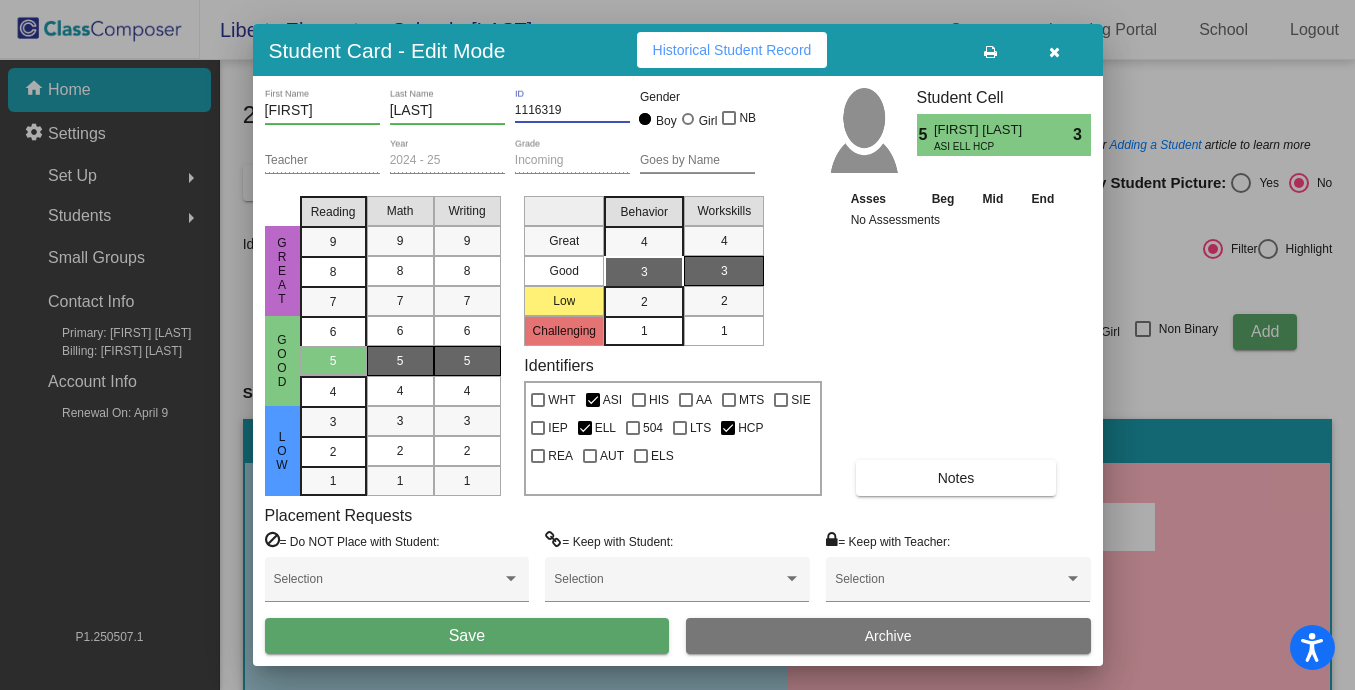 click on "Notes" at bounding box center (956, 478) 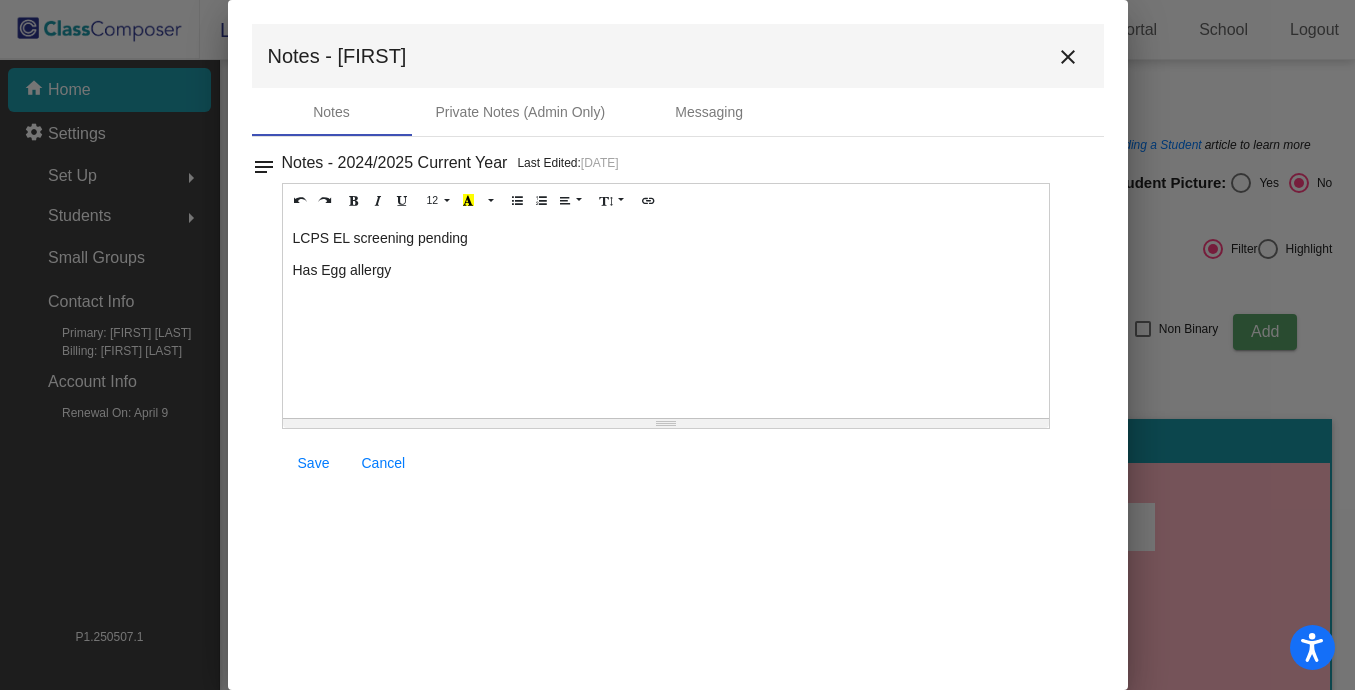 drag, startPoint x: 483, startPoint y: 237, endPoint x: 269, endPoint y: 237, distance: 214 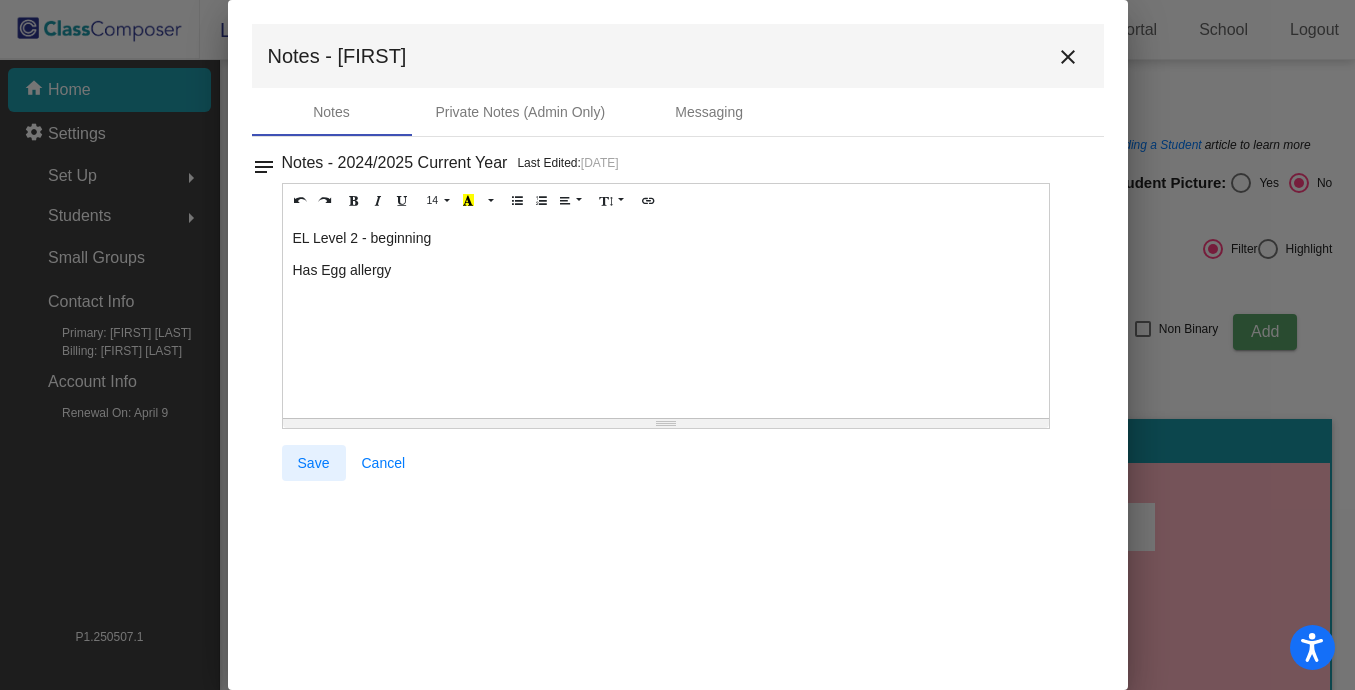 click on "Save" at bounding box center [314, 463] 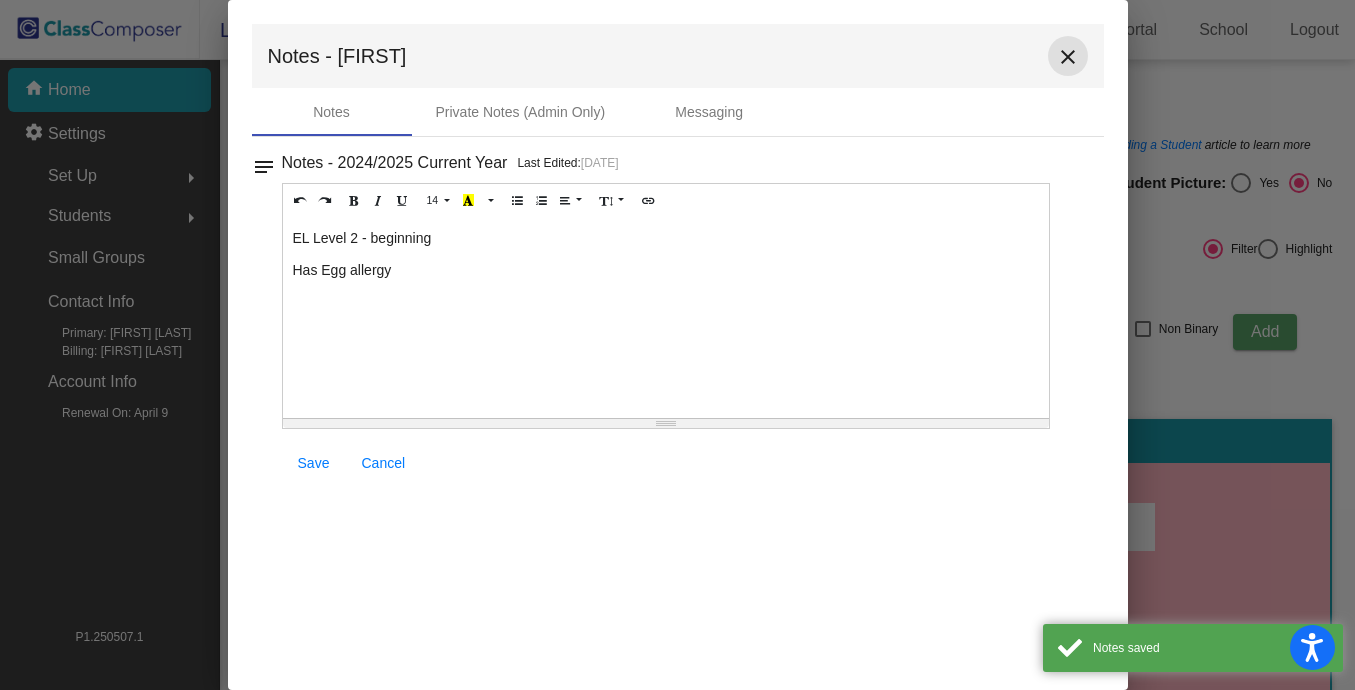 click on "close" at bounding box center [1068, 57] 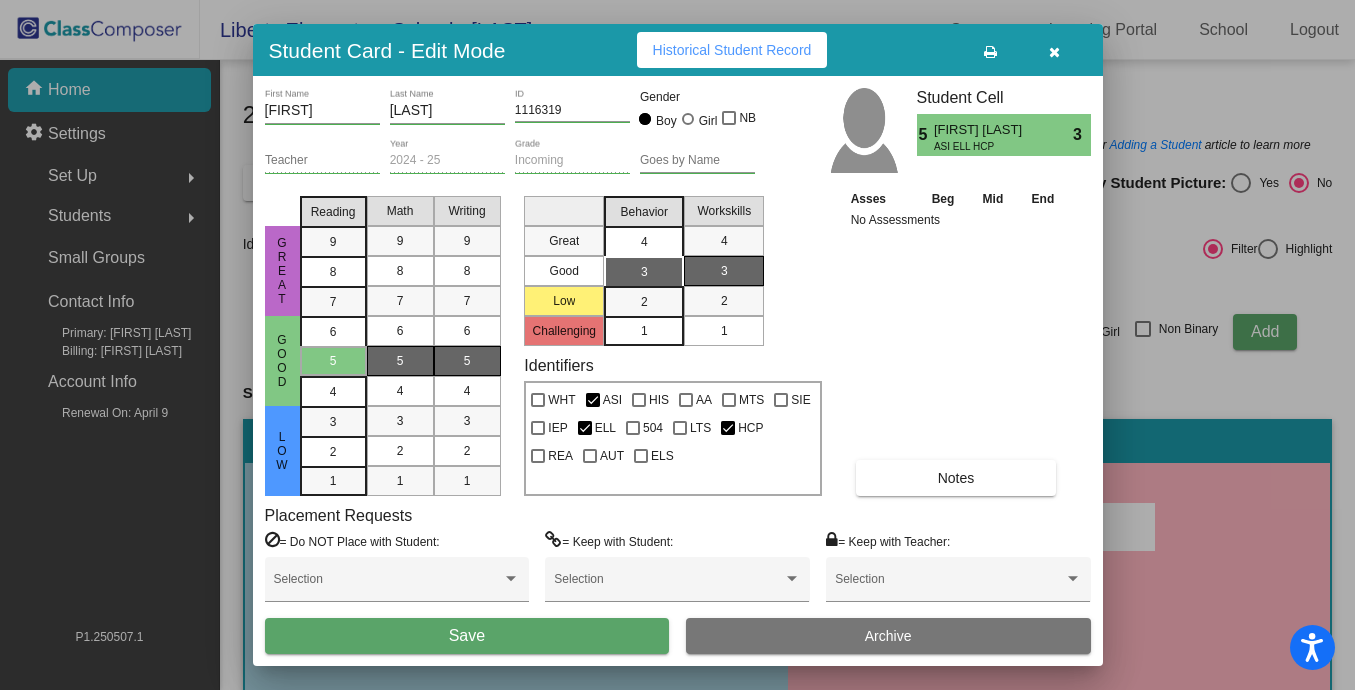 click on "4" at bounding box center (644, 242) 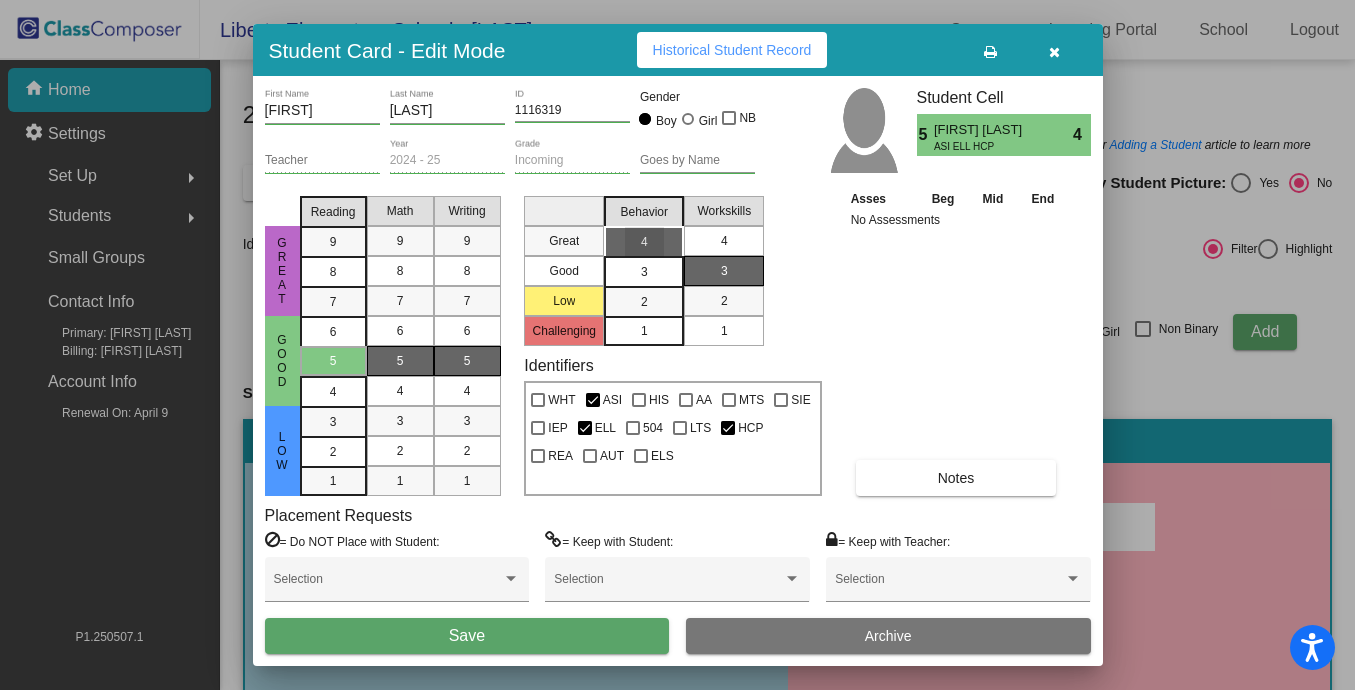 click on "4" at bounding box center [724, 241] 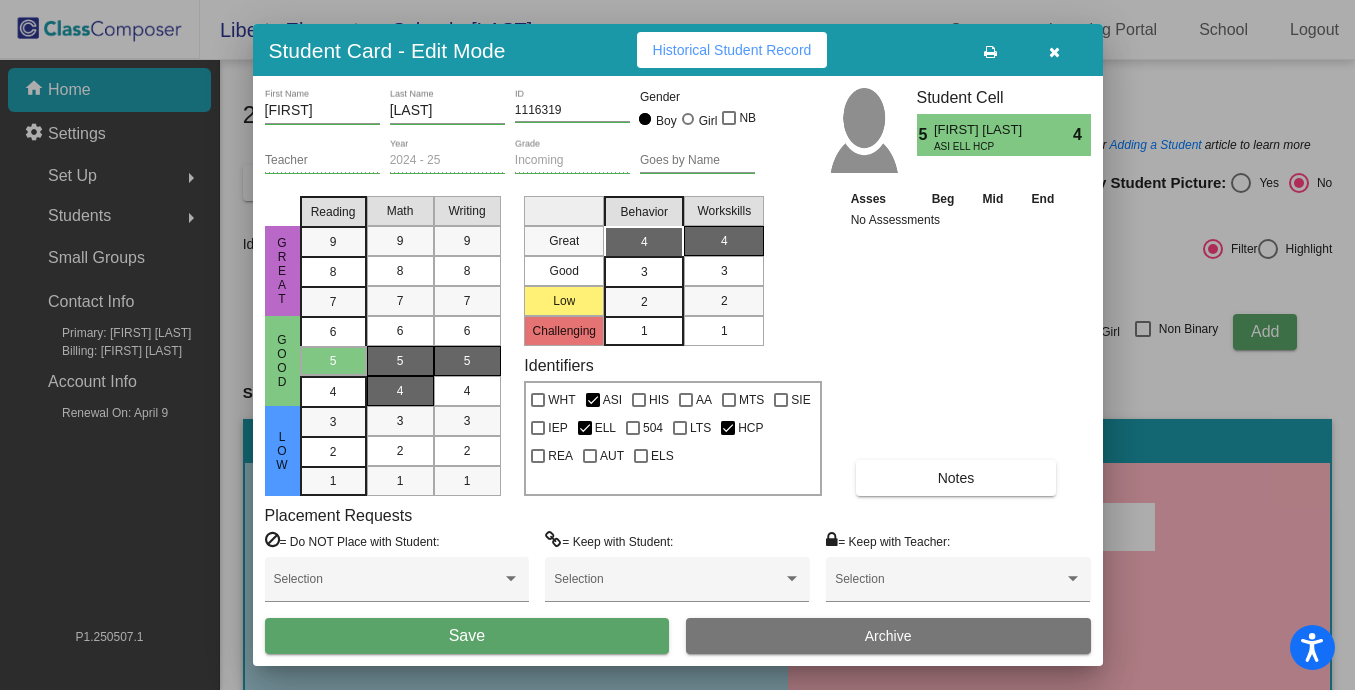 click on "4" at bounding box center [400, 391] 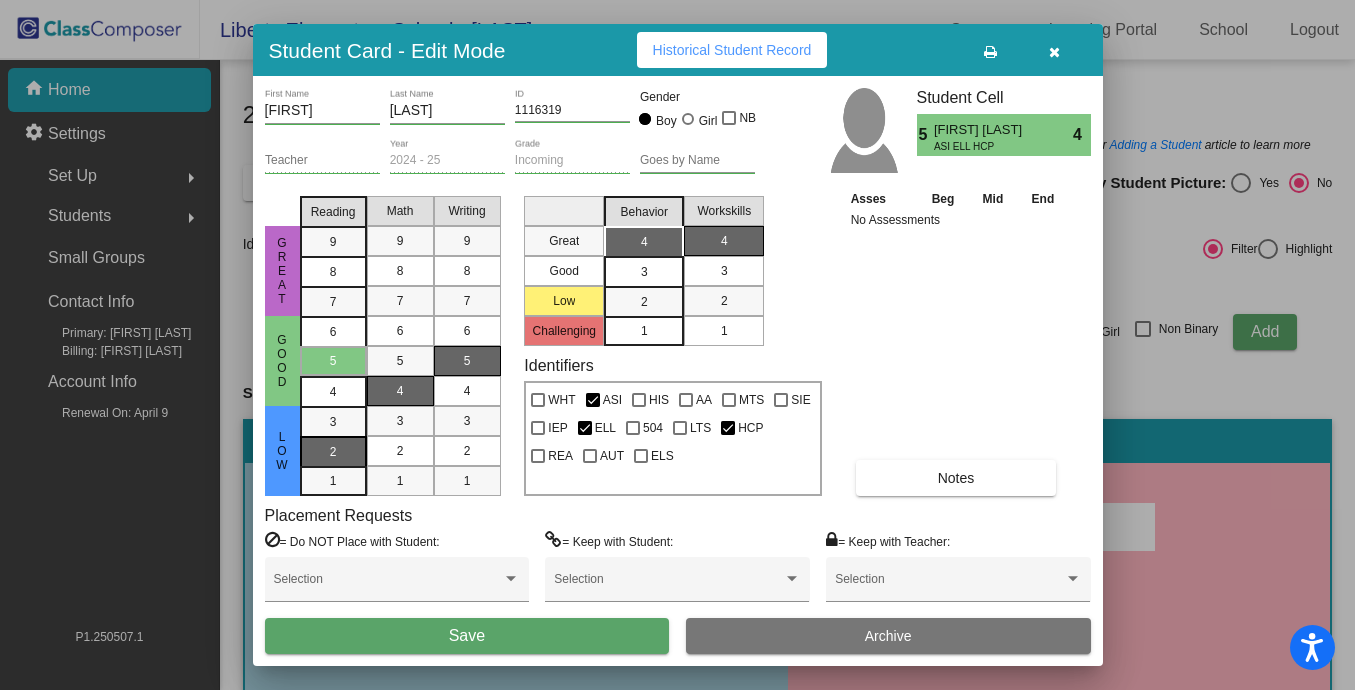 click on "2" at bounding box center (333, 422) 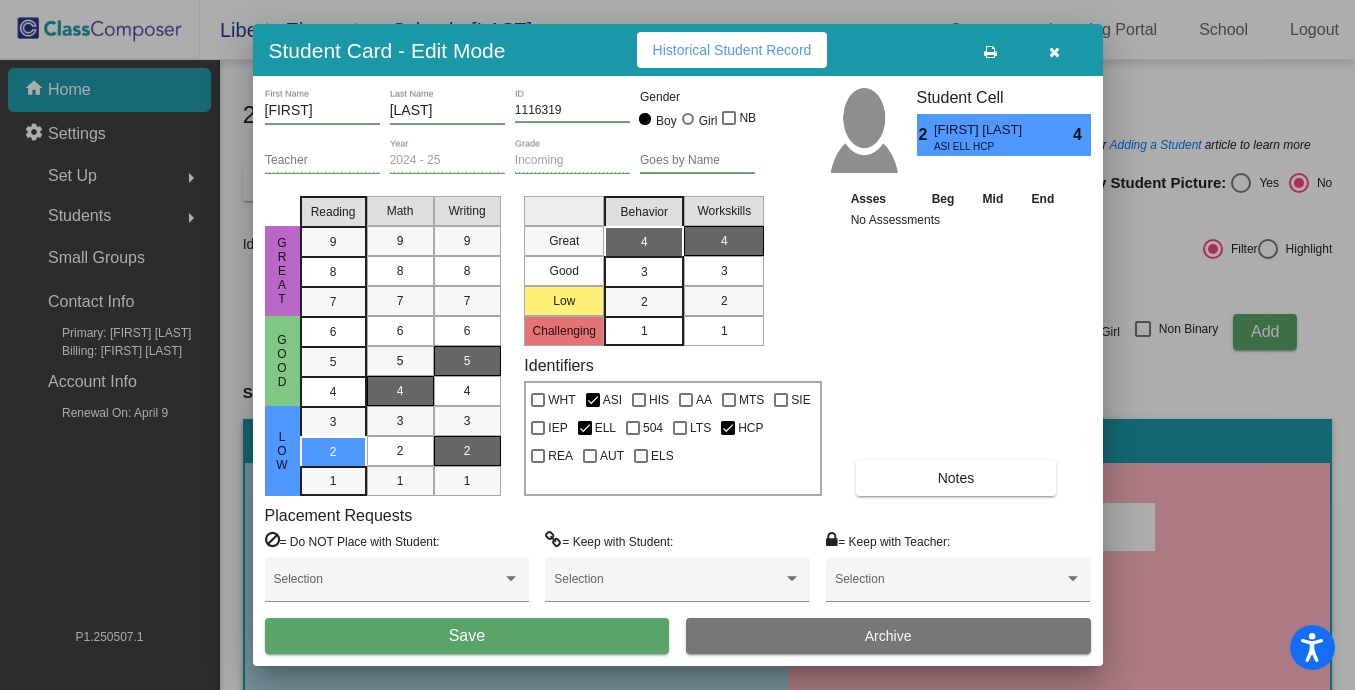 click on "2" at bounding box center [467, 451] 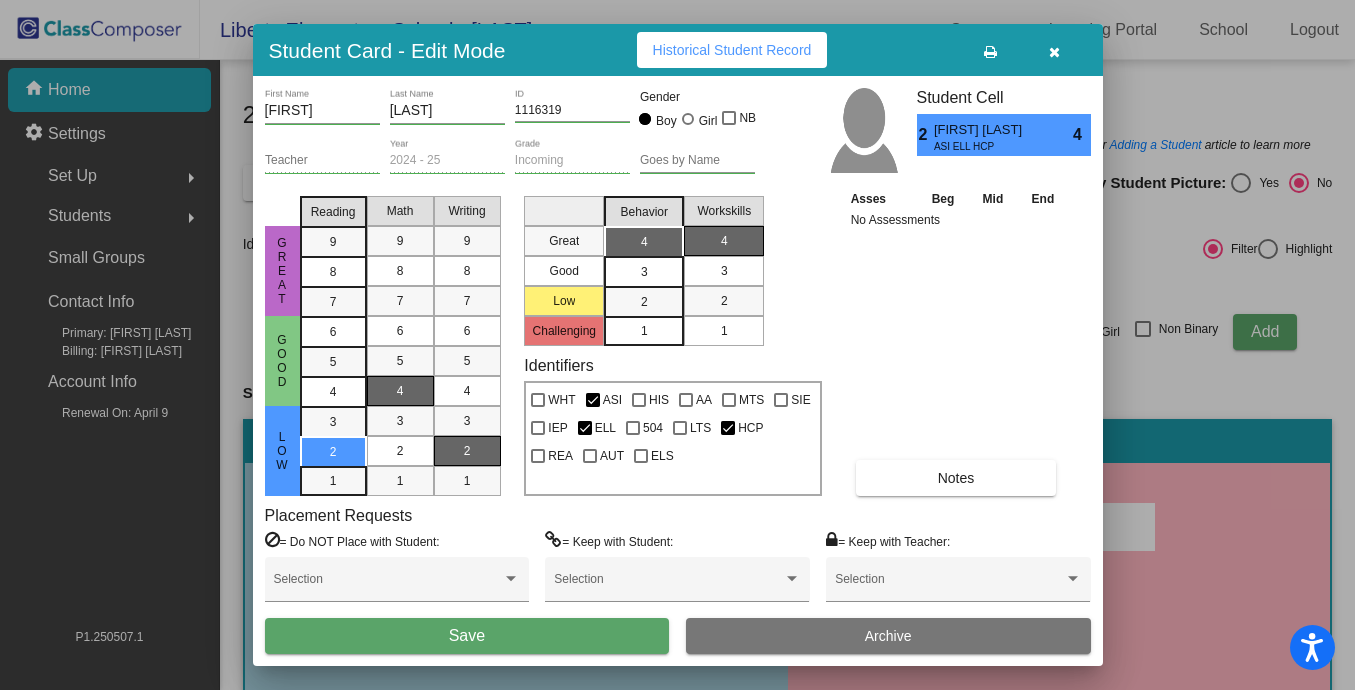click on "Save" at bounding box center [467, 636] 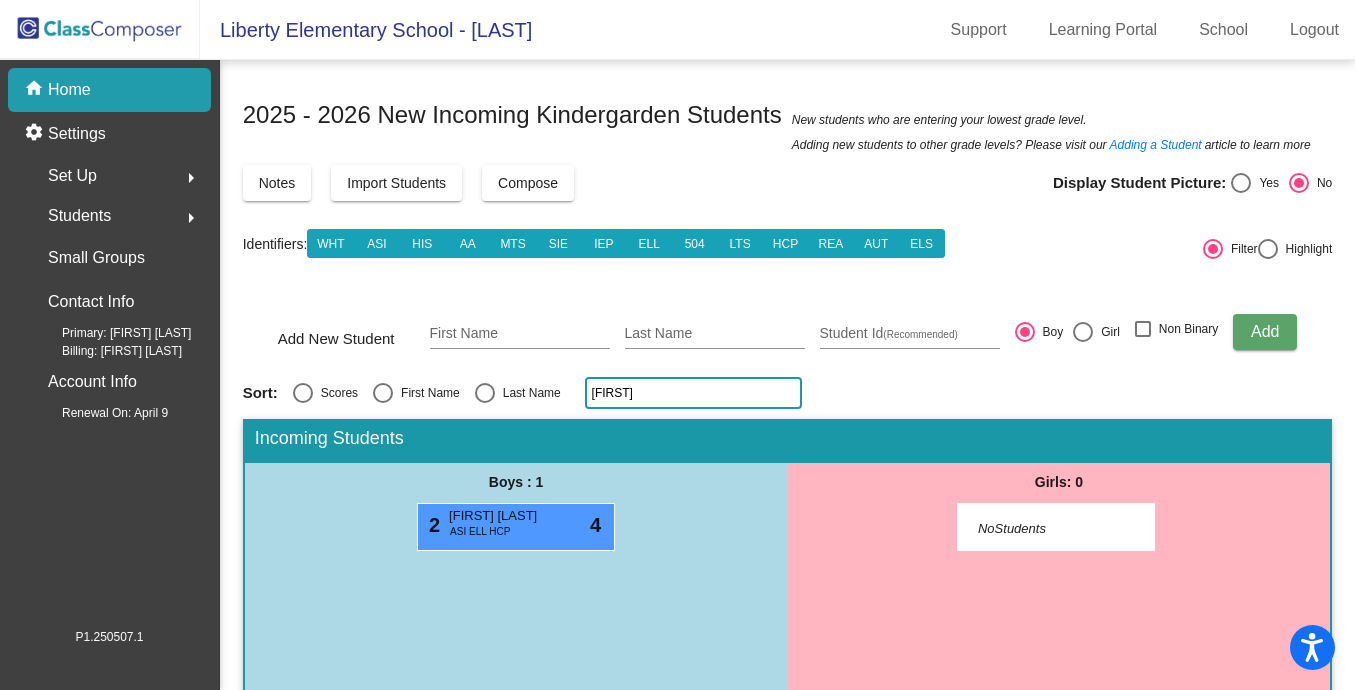 click on "[FIRST]" 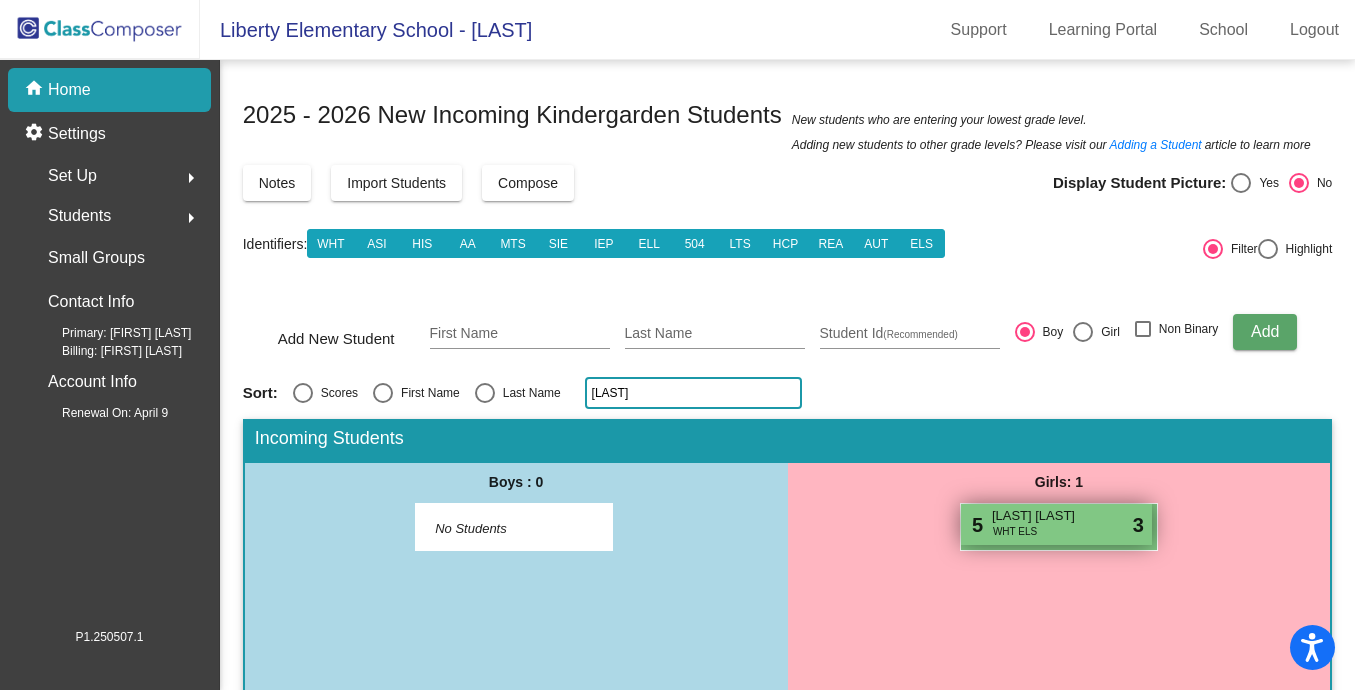 type on "[LAST]" 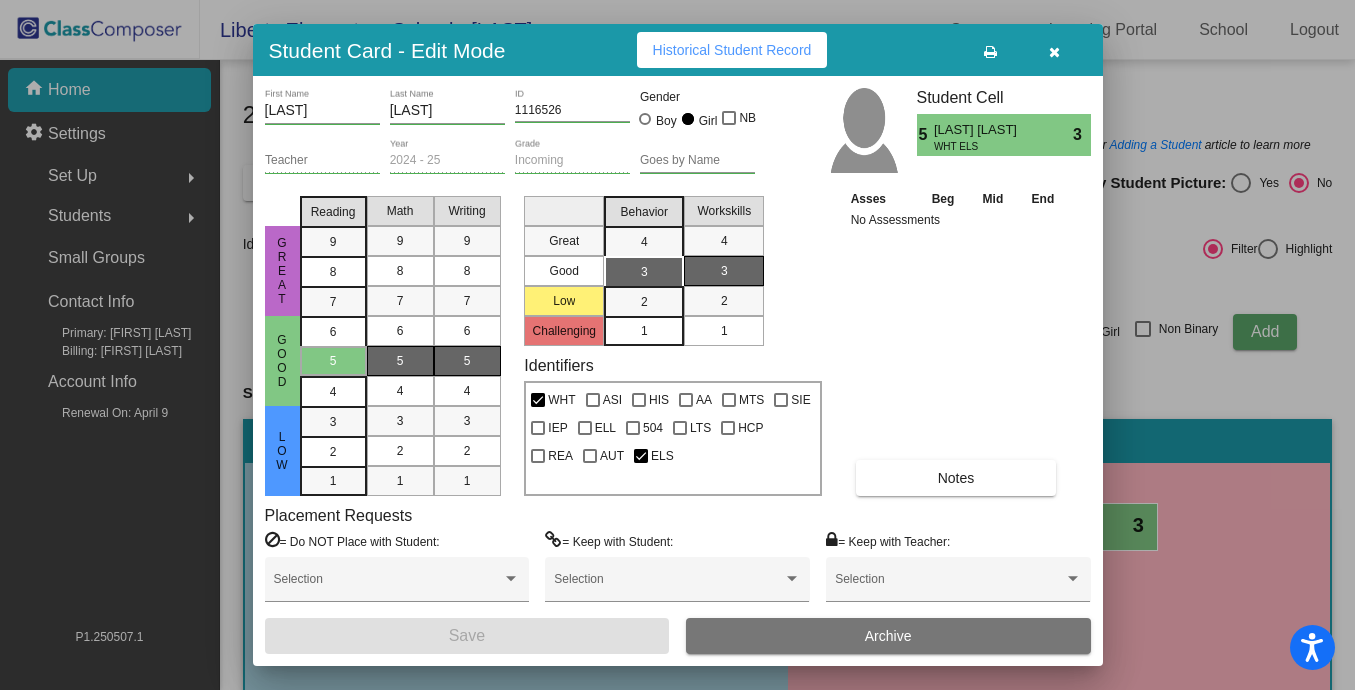 click on "1116526" at bounding box center [572, 111] 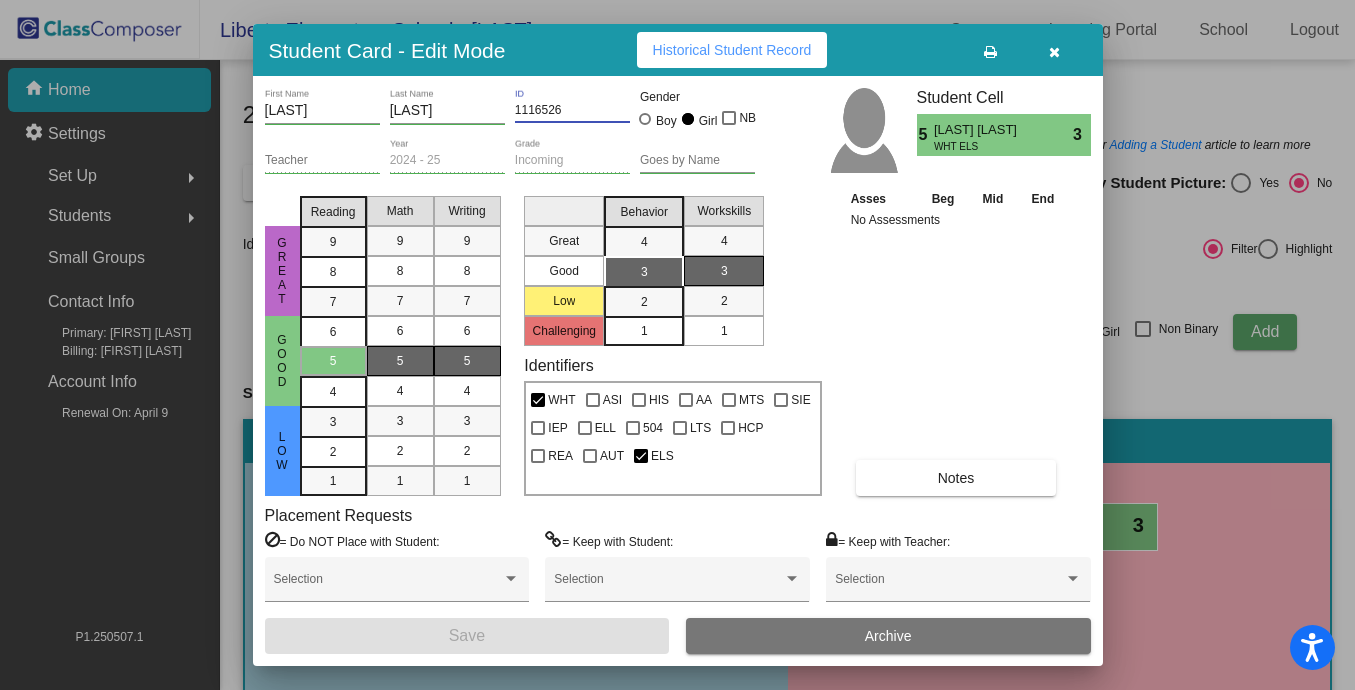 click on "1116526" at bounding box center [572, 111] 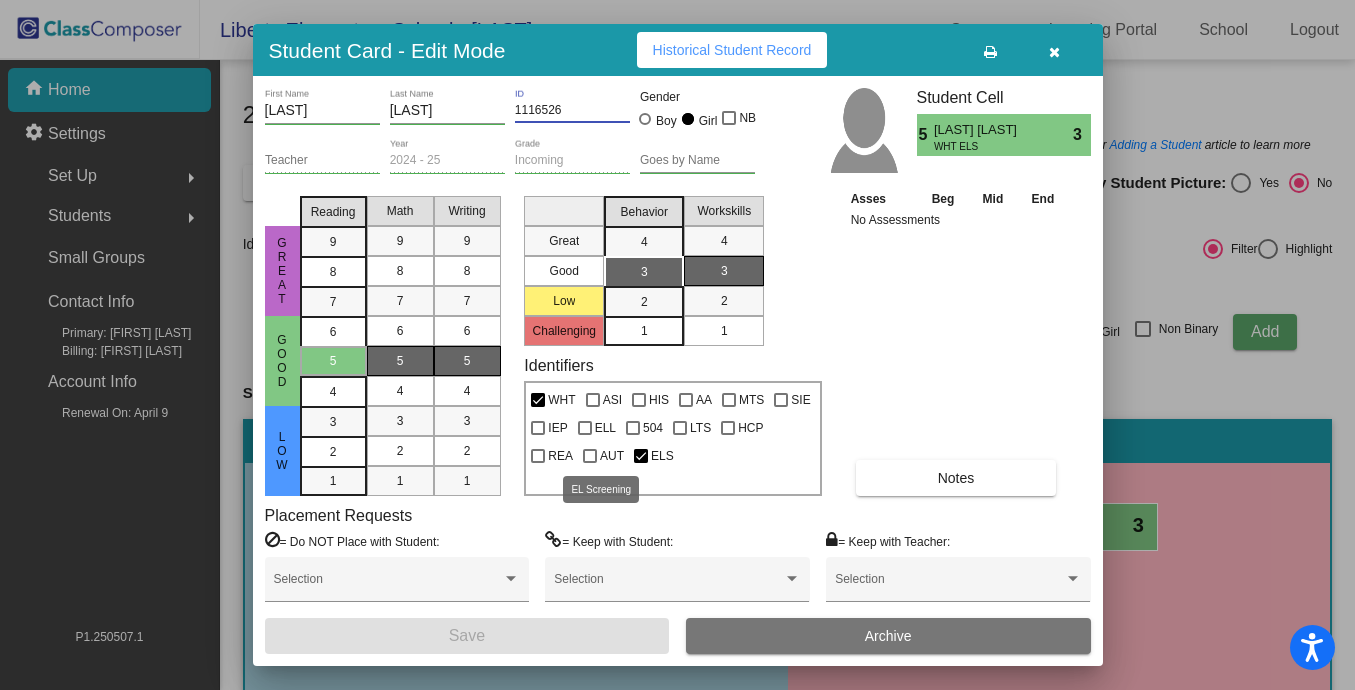 click at bounding box center [641, 456] 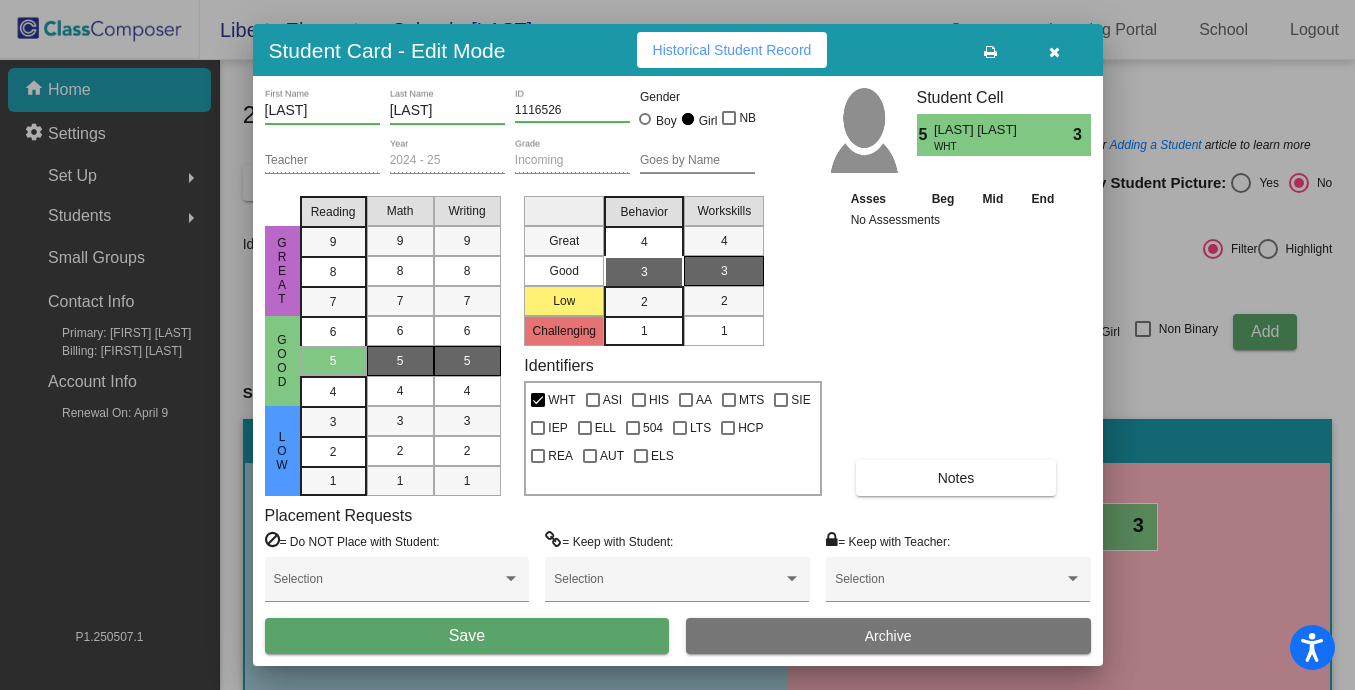 click on "4" at bounding box center (644, 242) 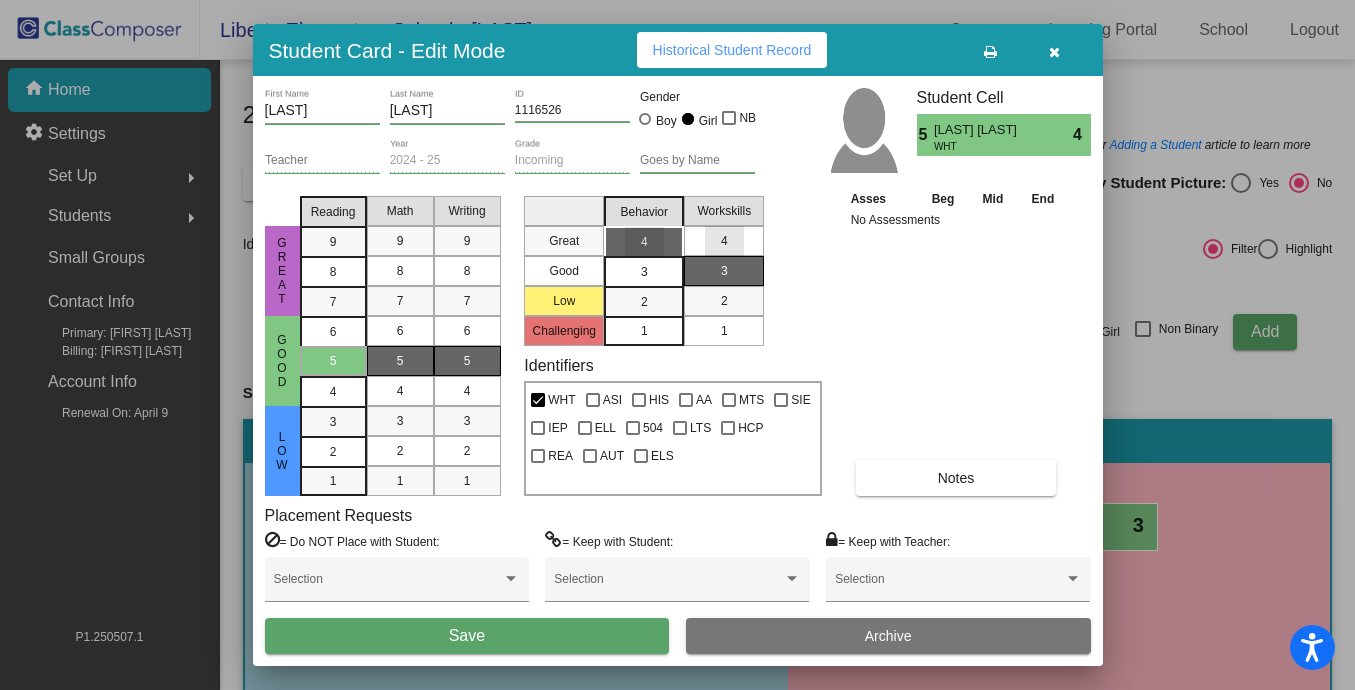 click on "4" at bounding box center (724, 241) 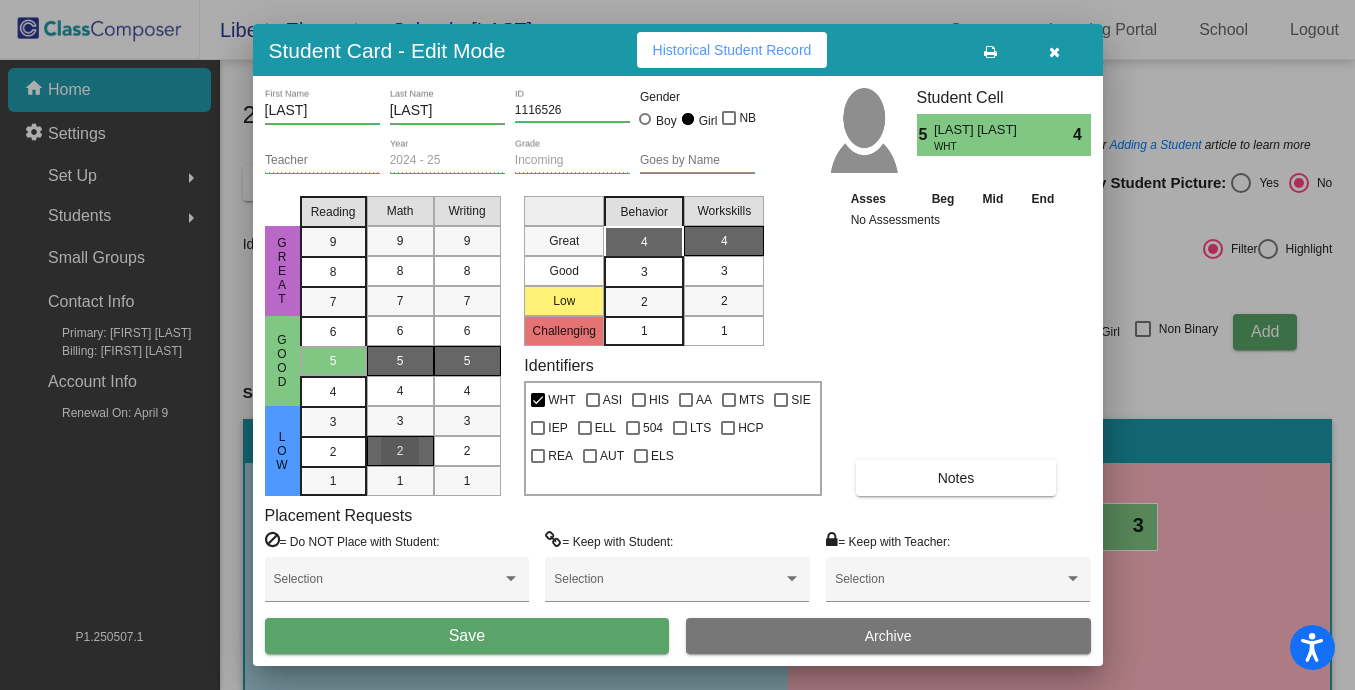 click on "2" at bounding box center (400, 451) 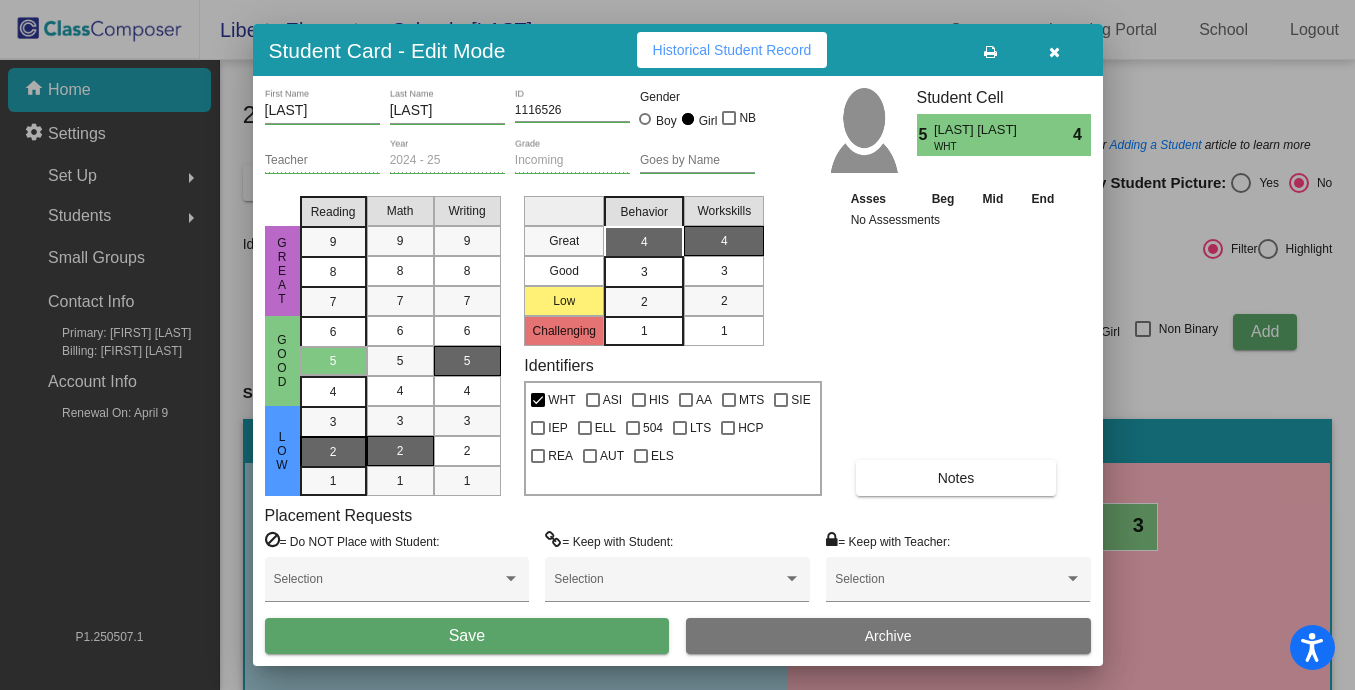 click on "2" at bounding box center (333, 422) 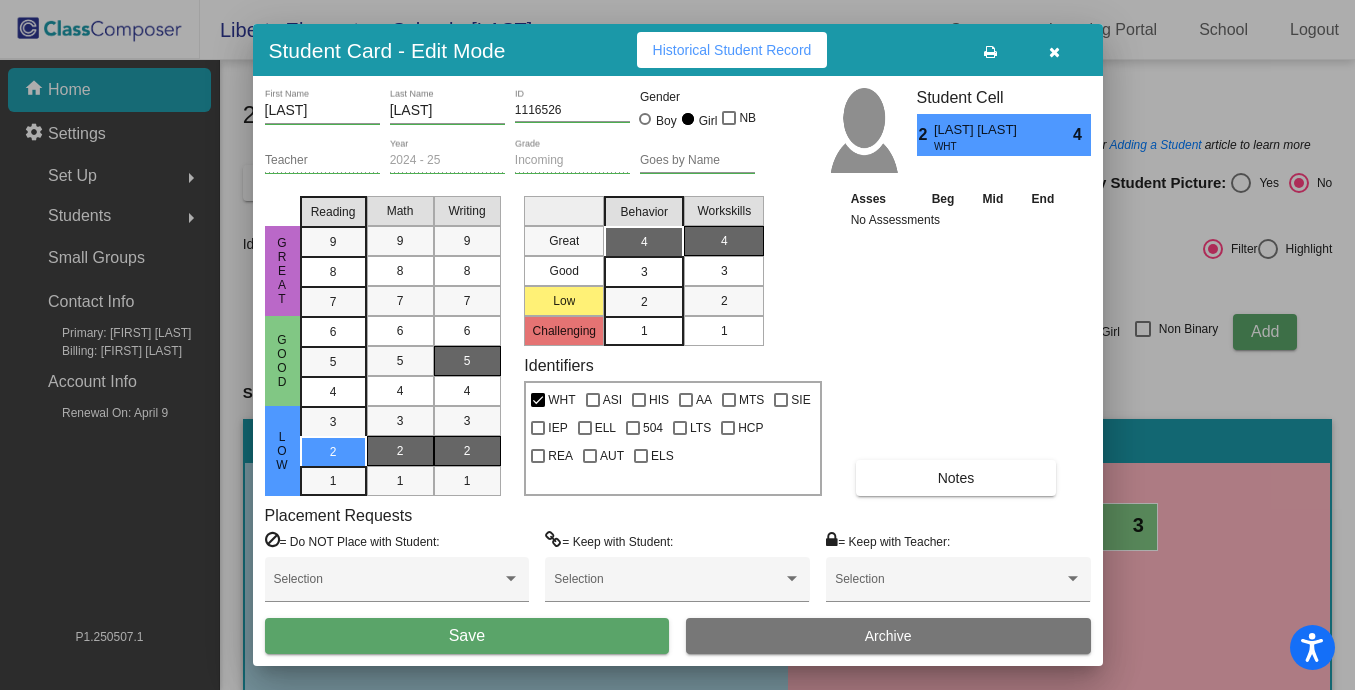 click on "2" at bounding box center (467, 451) 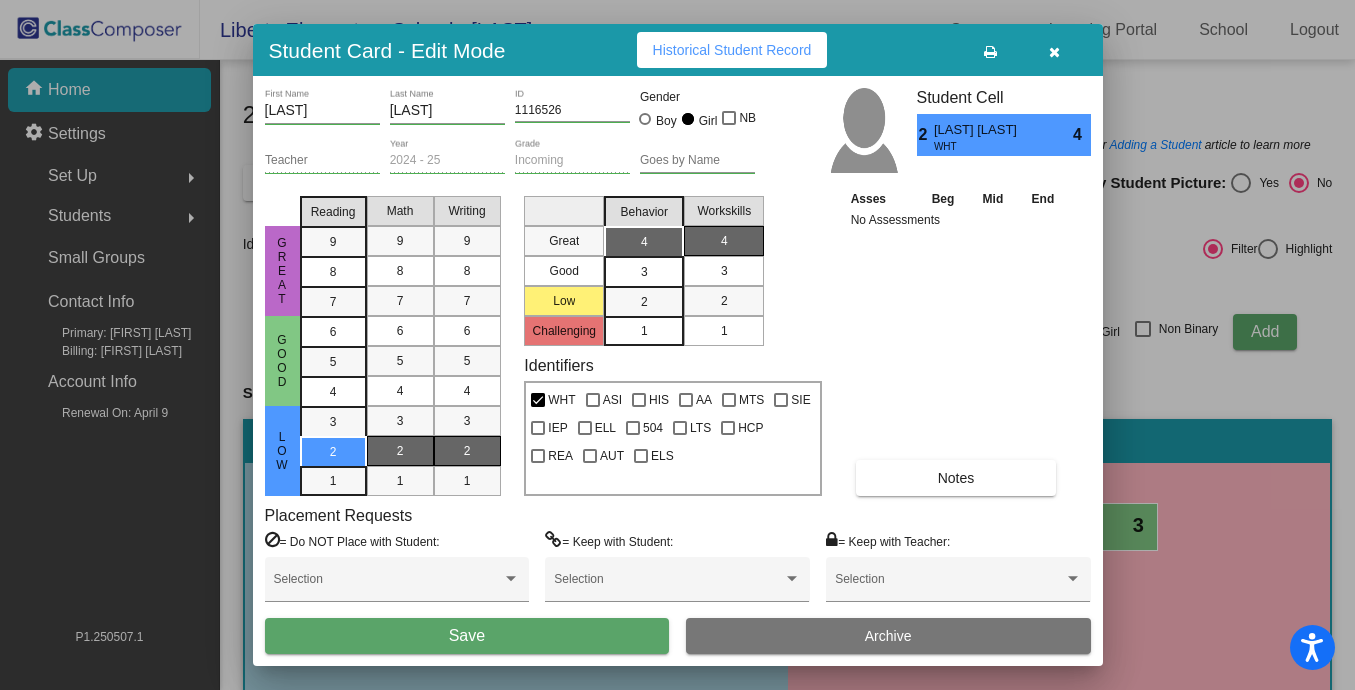 click on "Save" at bounding box center [467, 636] 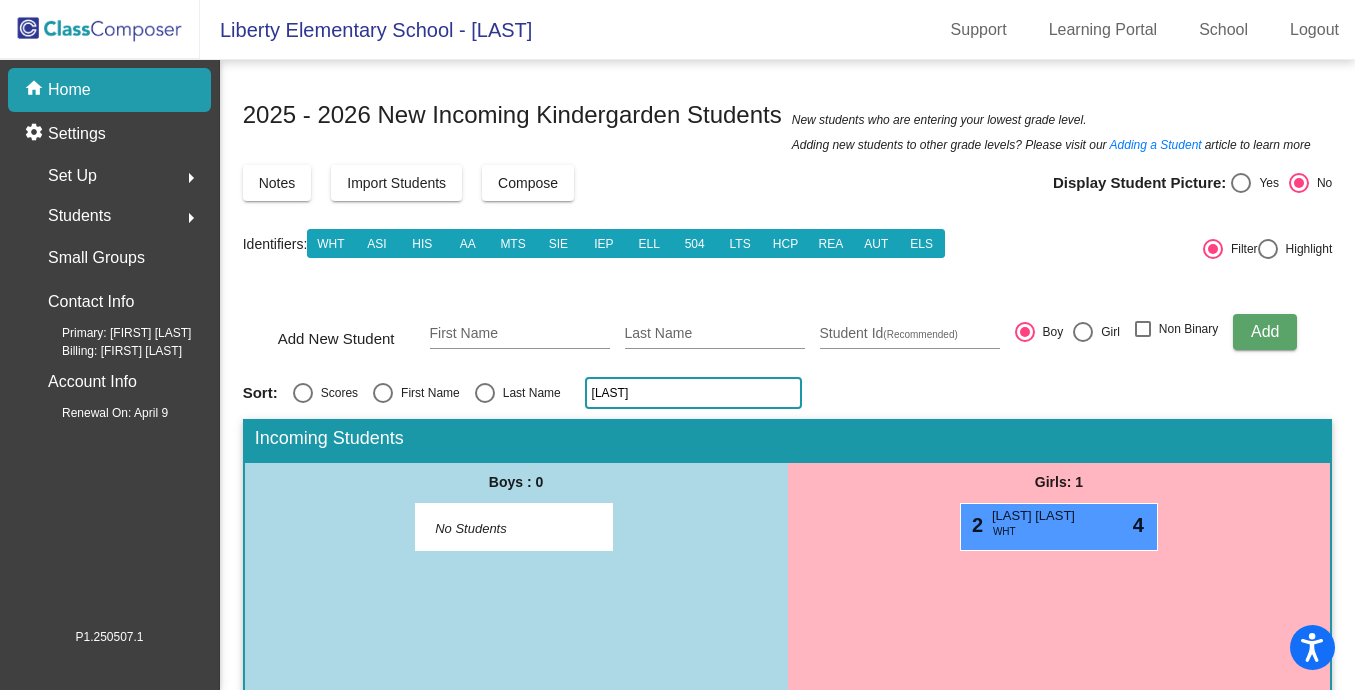 click on "[LAST]" 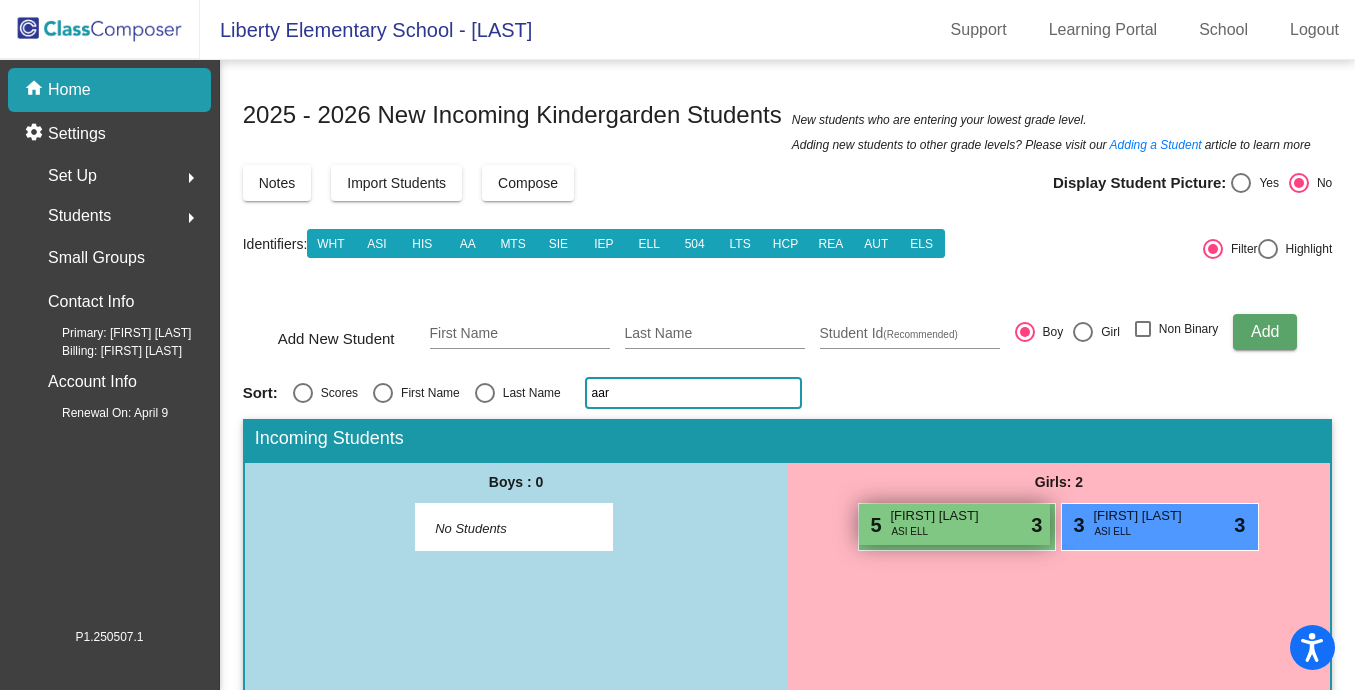 click on "5 [FIRST] [LAST] WHT ASI lock do_not_disturb_alt 3" at bounding box center [954, 524] 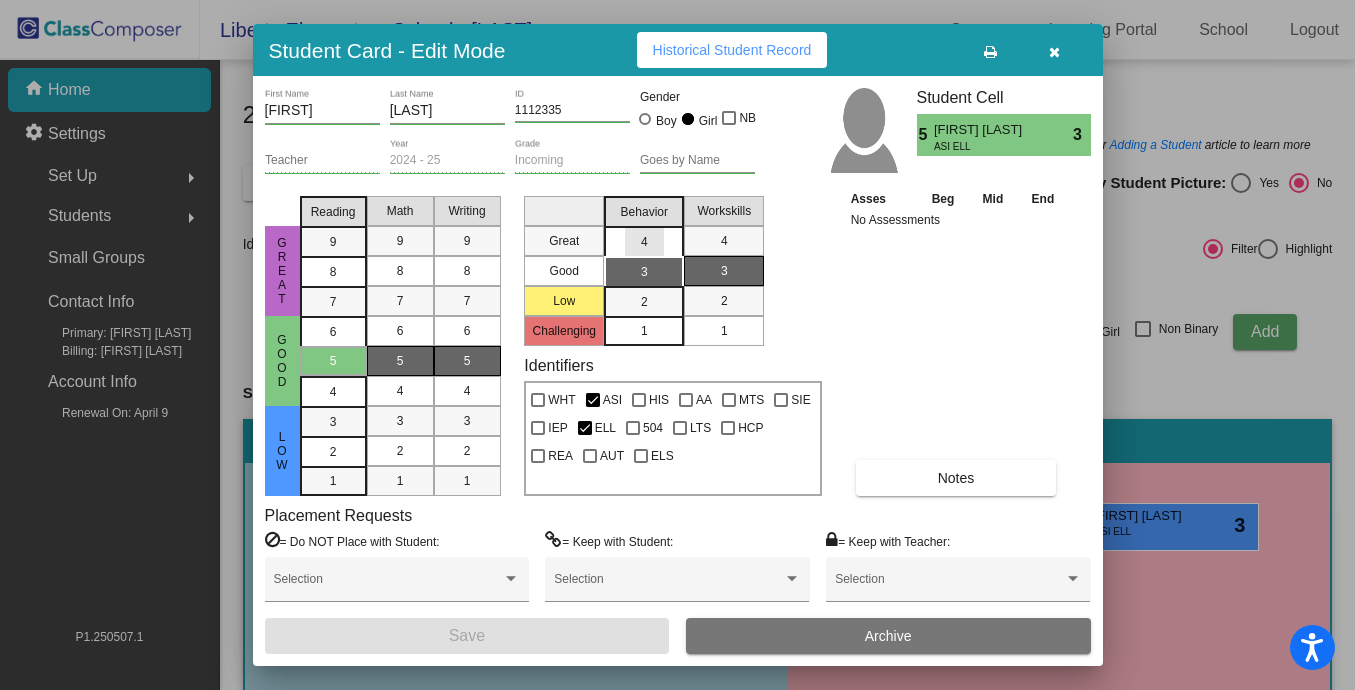 click on "4" at bounding box center (644, 242) 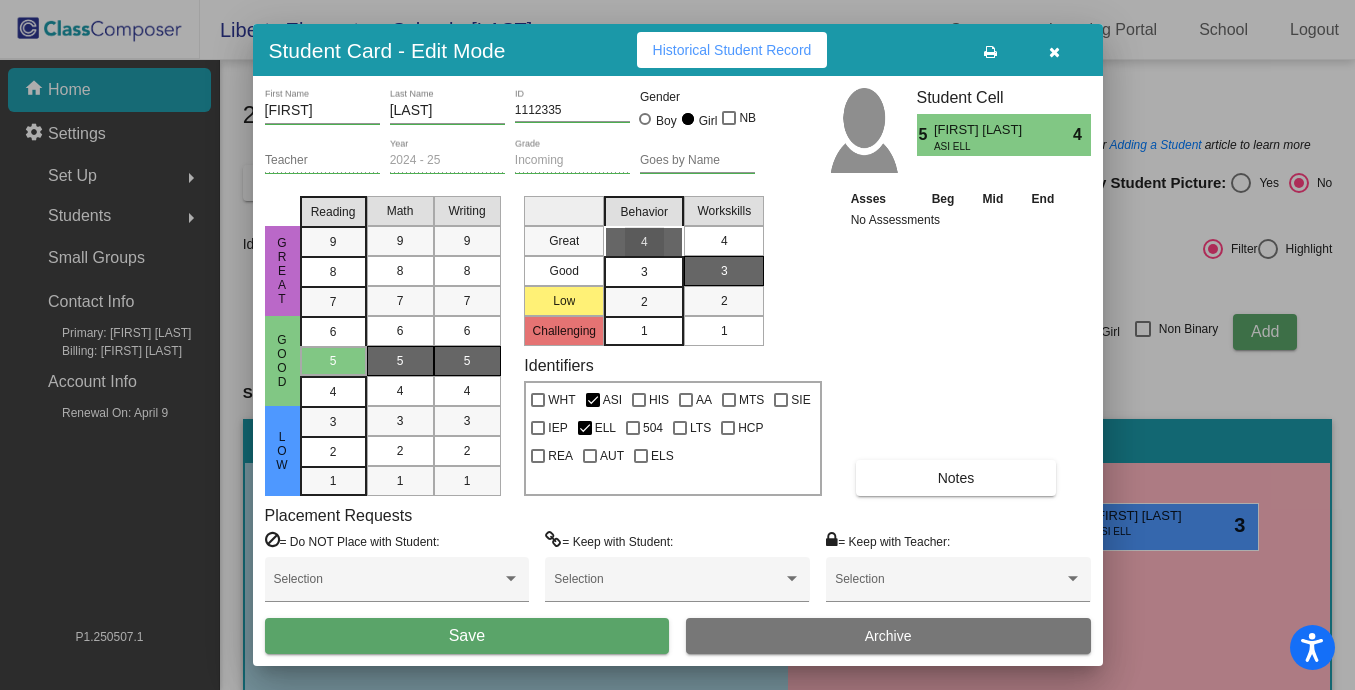 click on "4" at bounding box center [724, 241] 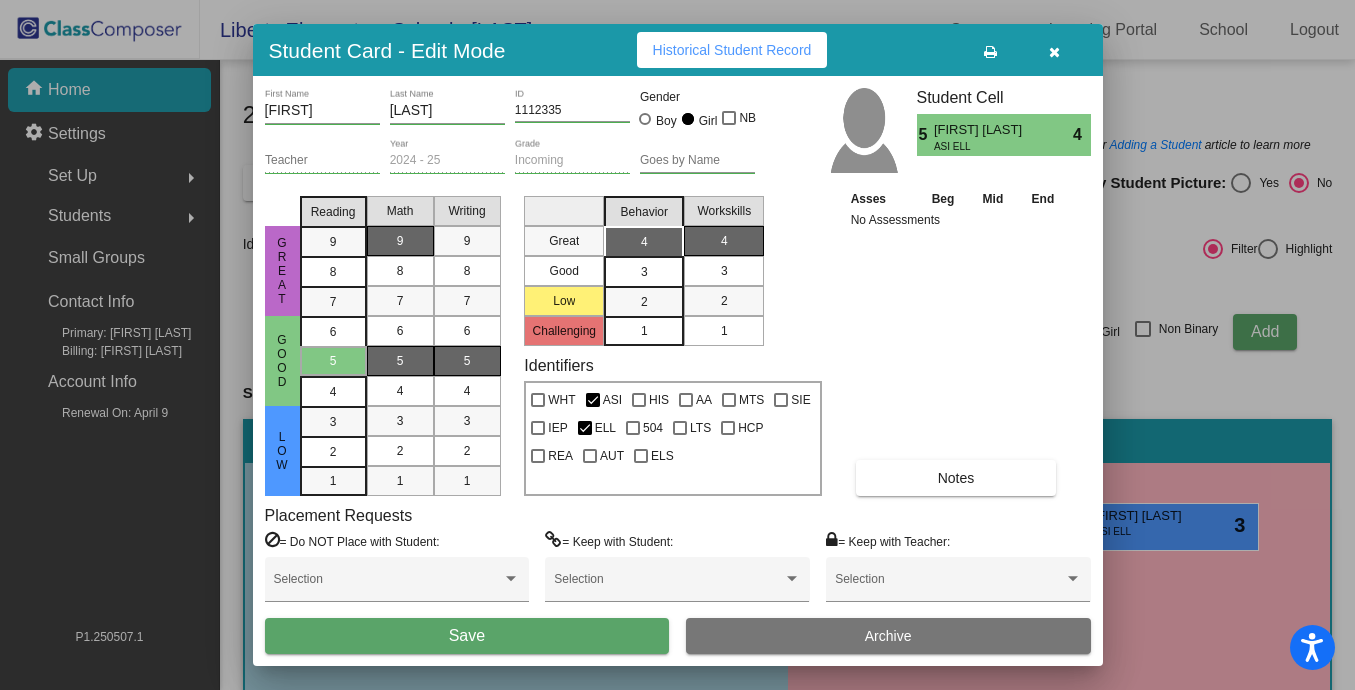 click on "9" at bounding box center (400, 241) 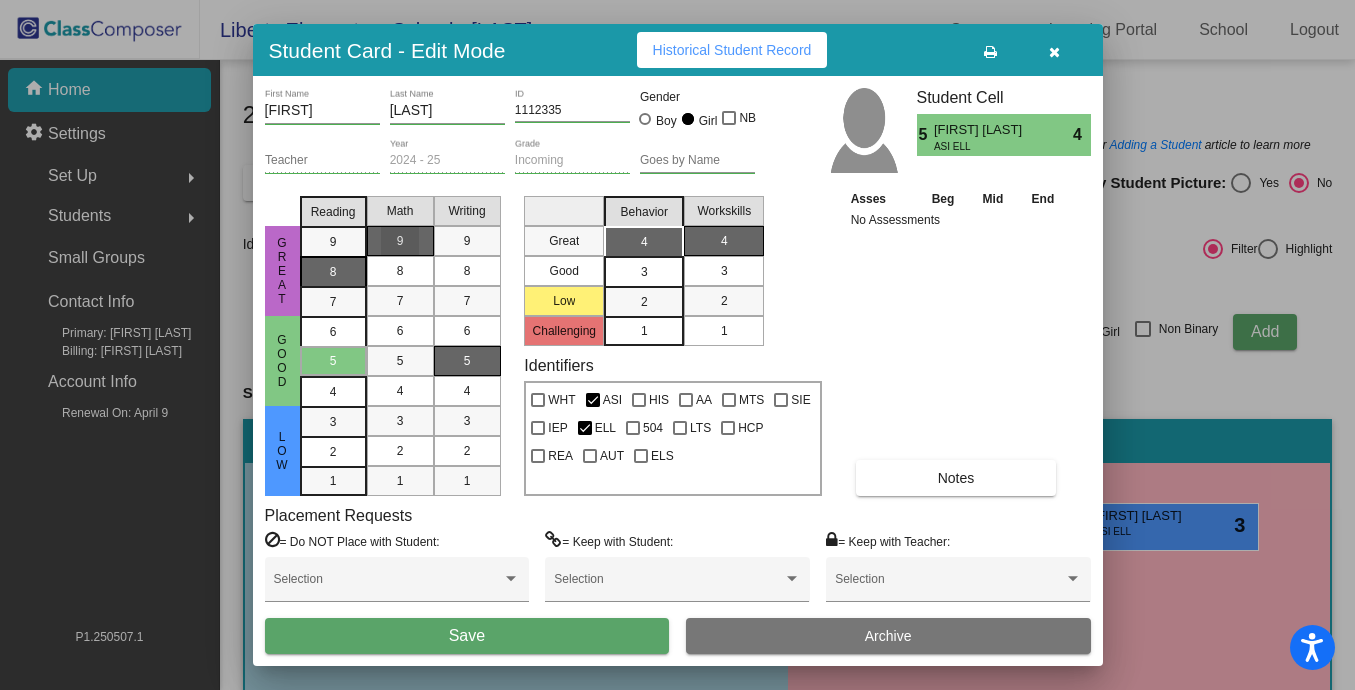click on "8" at bounding box center [333, 242] 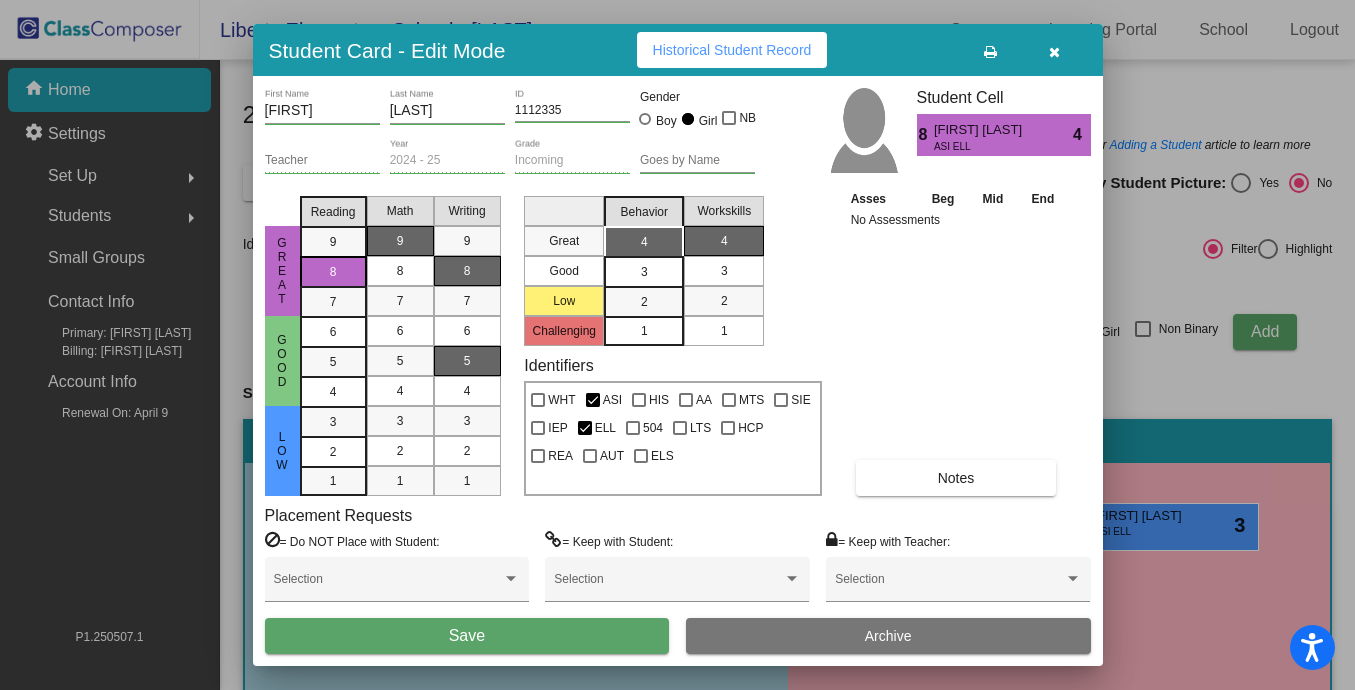 click on "8" at bounding box center (467, 271) 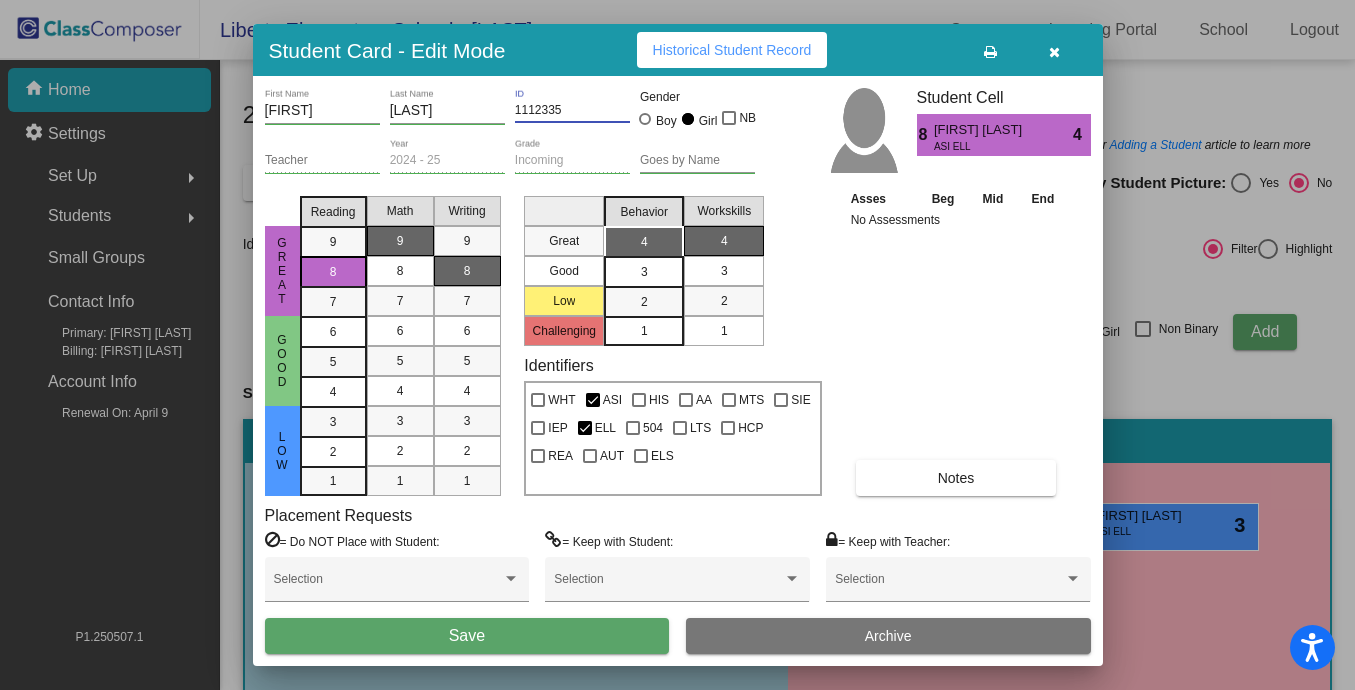 click on "1112335" at bounding box center (572, 111) 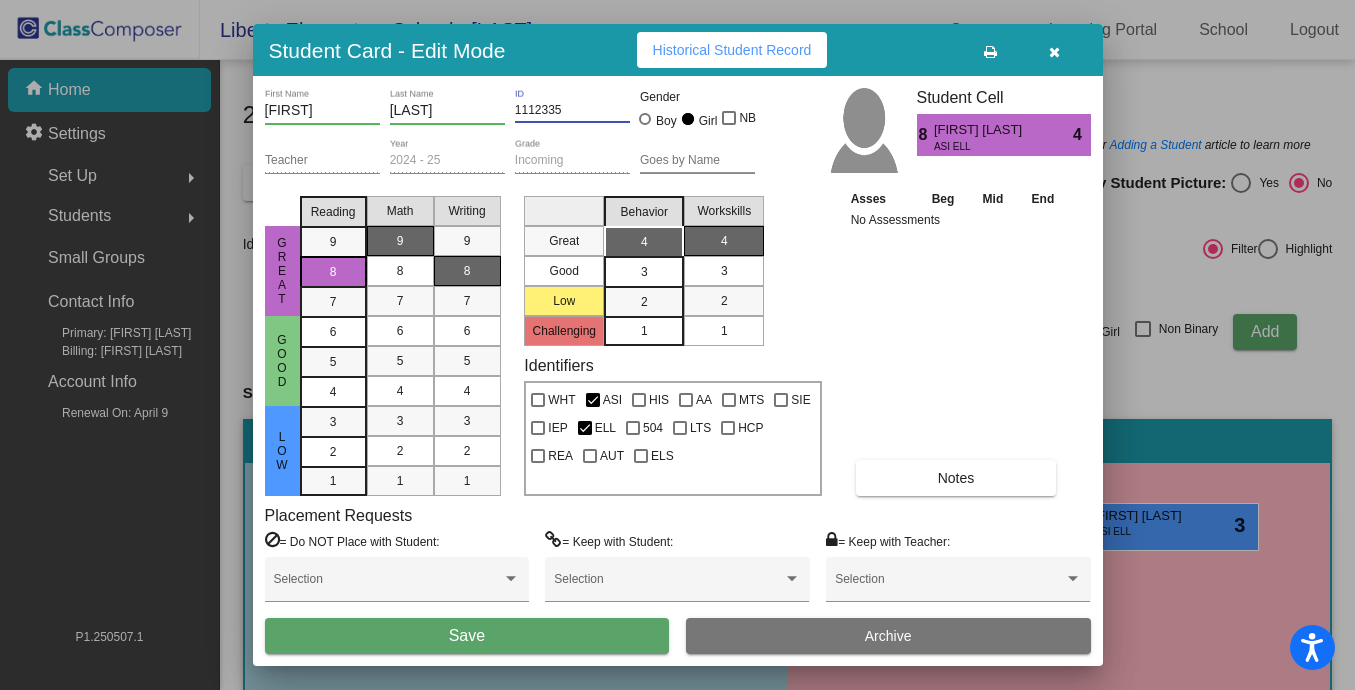 click on "Notes" at bounding box center [956, 478] 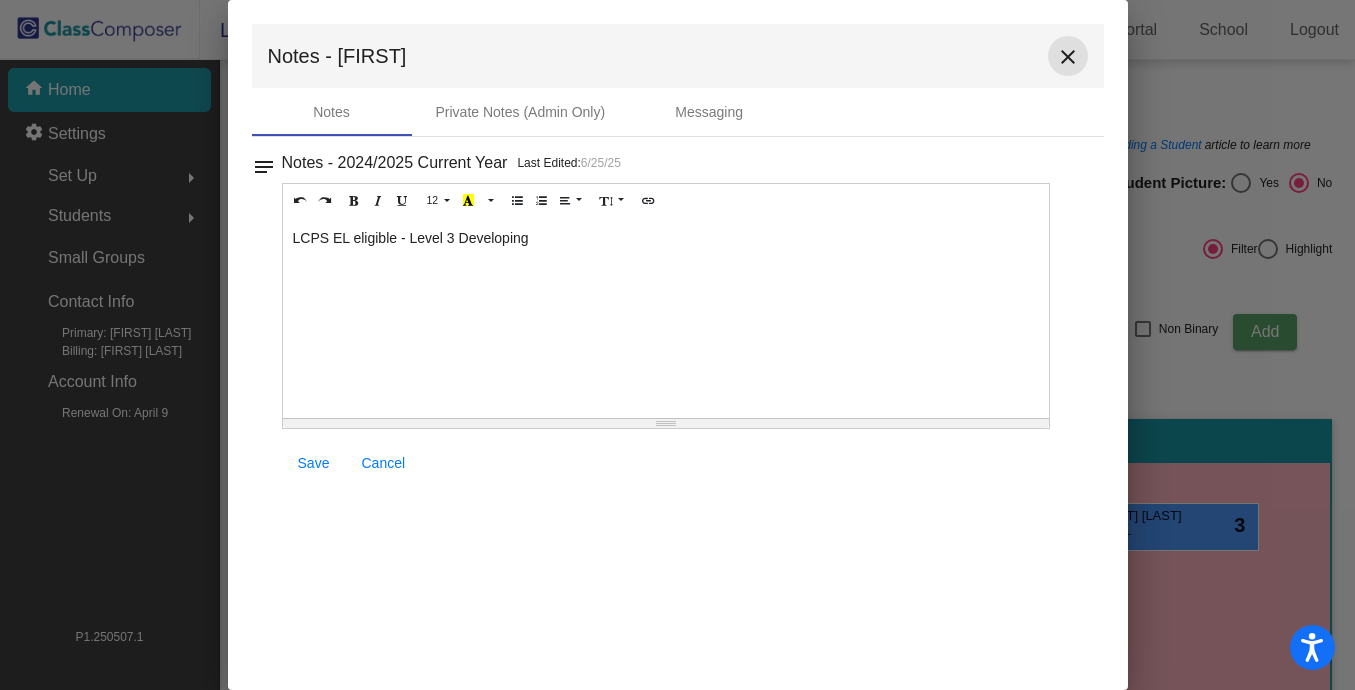 click on "close" at bounding box center [1068, 57] 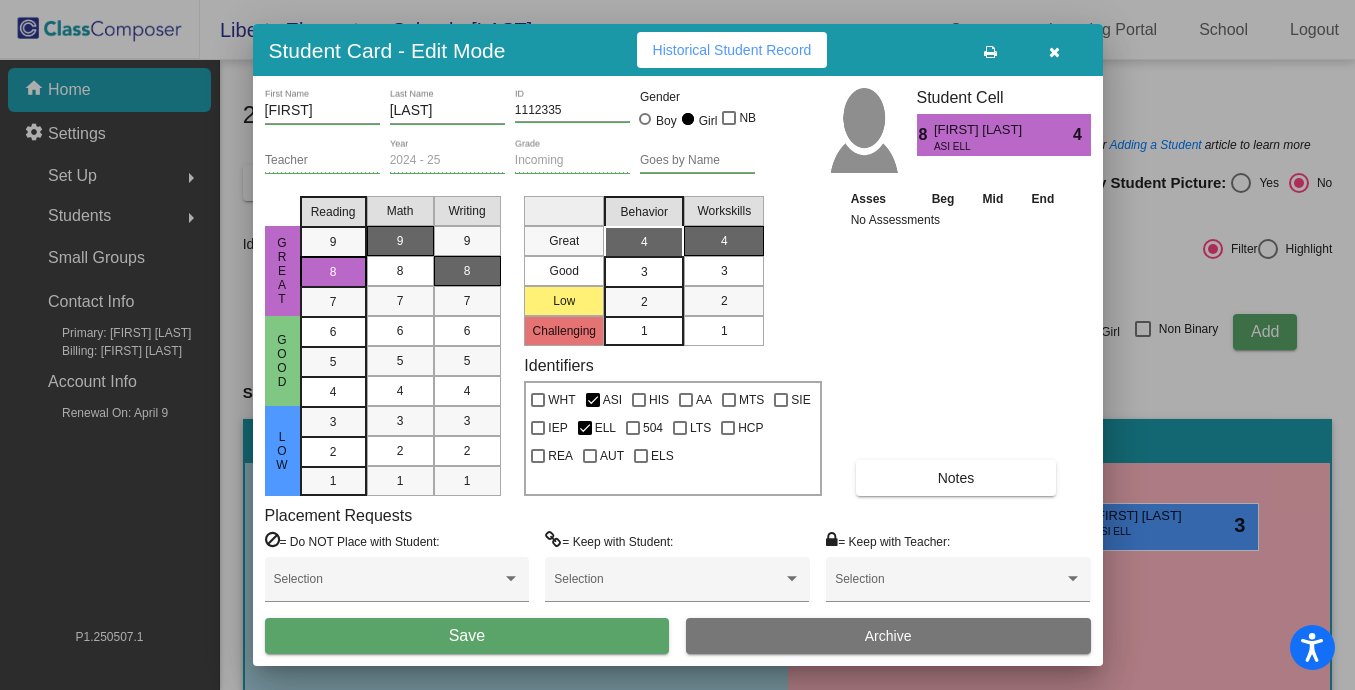 click on "Save" at bounding box center [467, 636] 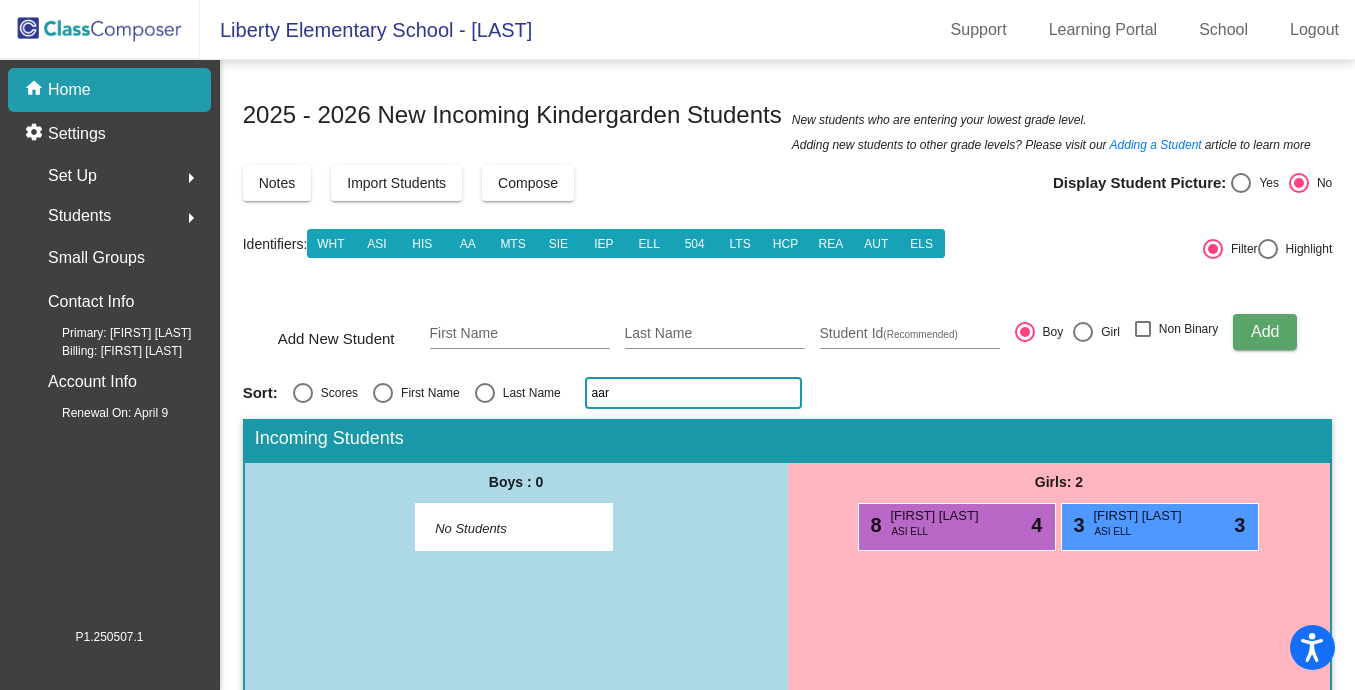 click on "aar" 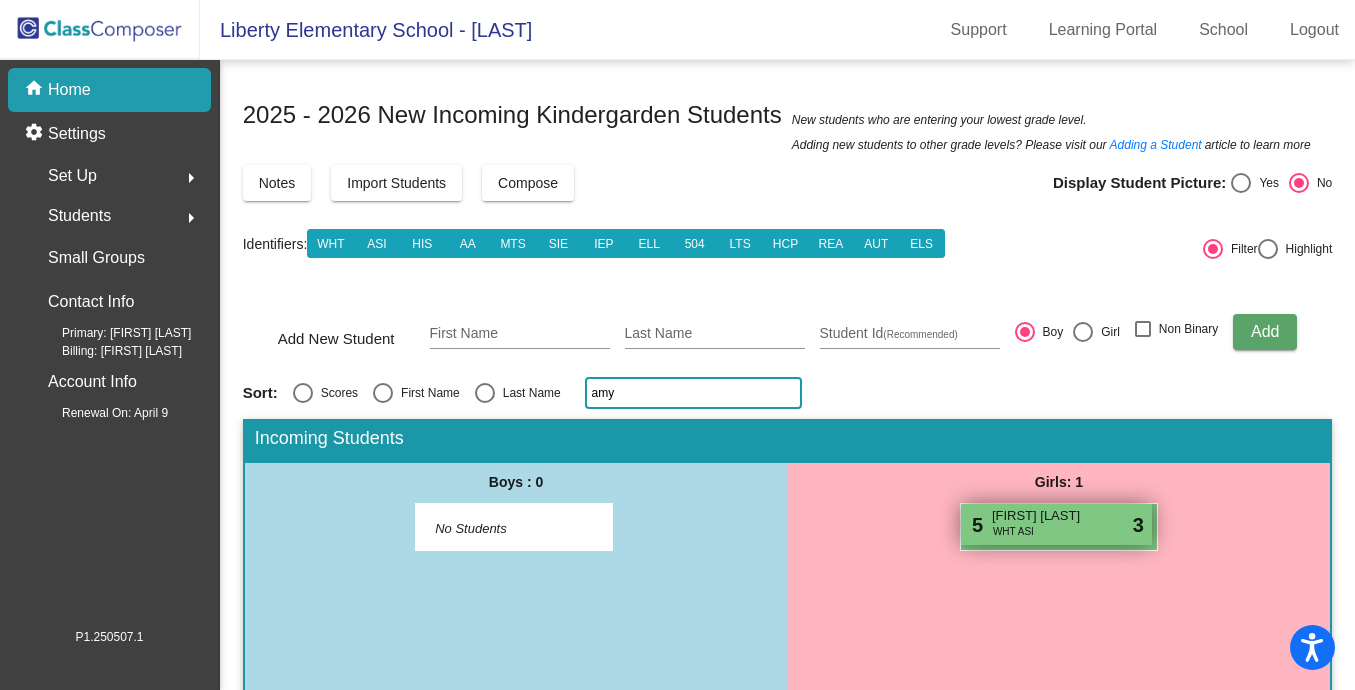 click on "5 [FIRST] [LAST] WHT ASI lock do_not_disturb_alt 3" at bounding box center (1056, 524) 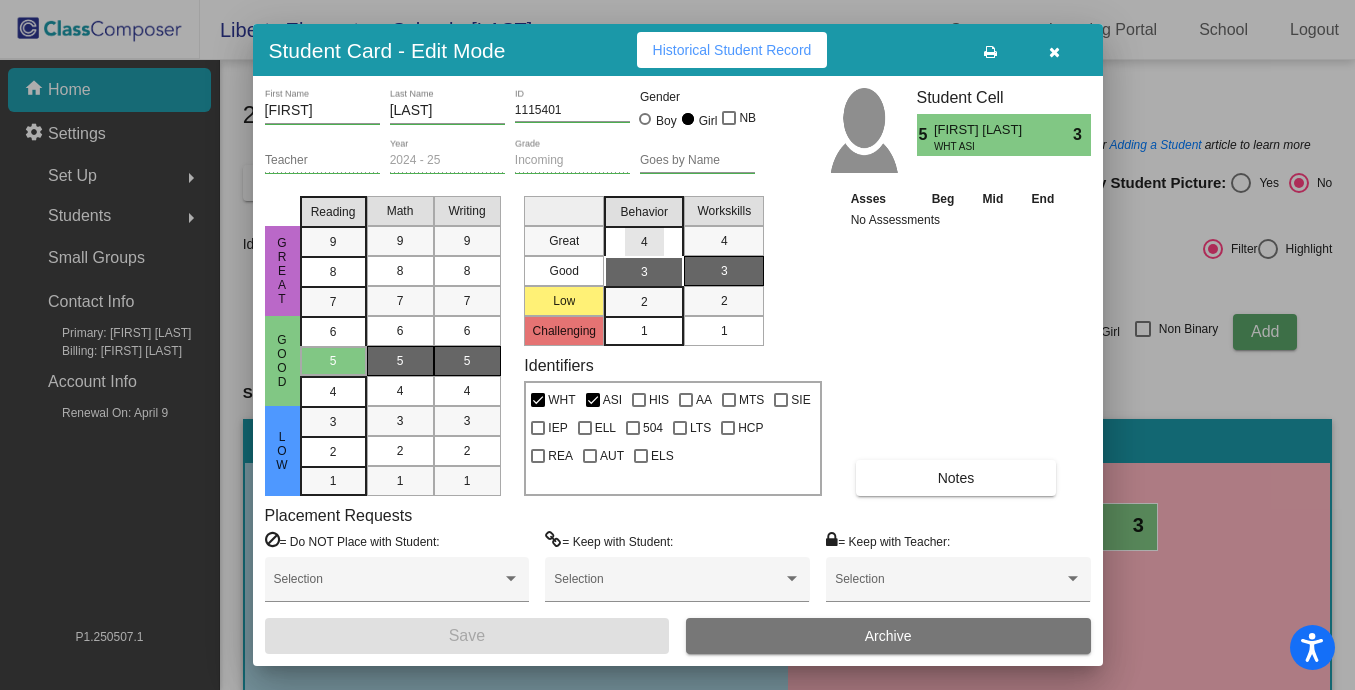 click on "4" at bounding box center [644, 242] 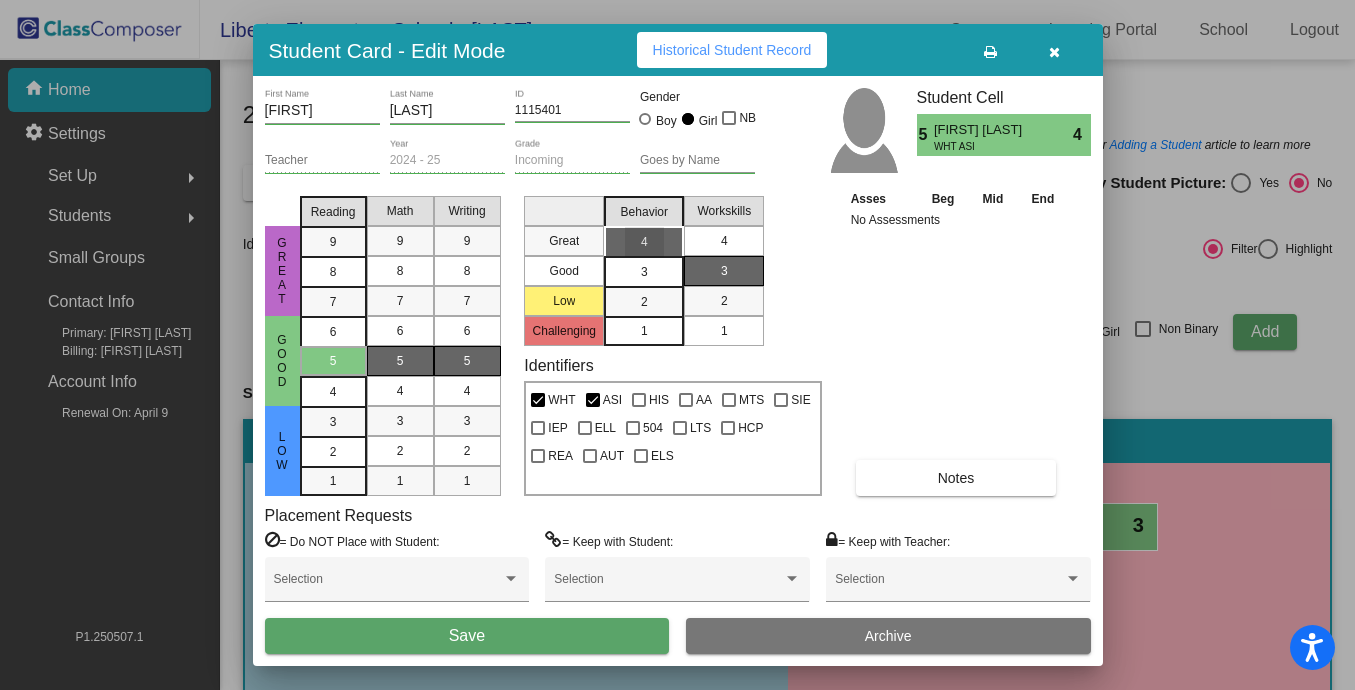 click on "4" at bounding box center [724, 241] 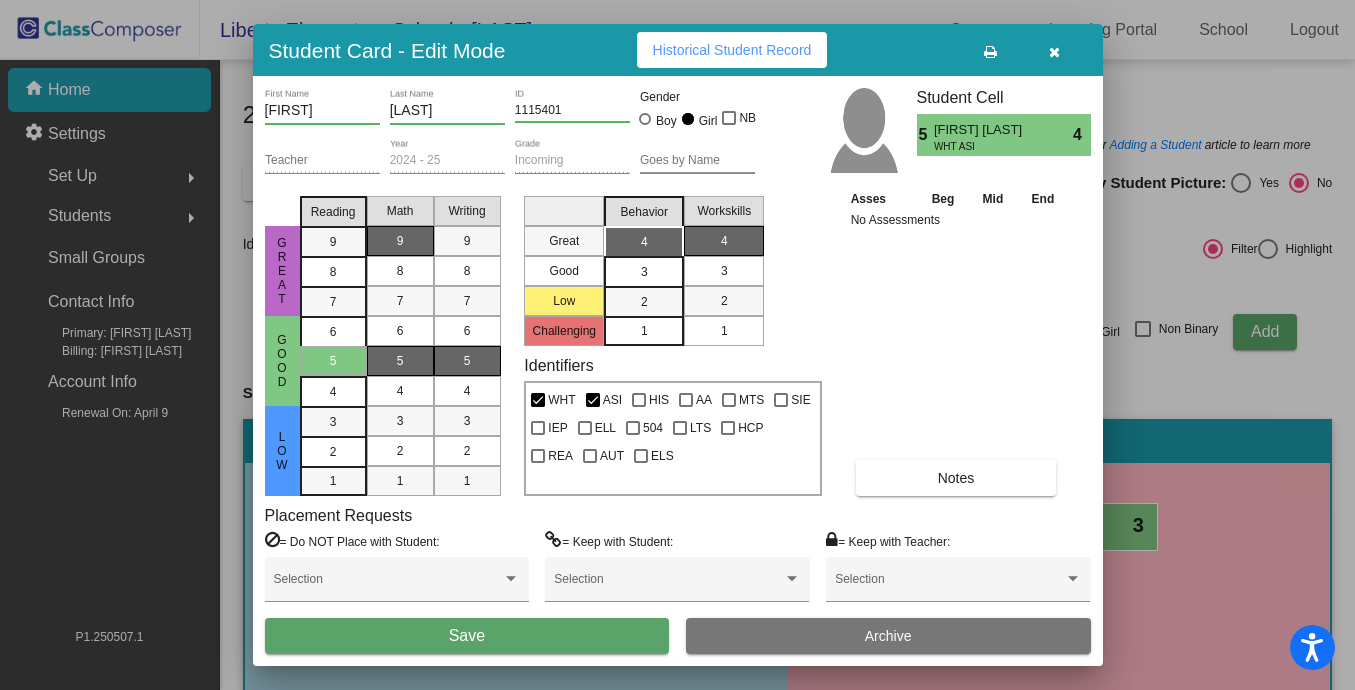 click on "9" at bounding box center [400, 241] 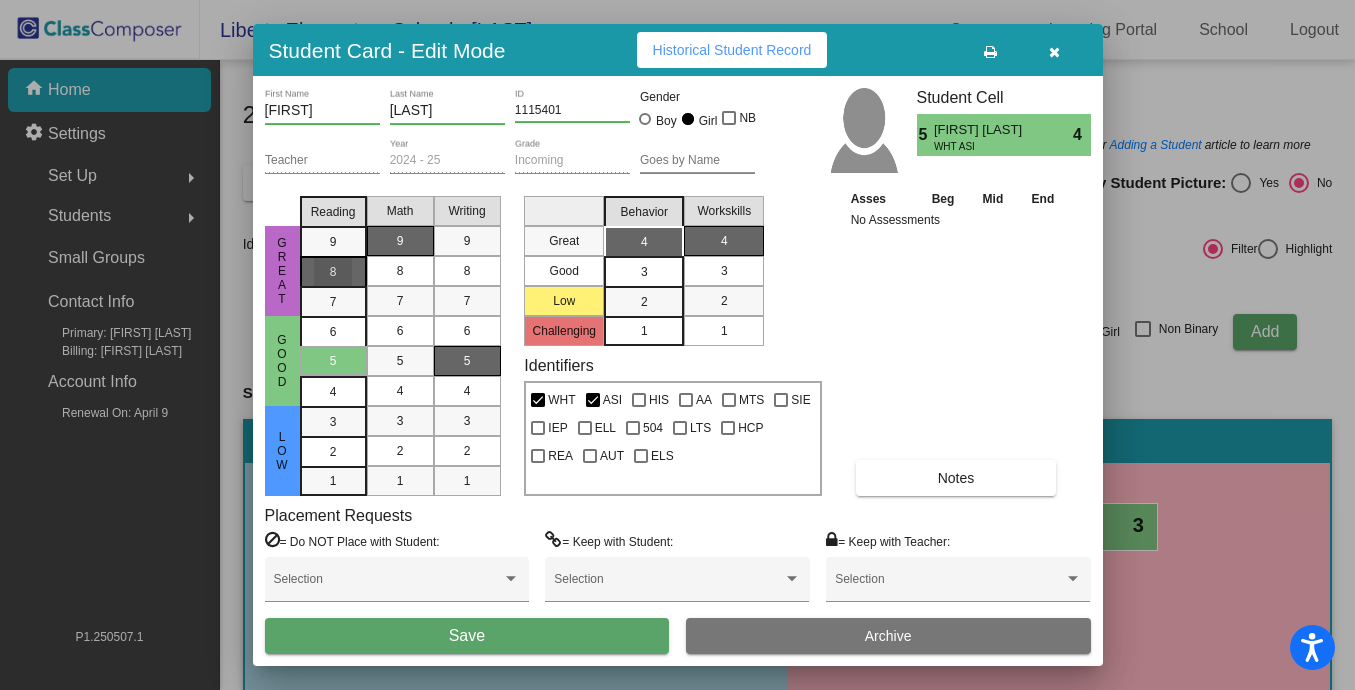 click on "8" at bounding box center (333, 271) 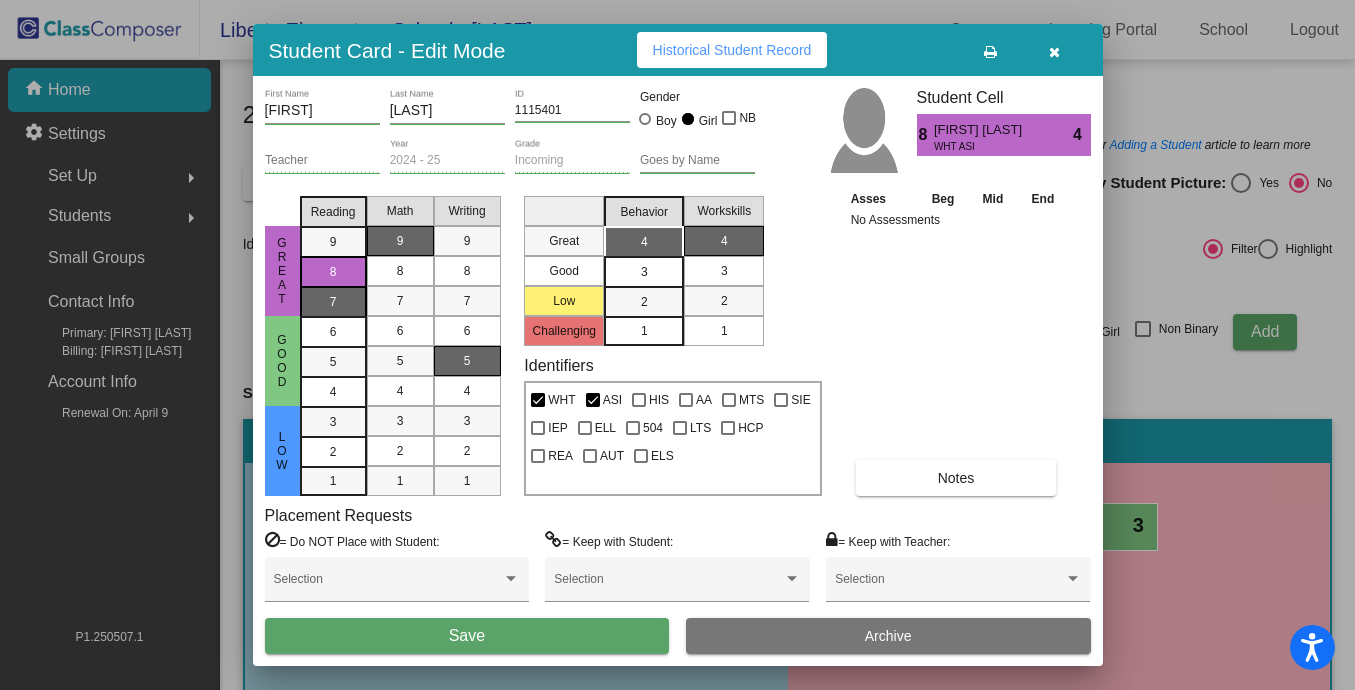 click on "7" at bounding box center [333, 242] 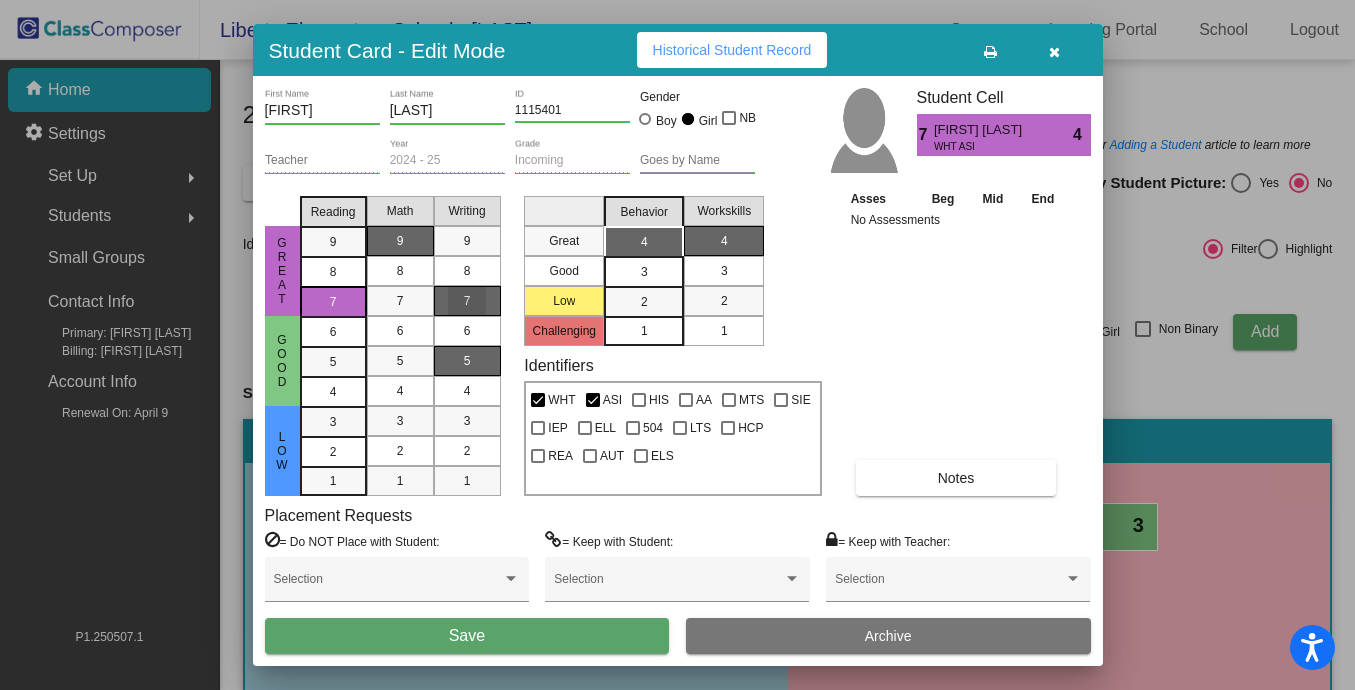 click on "7" at bounding box center [467, 301] 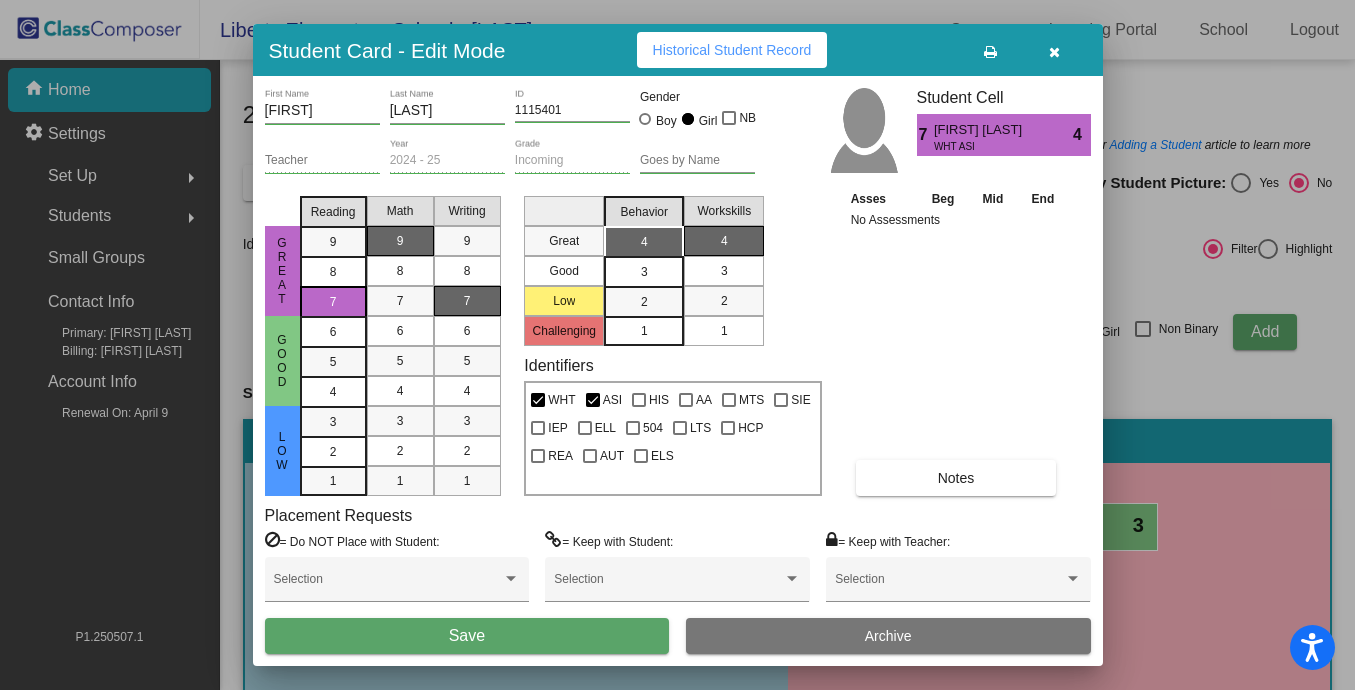 click on "Save" at bounding box center (467, 636) 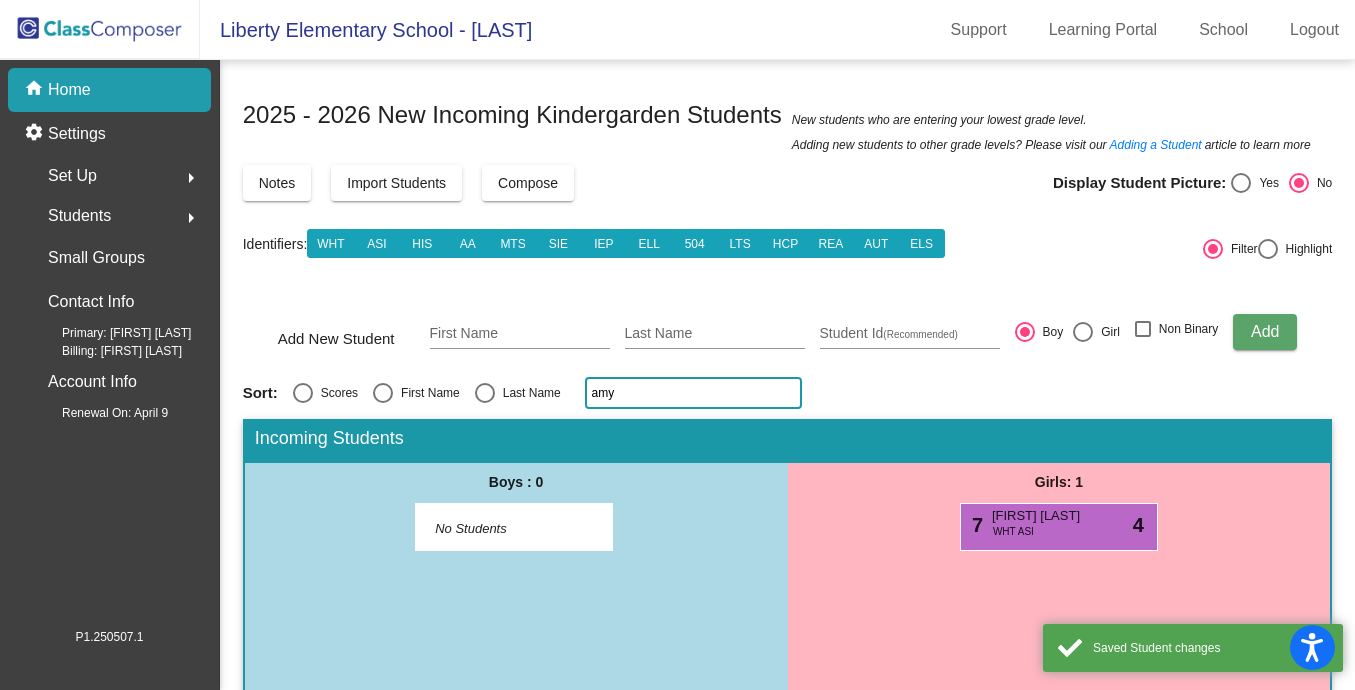 click on "amy" 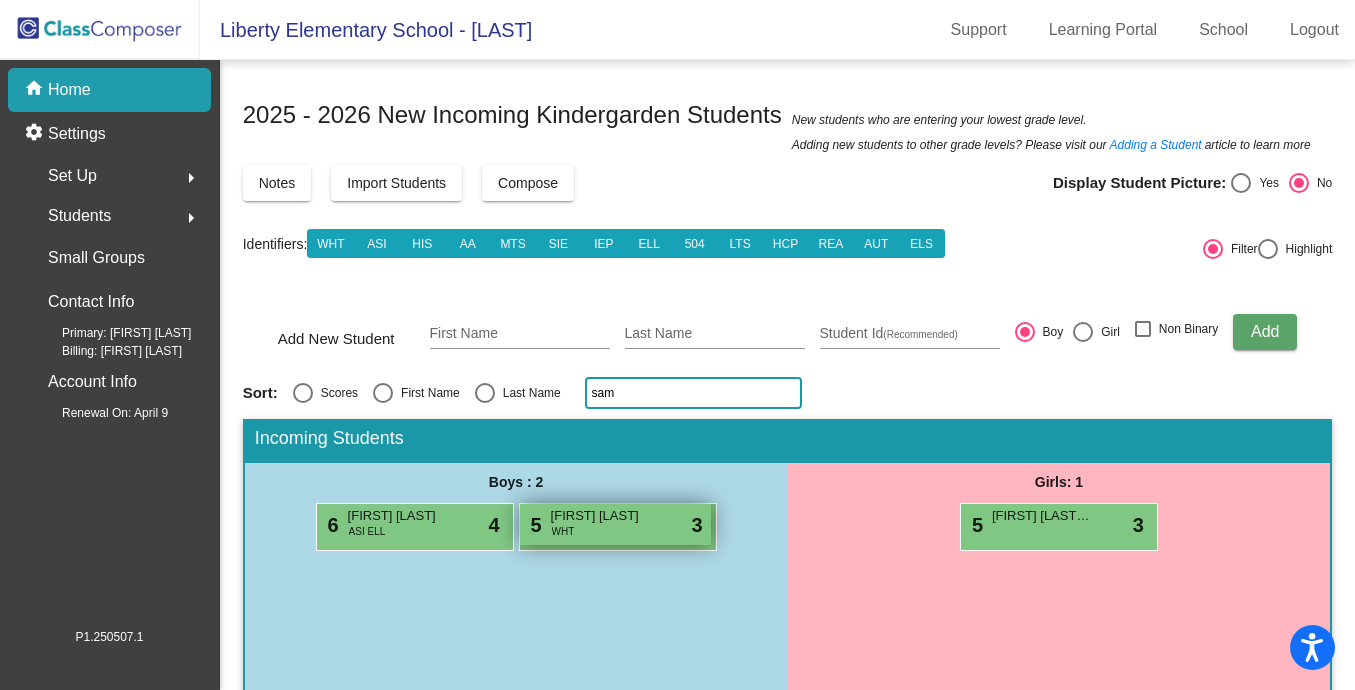 click on "5 [FIRST] [LAST] WHT lock do_not_disturb_alt 3" at bounding box center [615, 524] 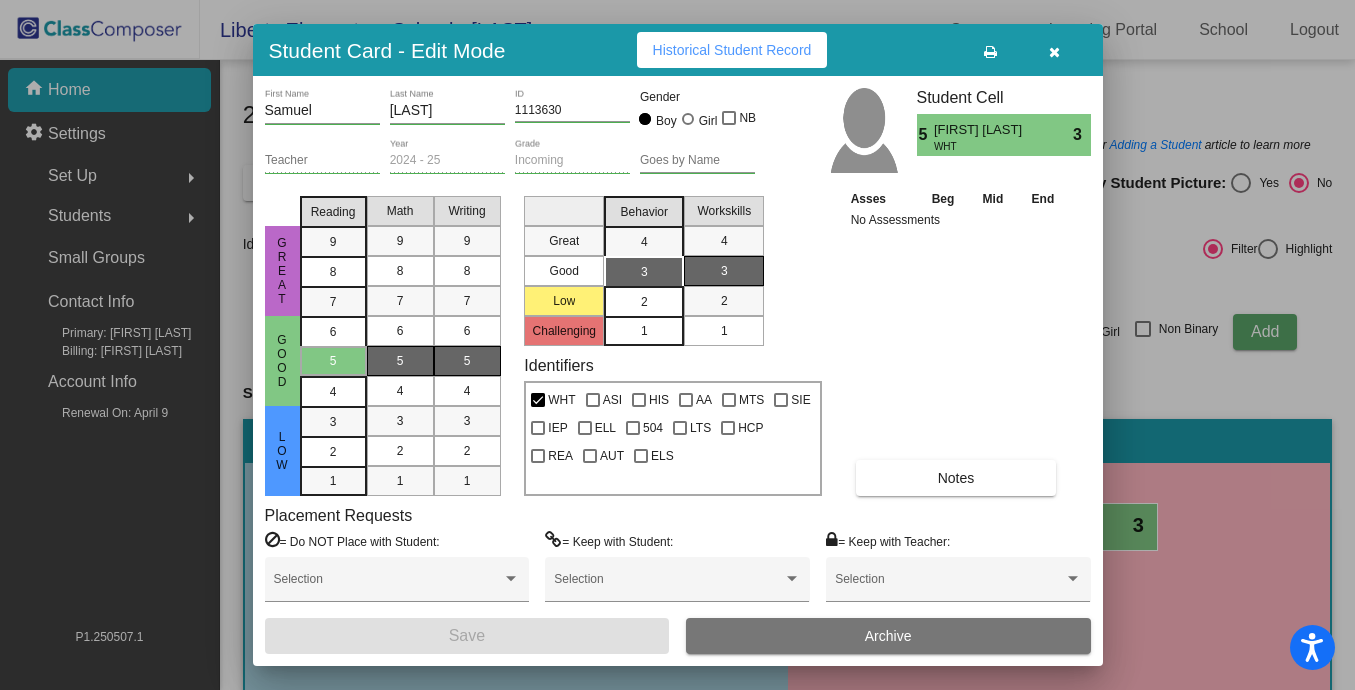 click on "2" at bounding box center (644, 302) 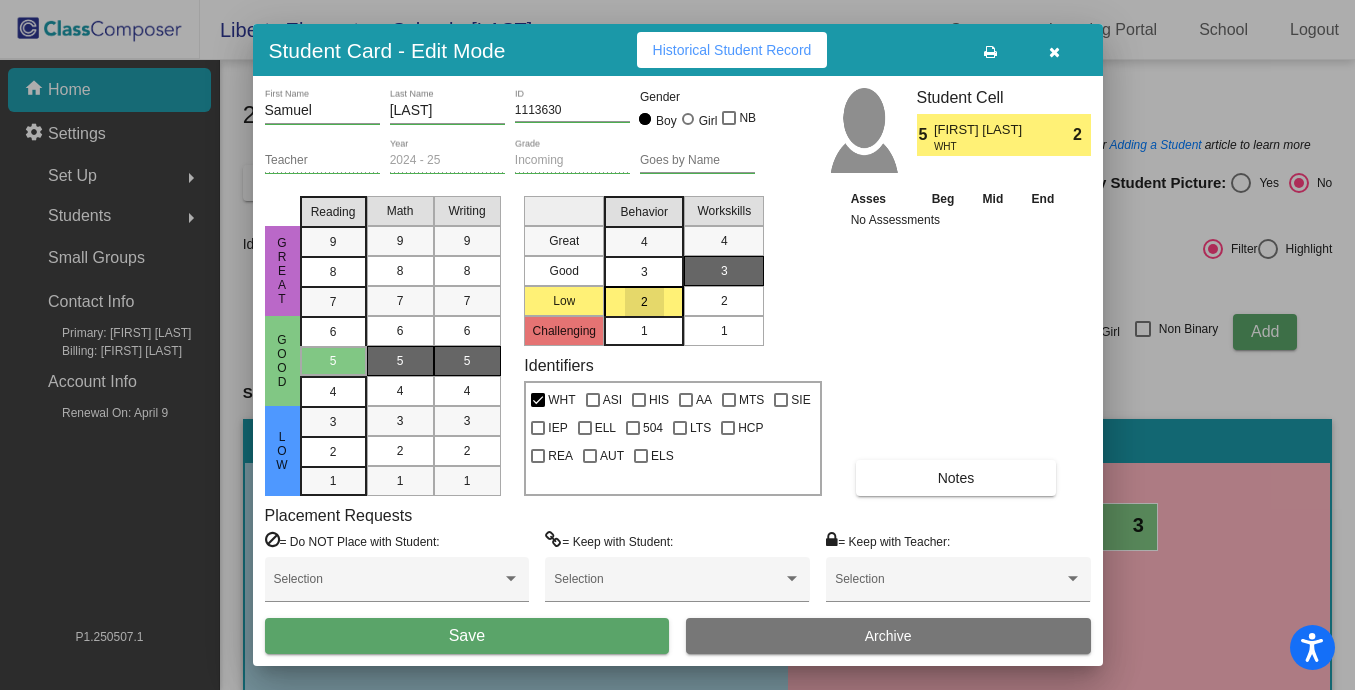 click on "2" at bounding box center [724, 301] 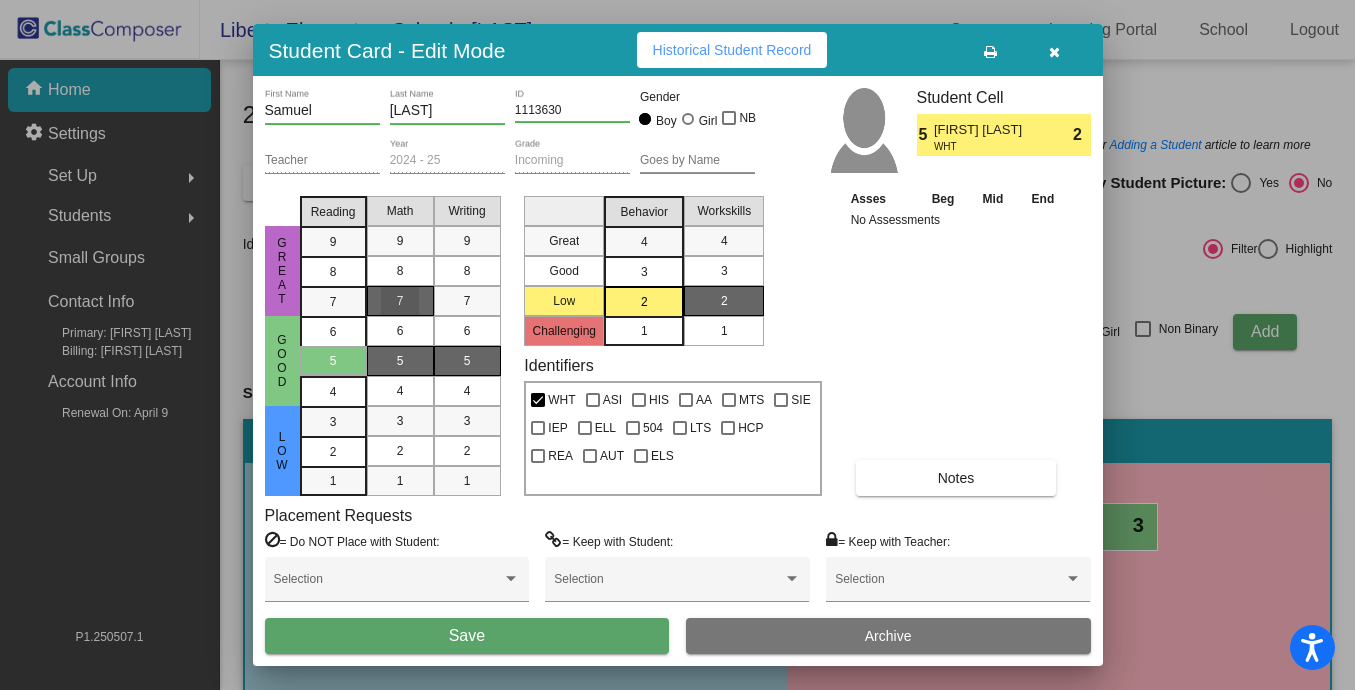 click on "7" at bounding box center [400, 301] 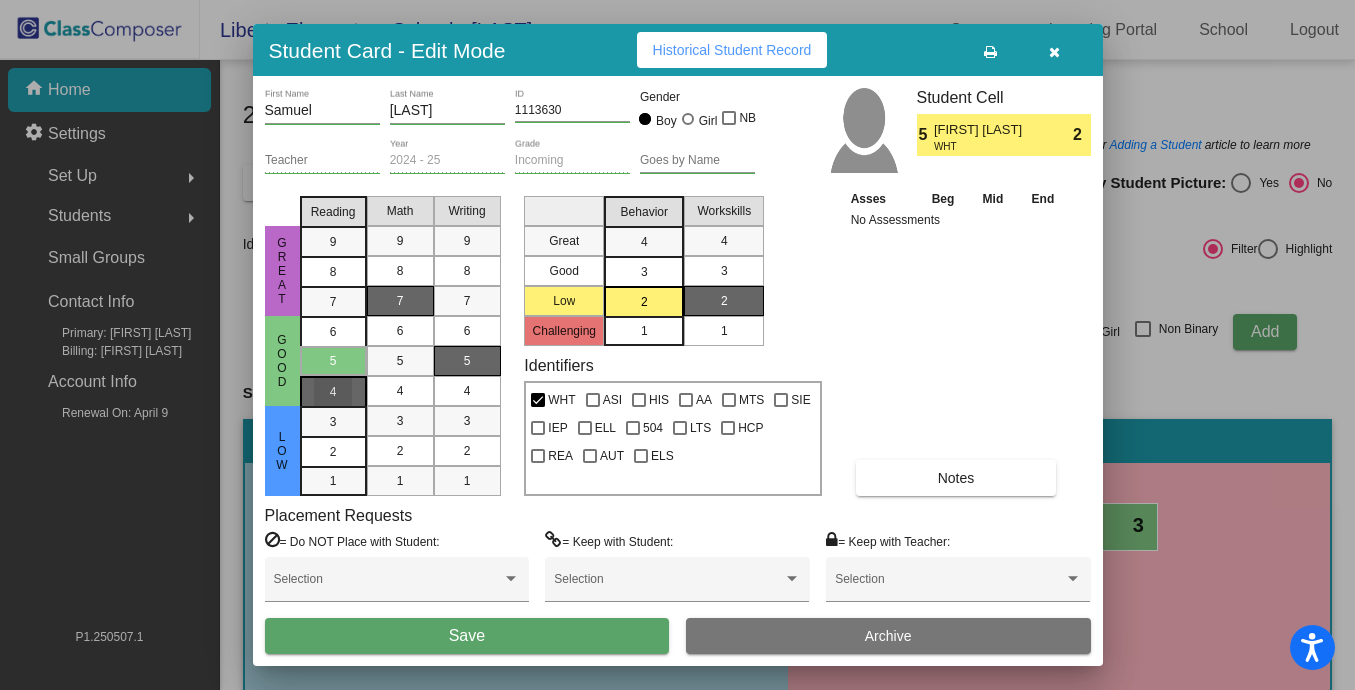 click on "4" at bounding box center (333, 332) 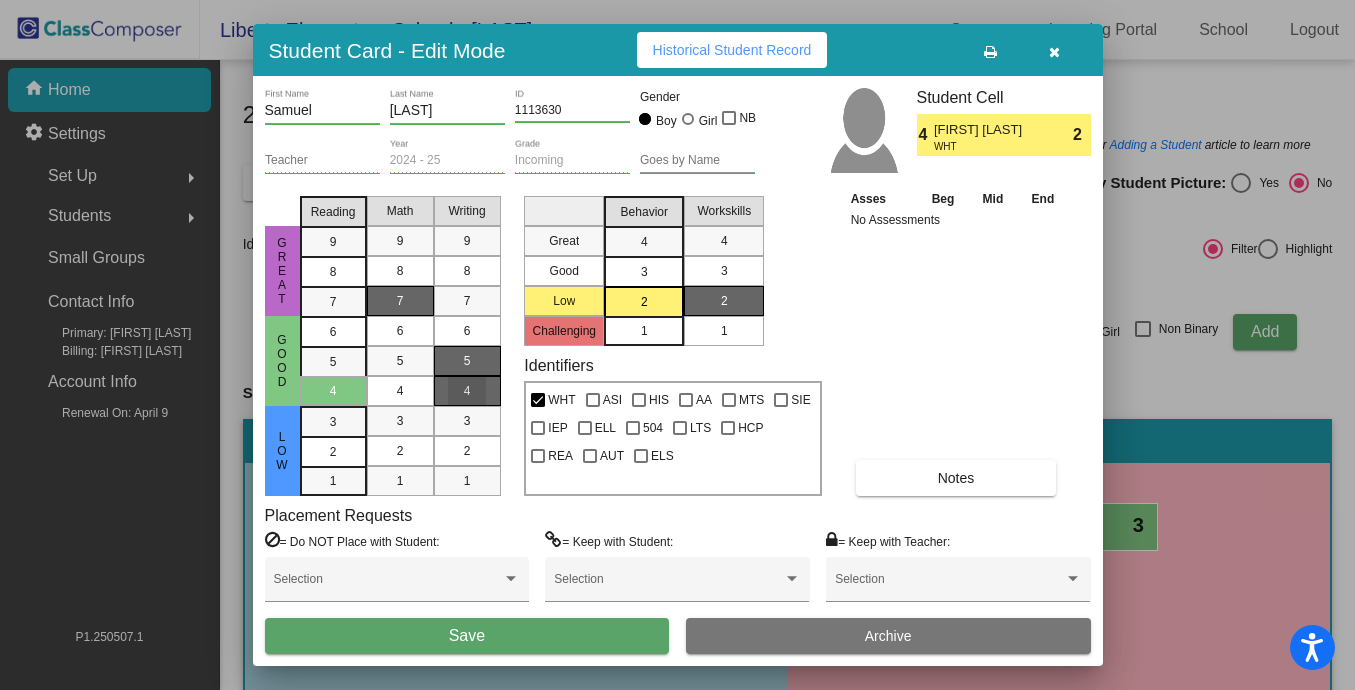 click on "4" at bounding box center (467, 391) 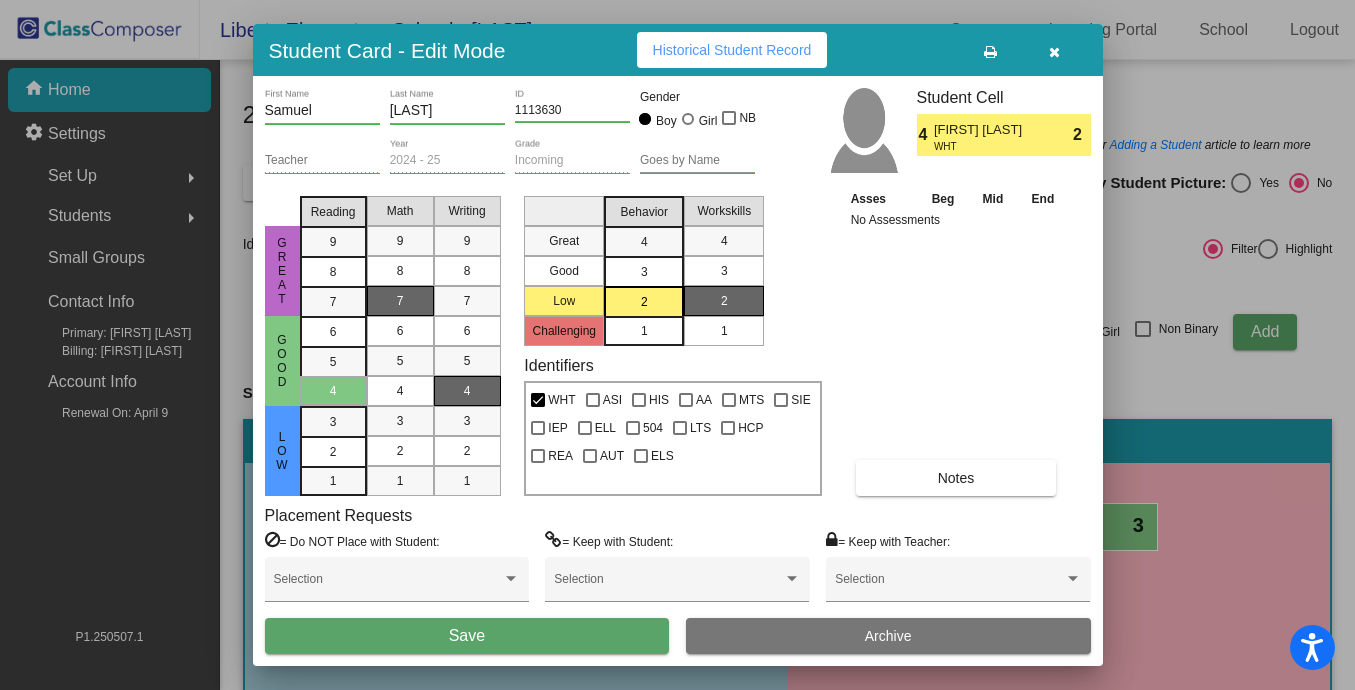 click on "Save" at bounding box center [467, 636] 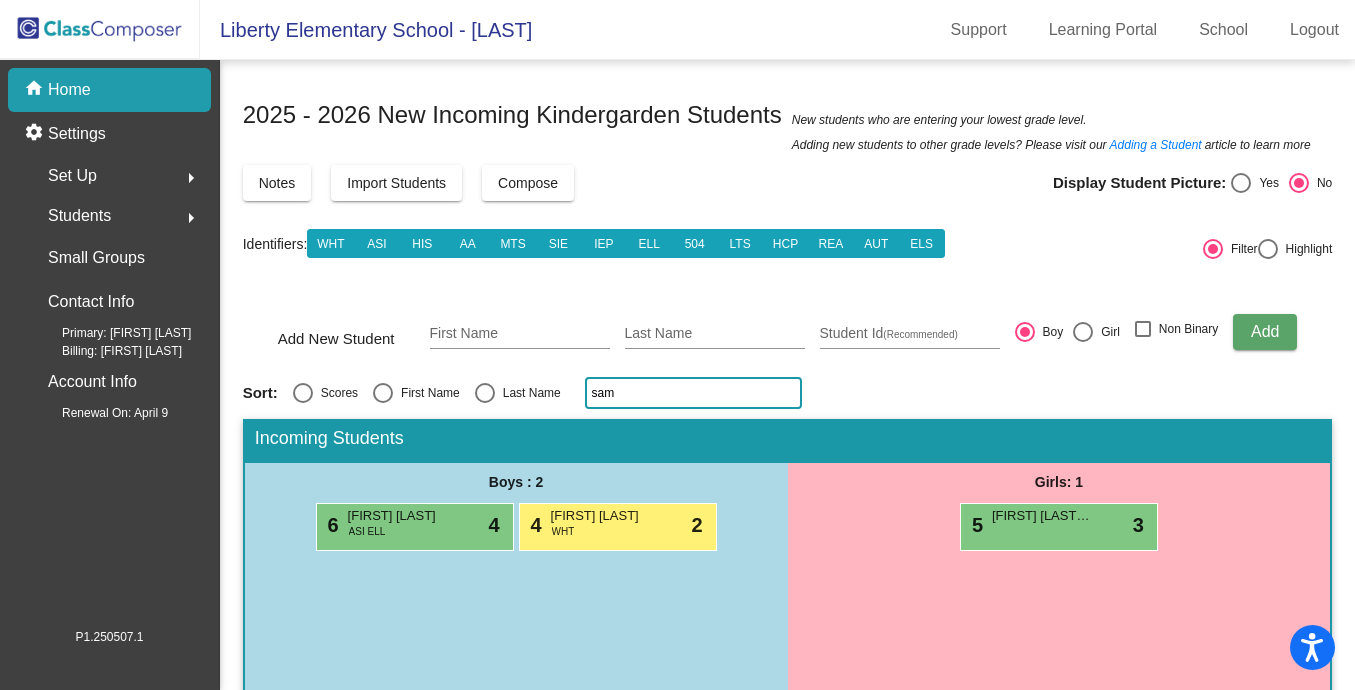 click on "sam" 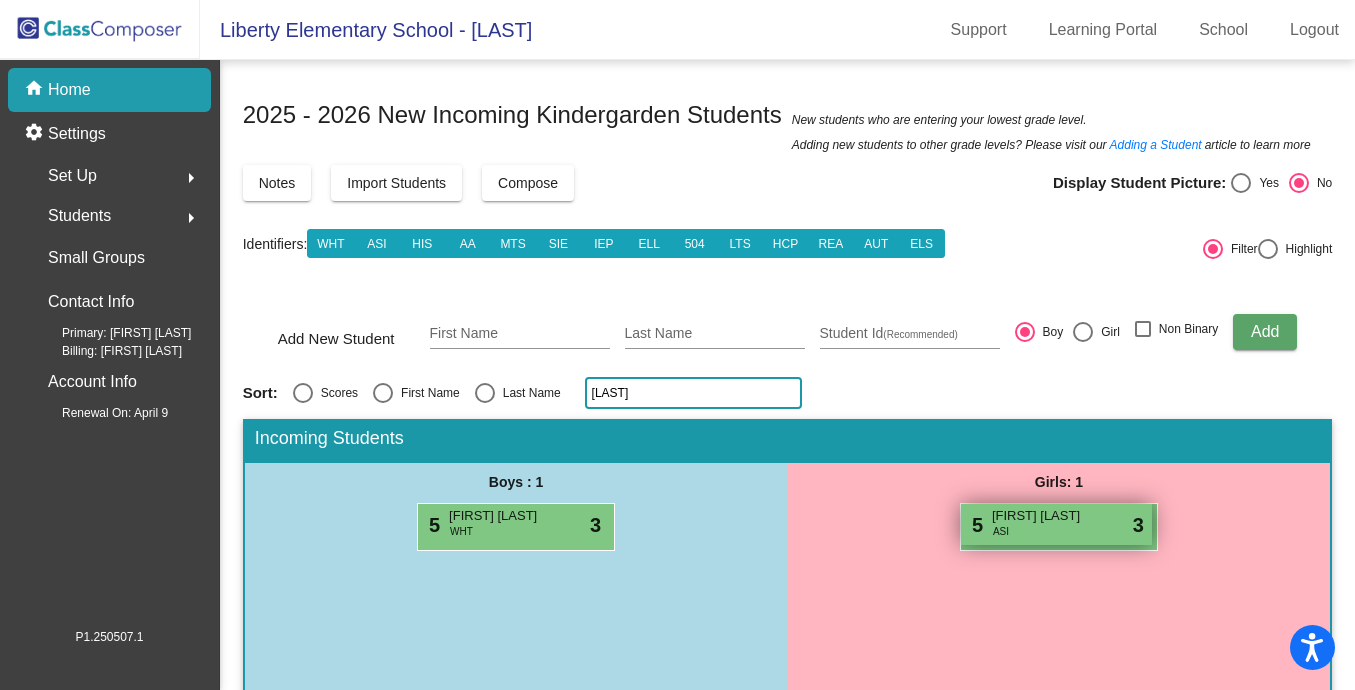 click on "[NUMBER] [FIRST] [LAST] ASI lock do_not_disturb_alt [NUMBER]" at bounding box center (1056, 524) 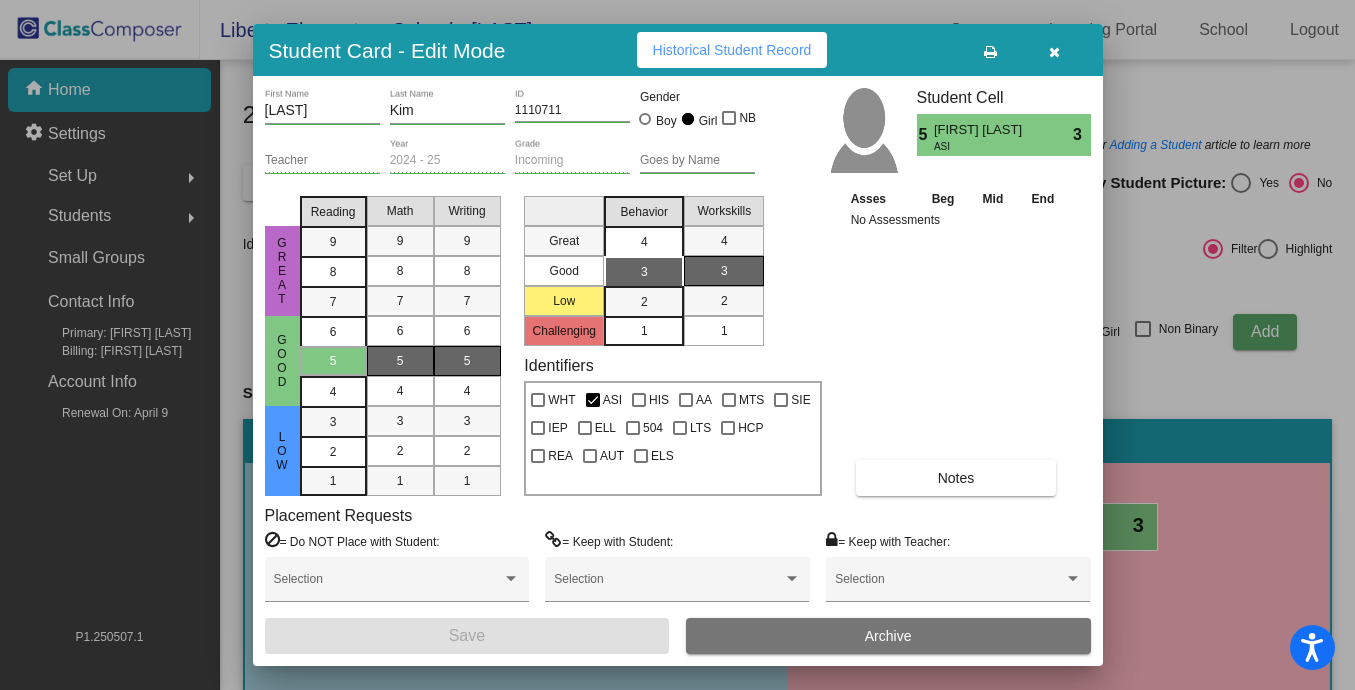 click on "4" at bounding box center (644, 242) 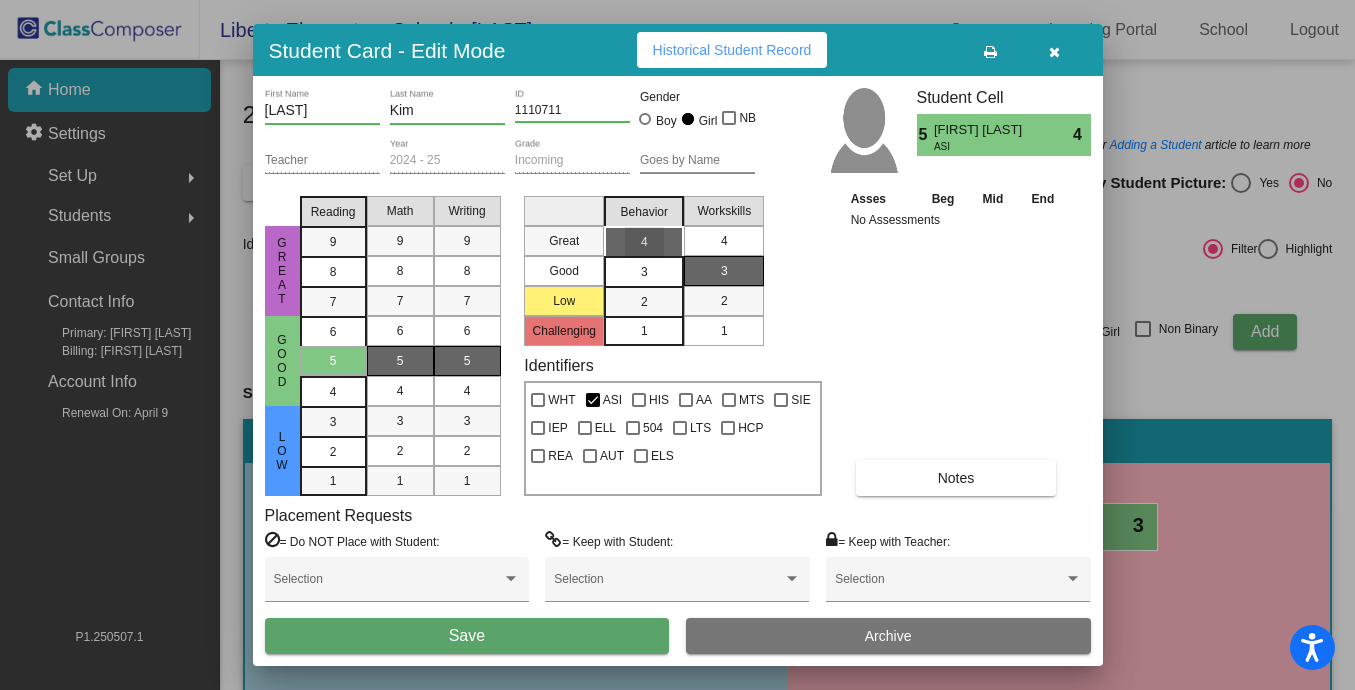 click on "4" at bounding box center [724, 241] 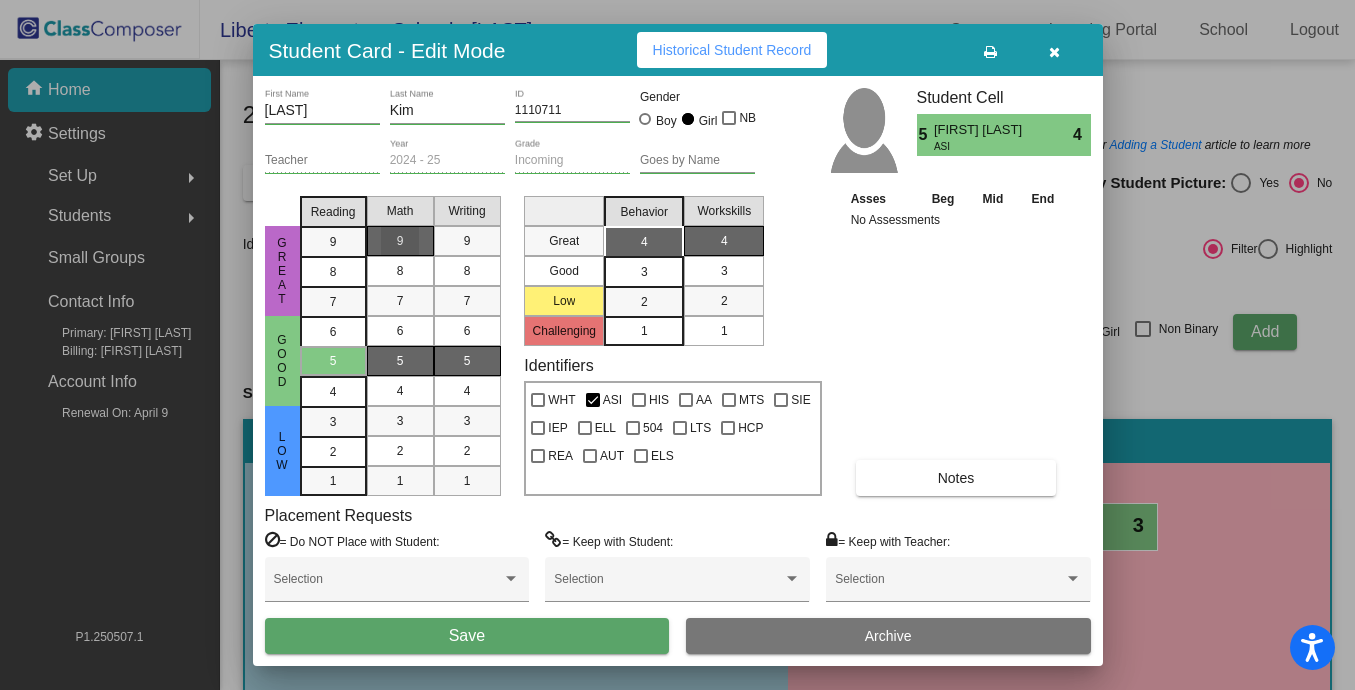 click on "9" at bounding box center [400, 241] 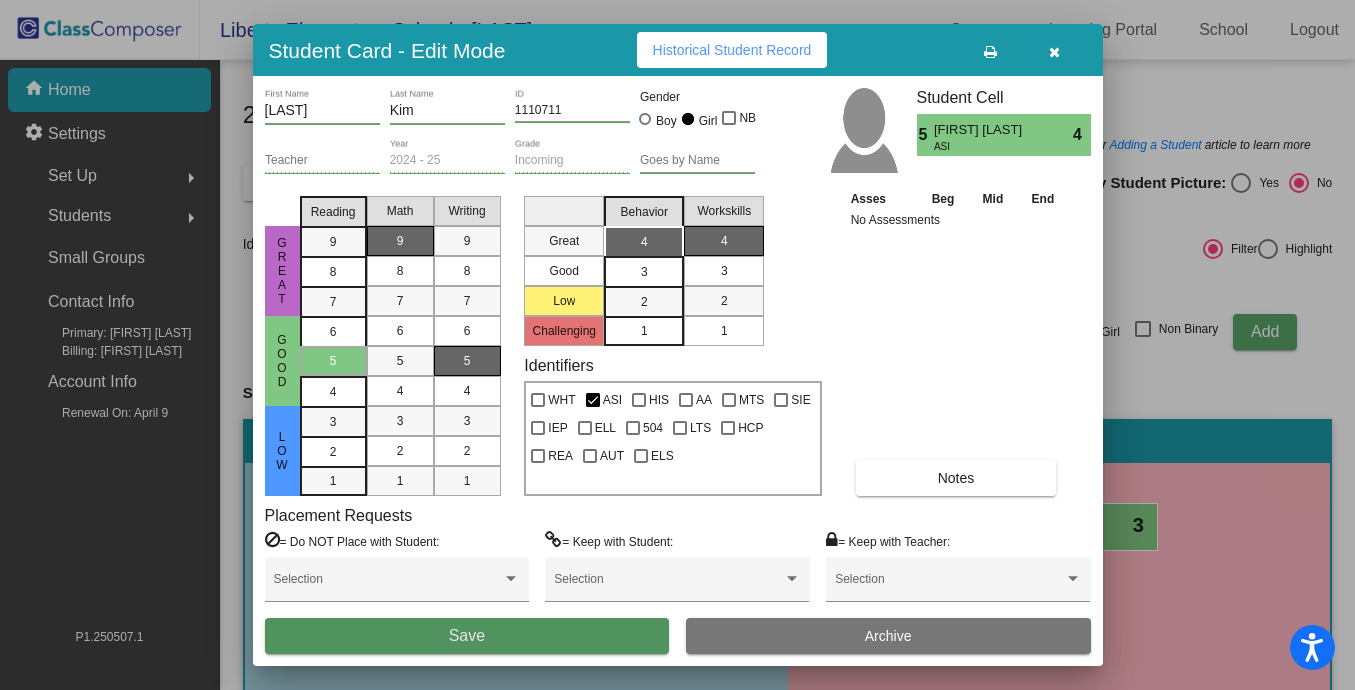 click on "Save" at bounding box center (467, 636) 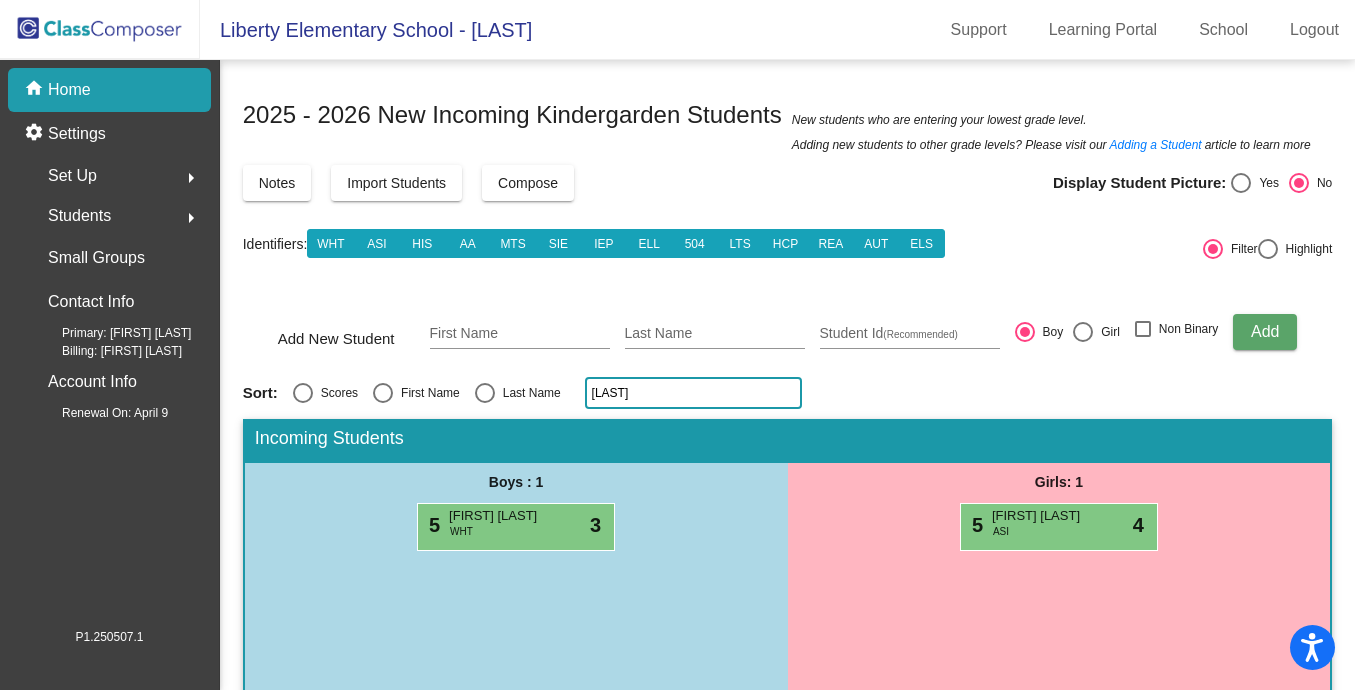 click on "[LAST]" 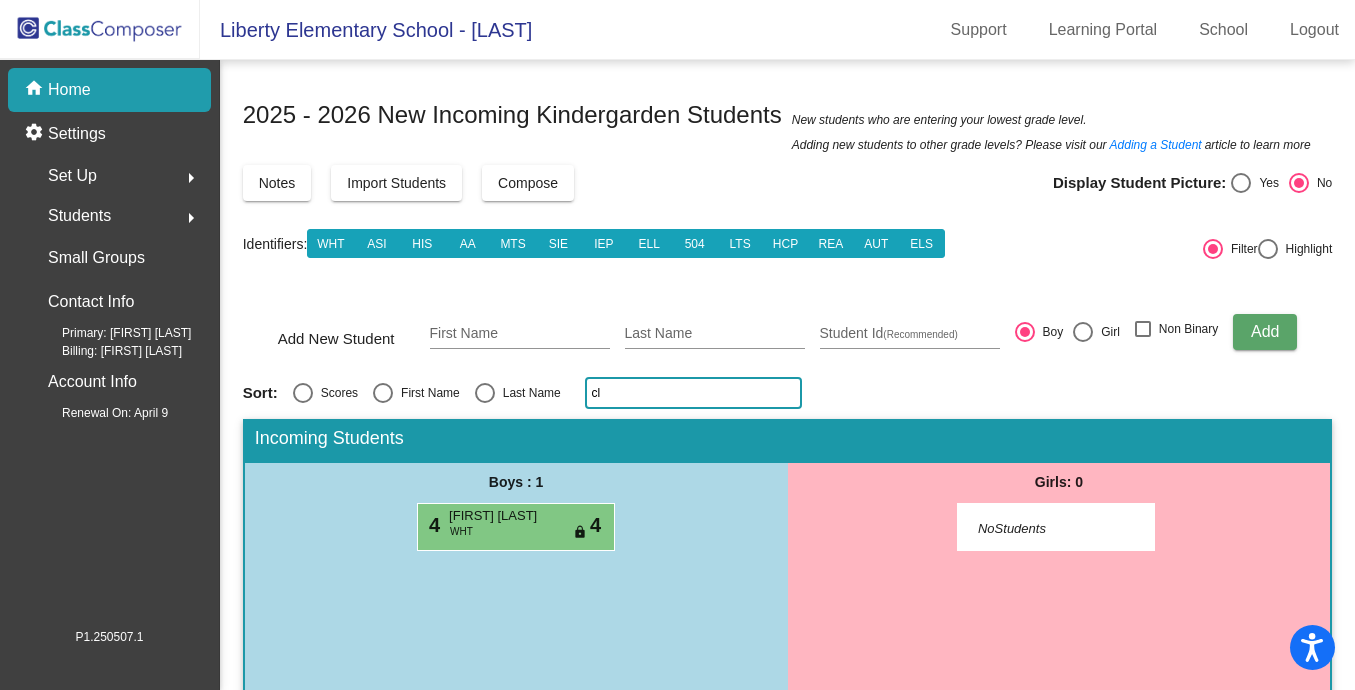 type on "c" 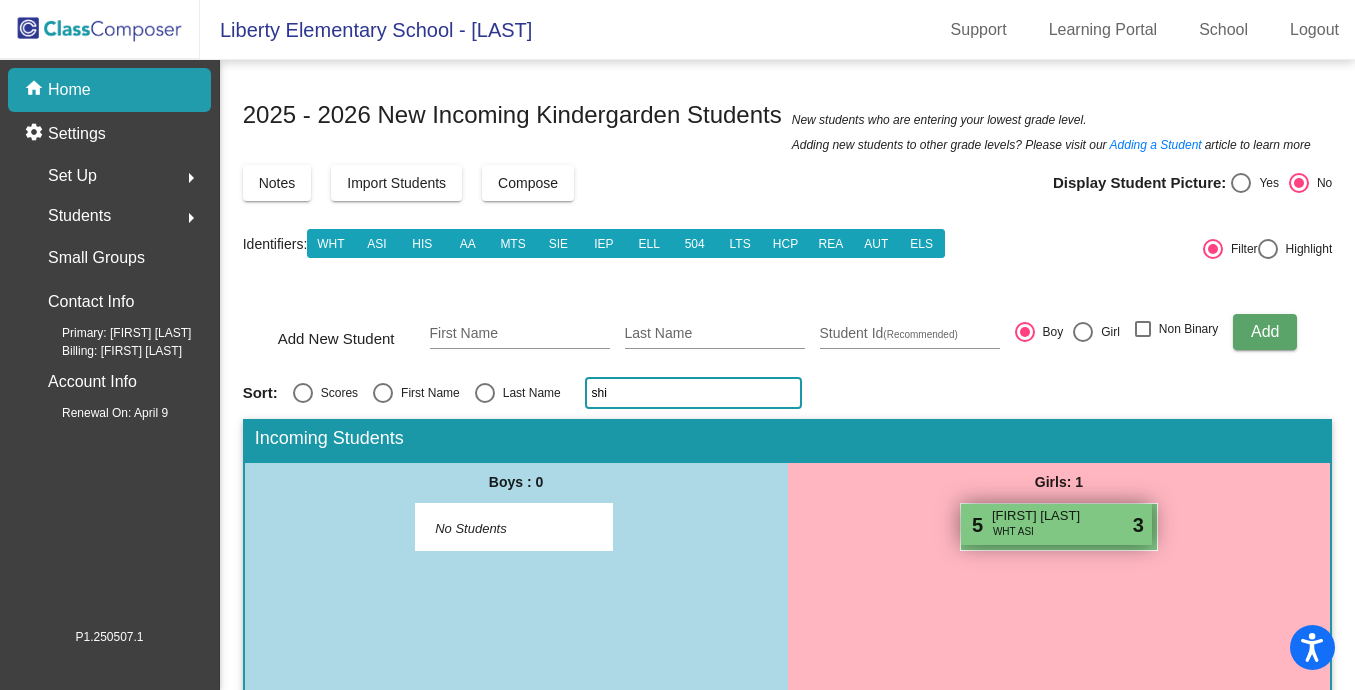 click on "[NUMBER] [FIRST] [LAST] ASI lock do_not_disturb_alt [NUMBER]" at bounding box center (1056, 524) 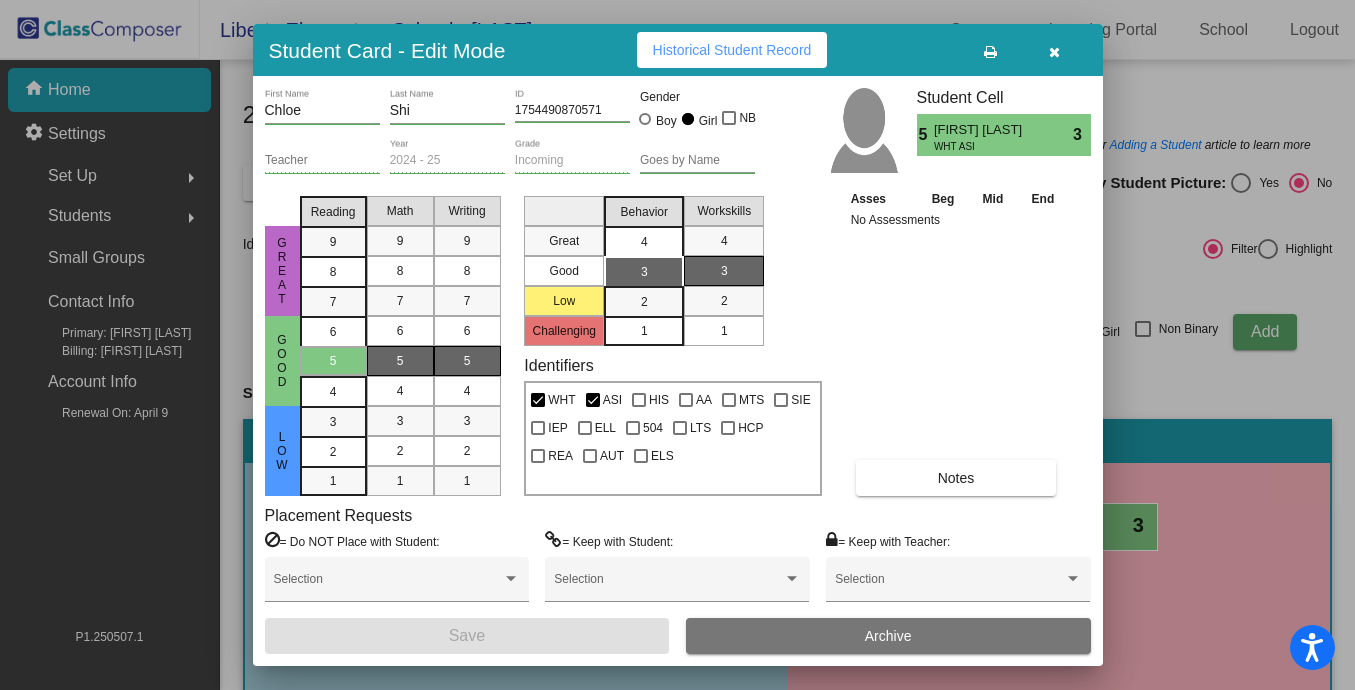 click on "4" at bounding box center [644, 242] 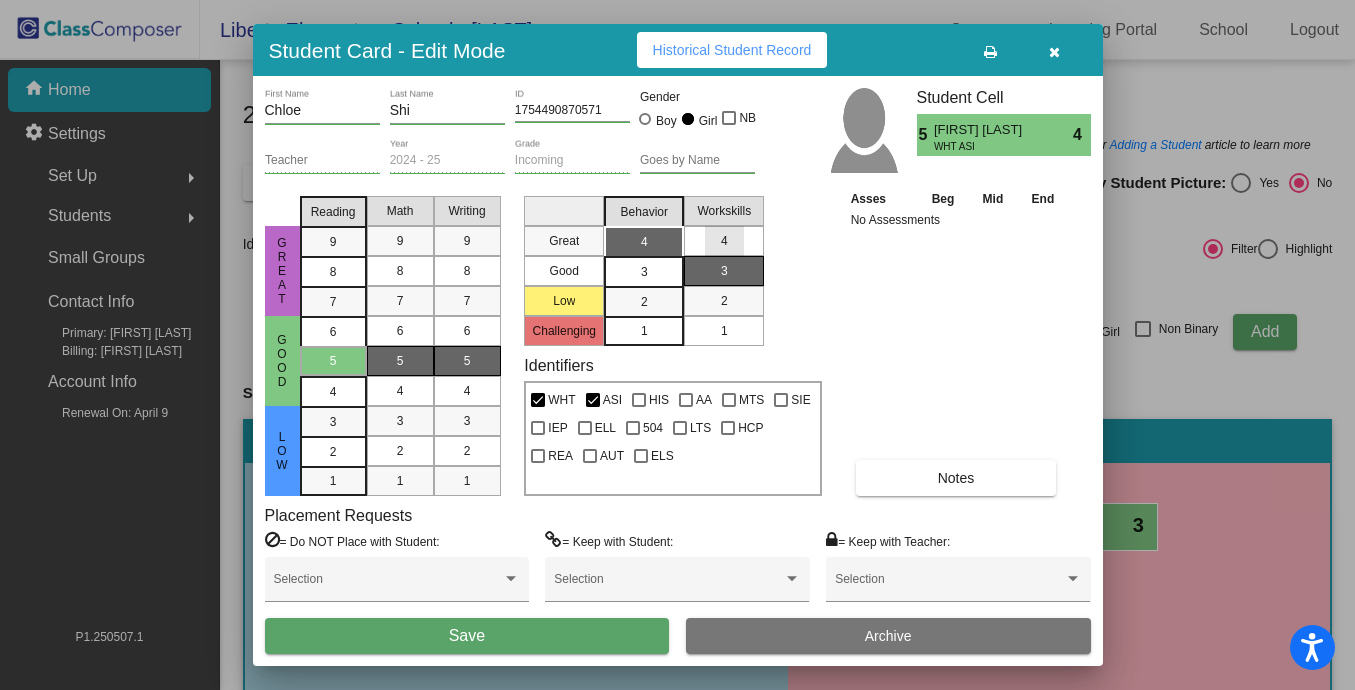click on "4" at bounding box center [724, 241] 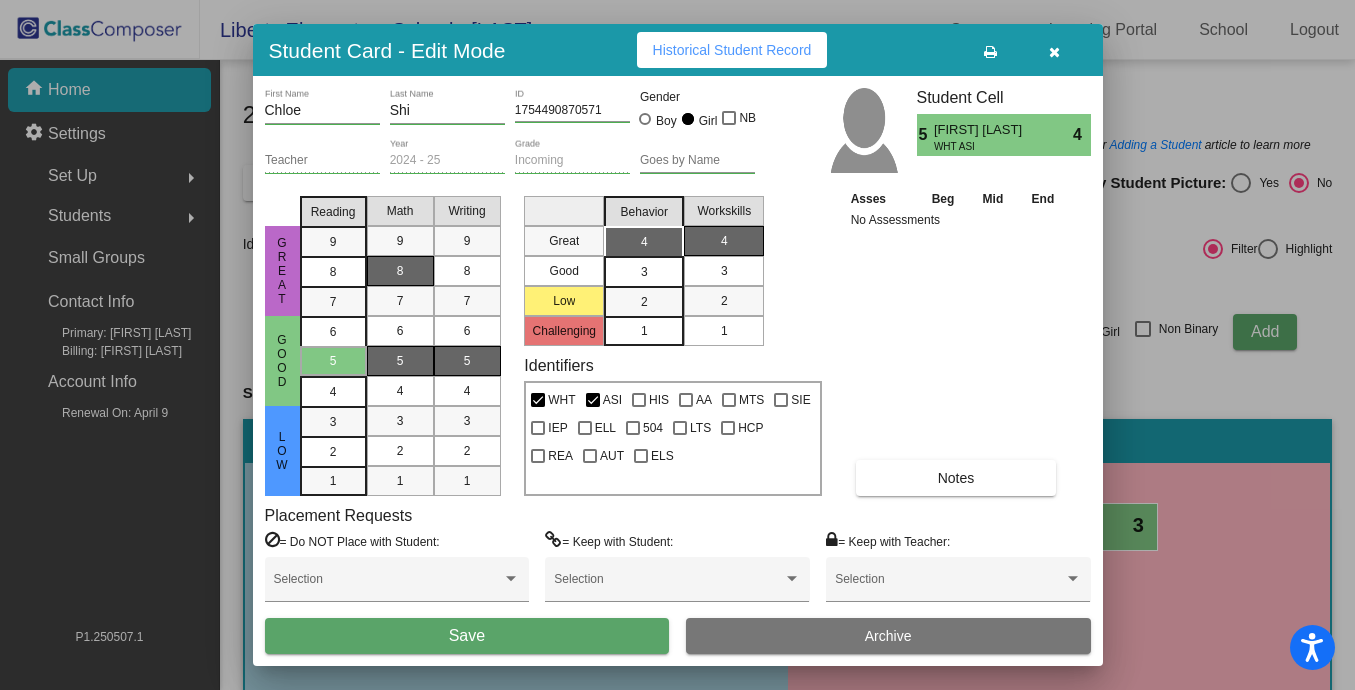 click on "8" at bounding box center [400, 271] 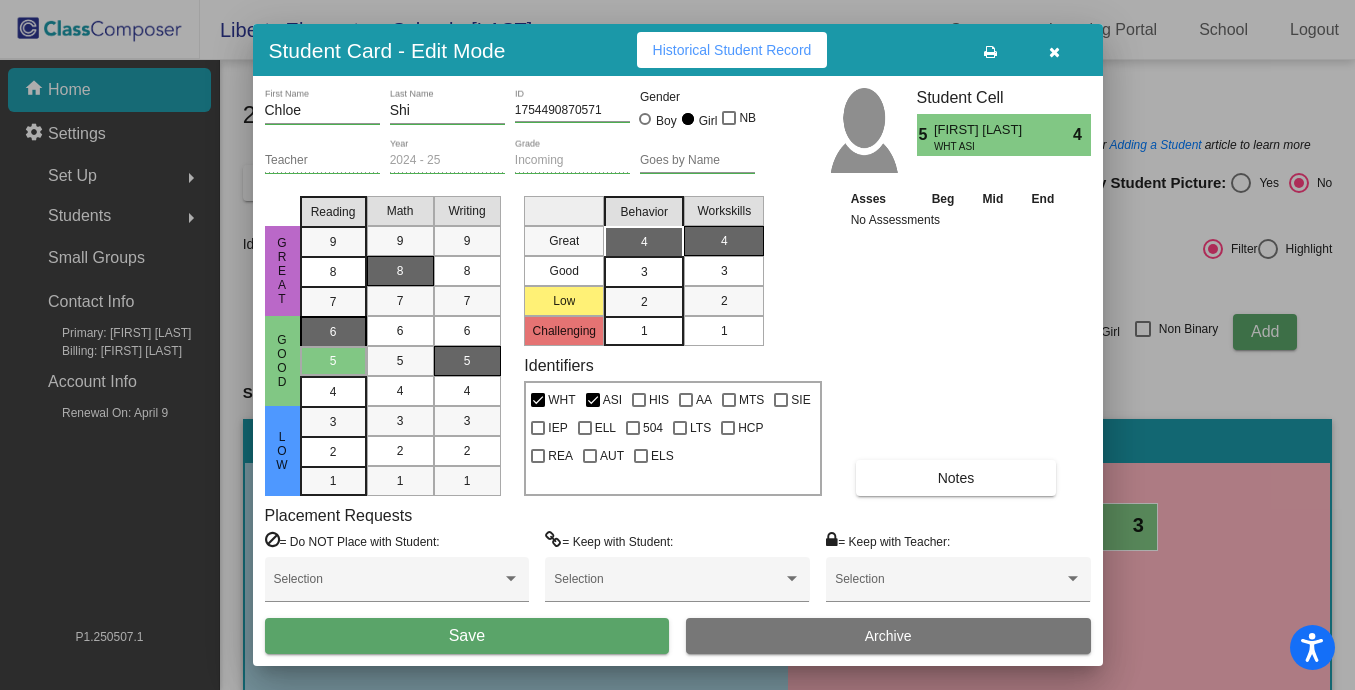 click on "6" at bounding box center [333, 332] 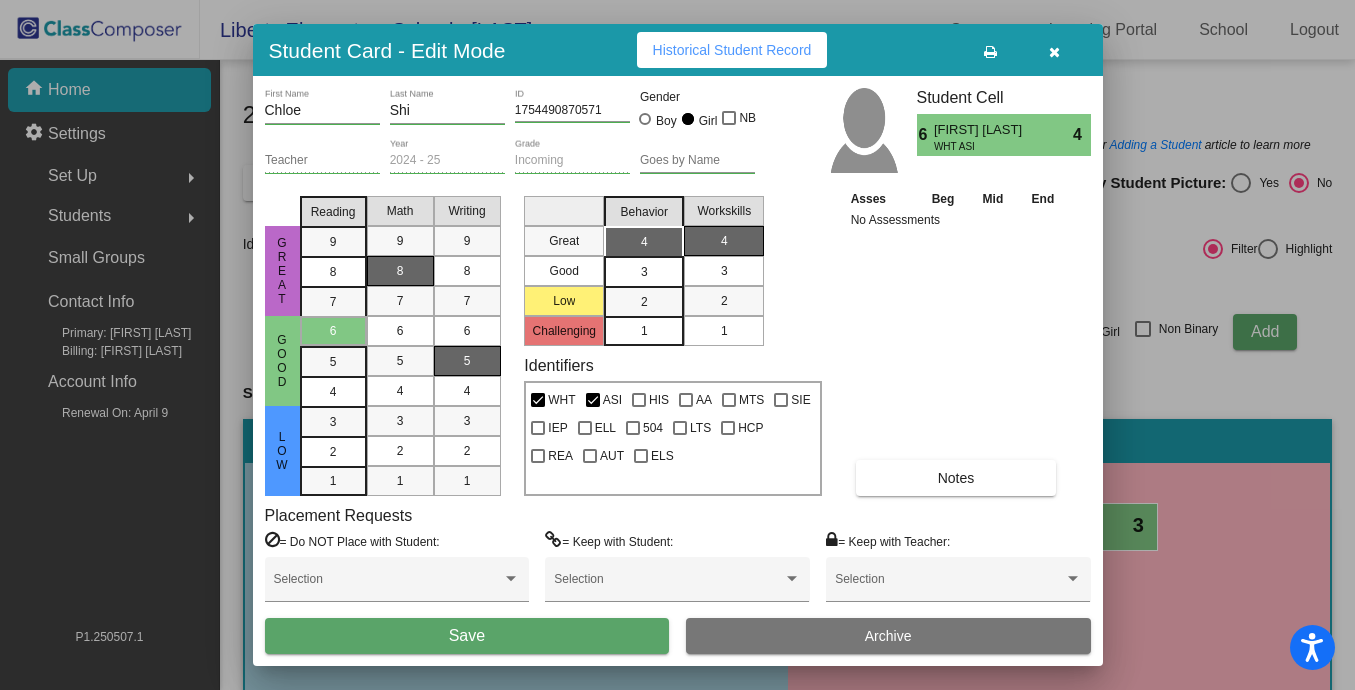 click on "Save" at bounding box center (467, 636) 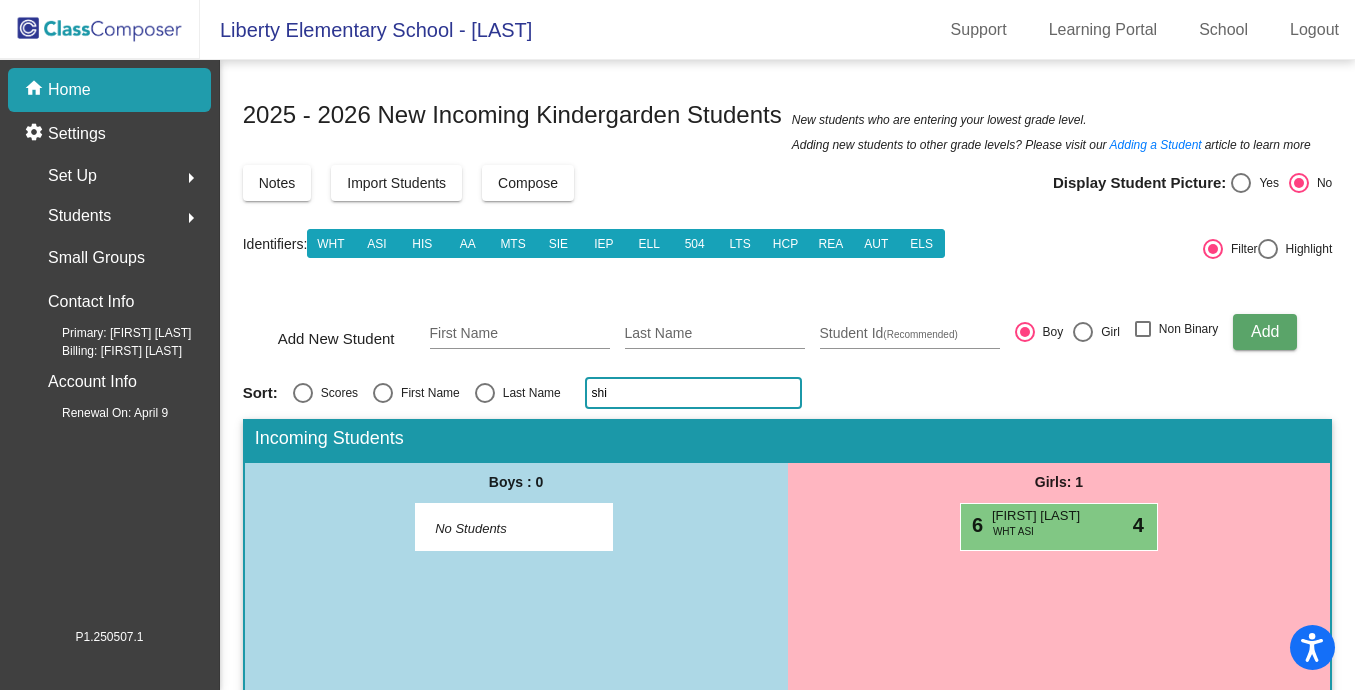 click on "shi" 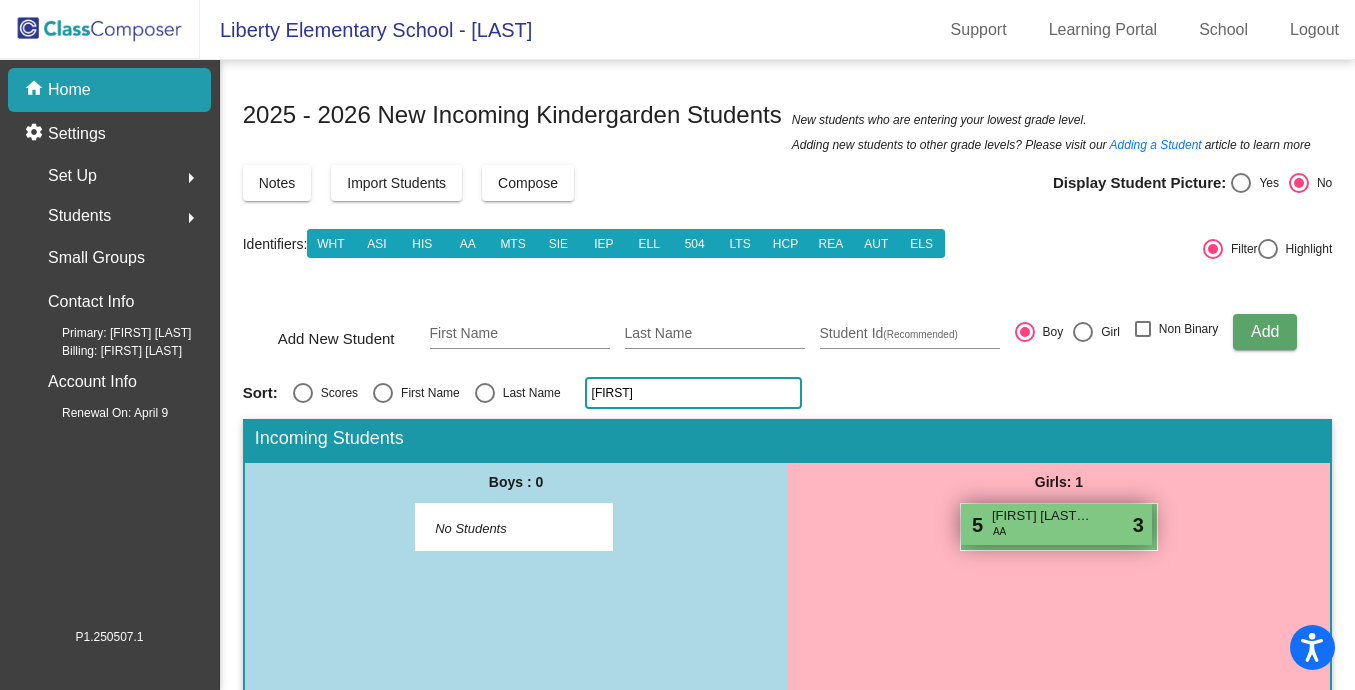 click on "[FIRST] [LAST]-[LAST]" at bounding box center [1042, 516] 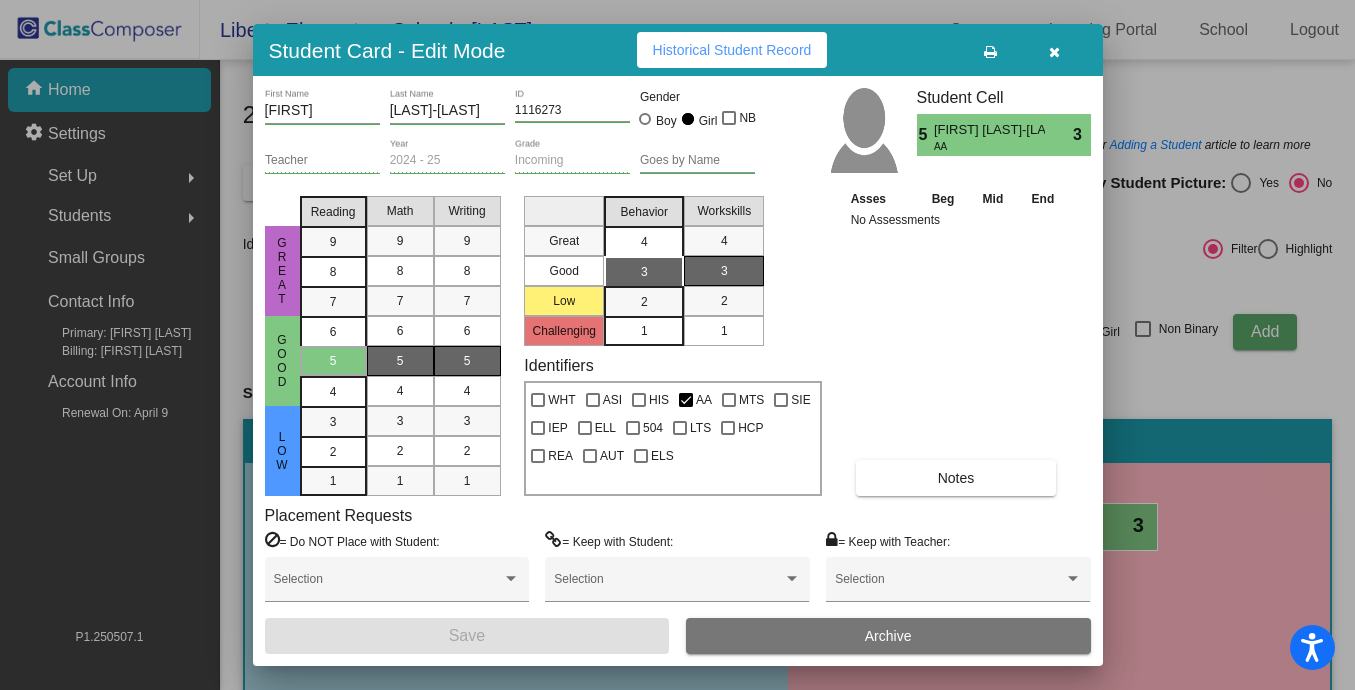 click on "4" at bounding box center [644, 242] 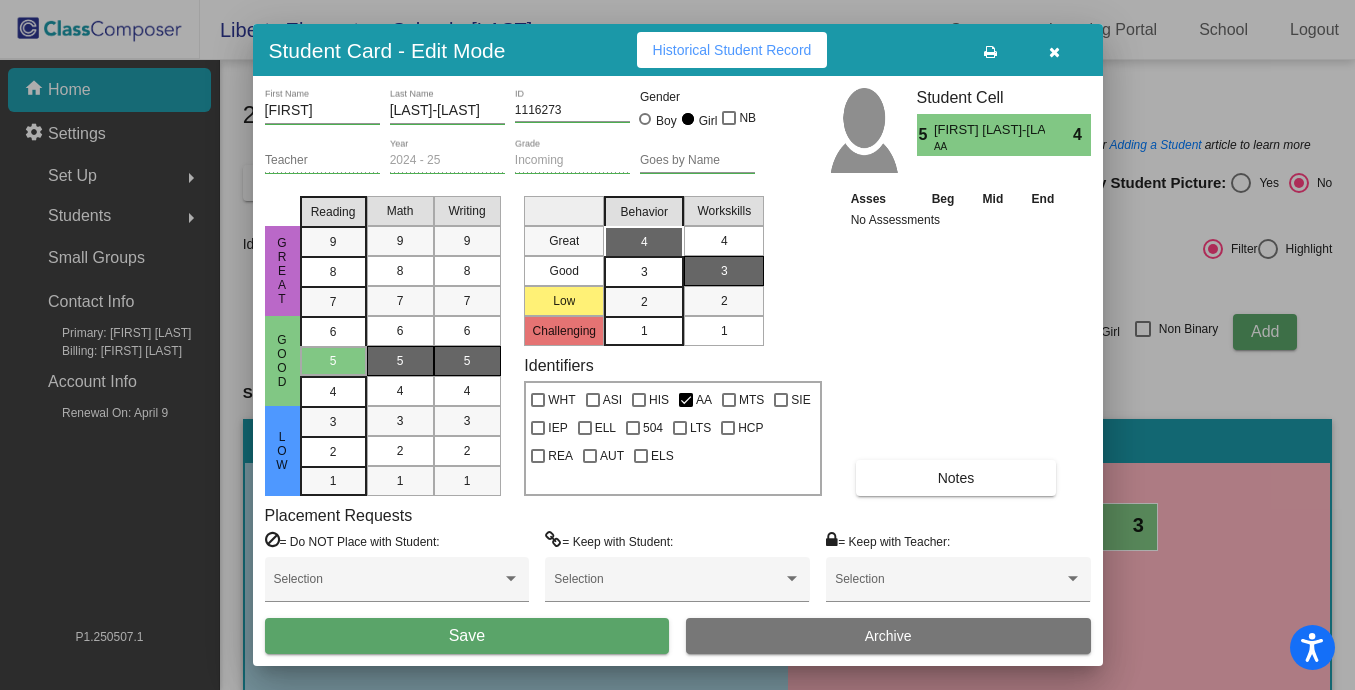 click on "4" at bounding box center [724, 241] 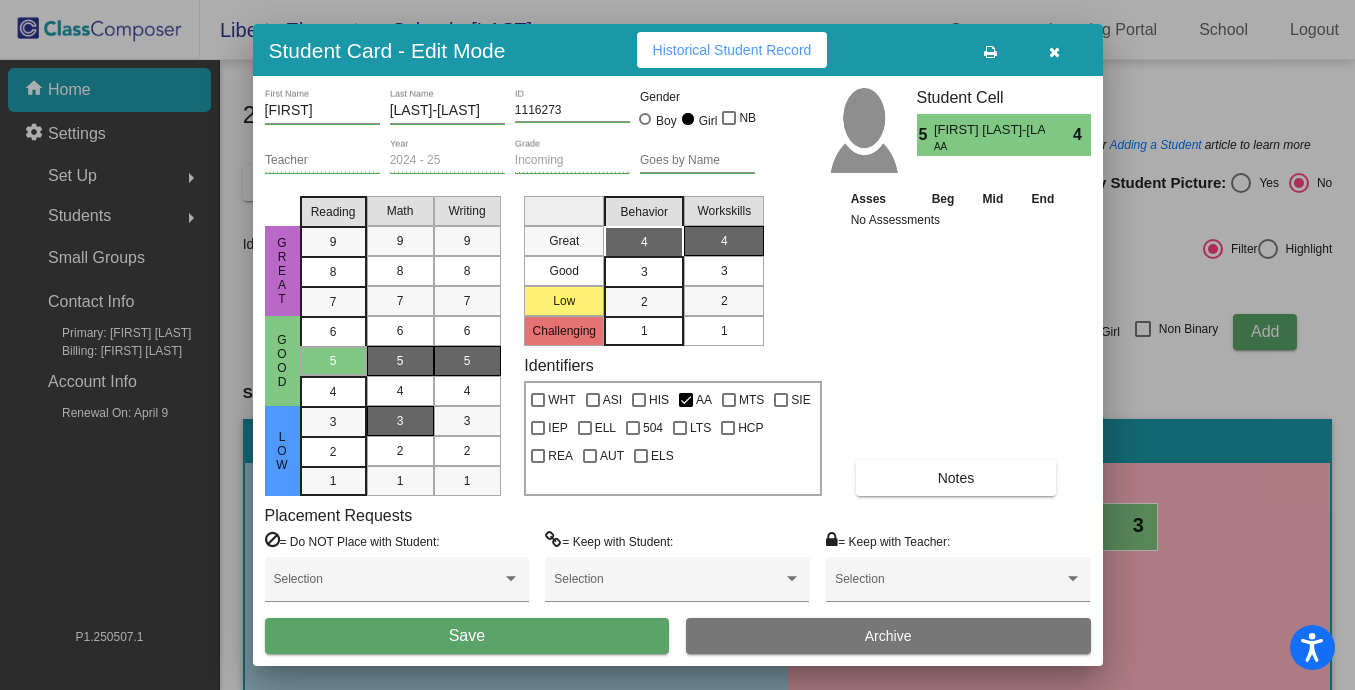 click on "3" at bounding box center [400, 421] 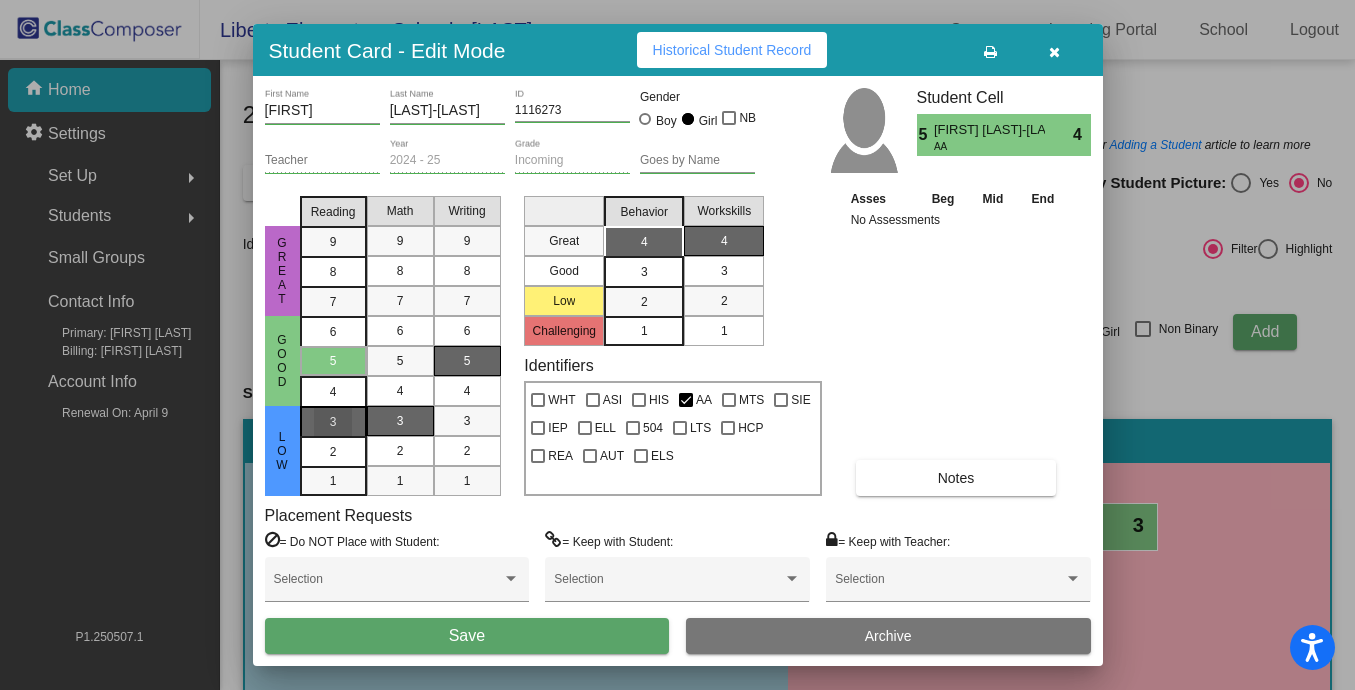 click on "3" at bounding box center [333, 422] 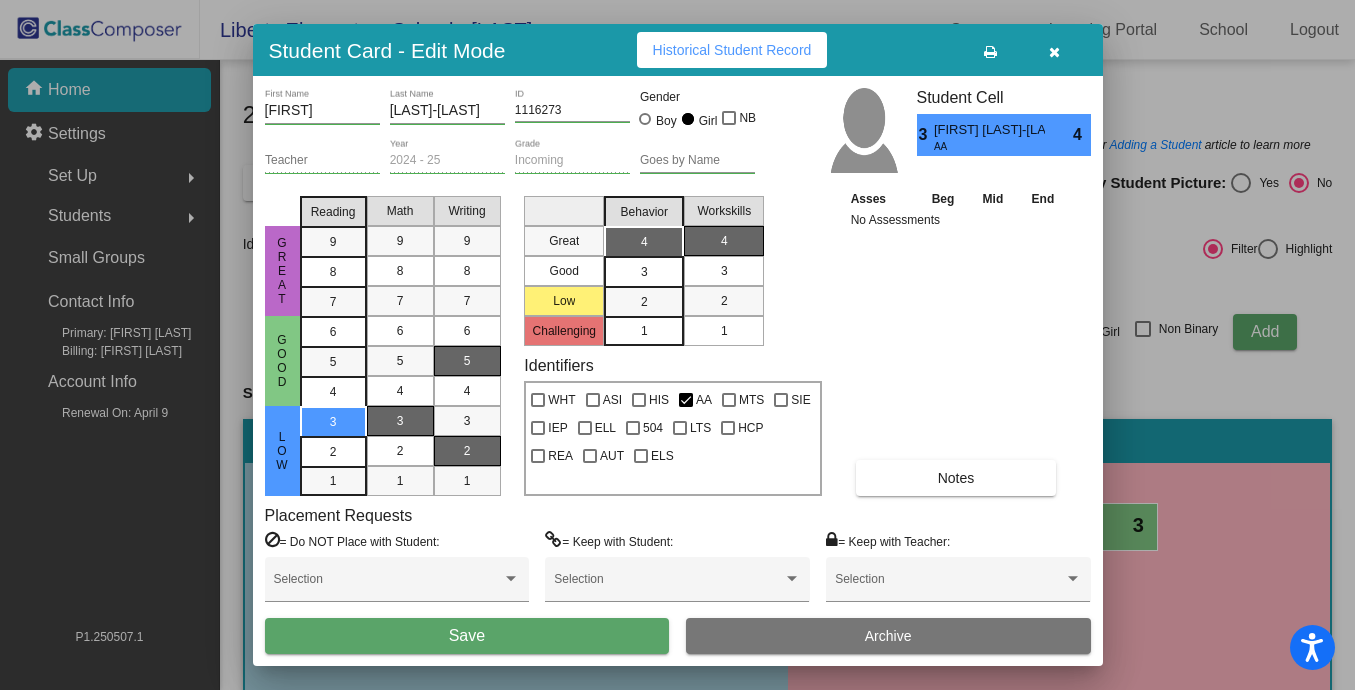 click on "2" at bounding box center (467, 451) 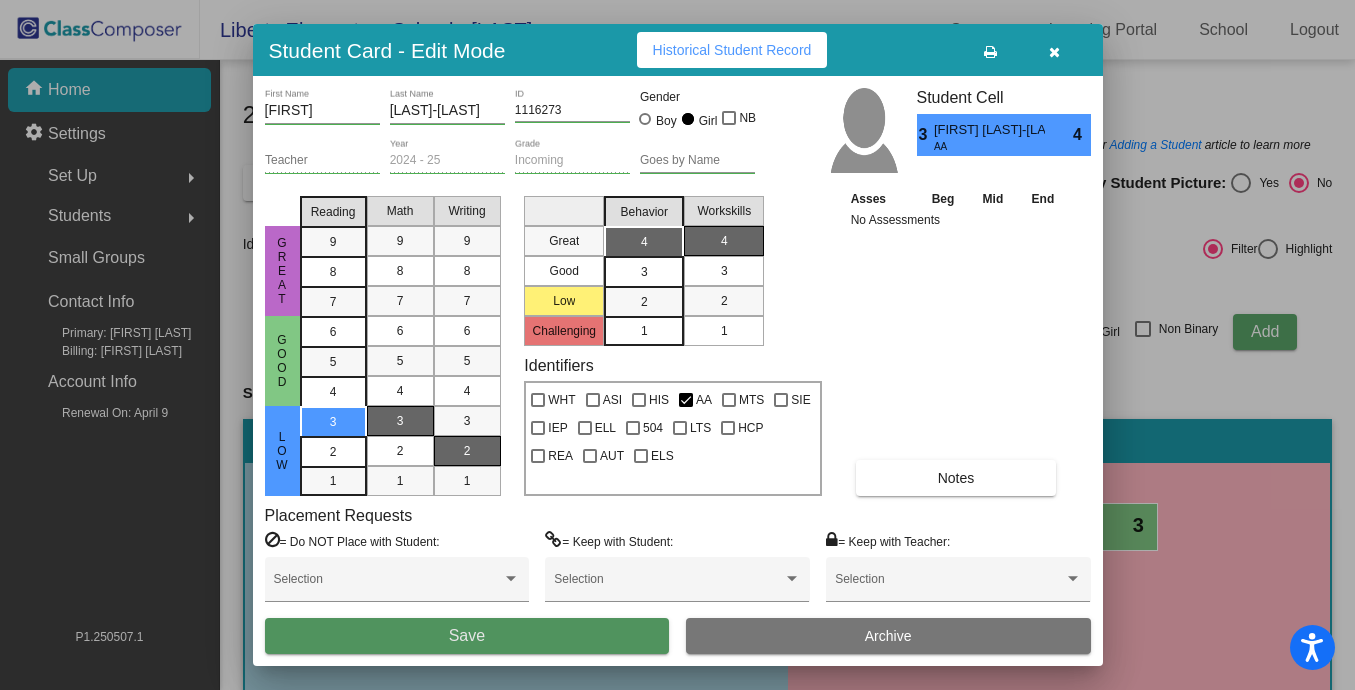 click on "Save" at bounding box center [467, 636] 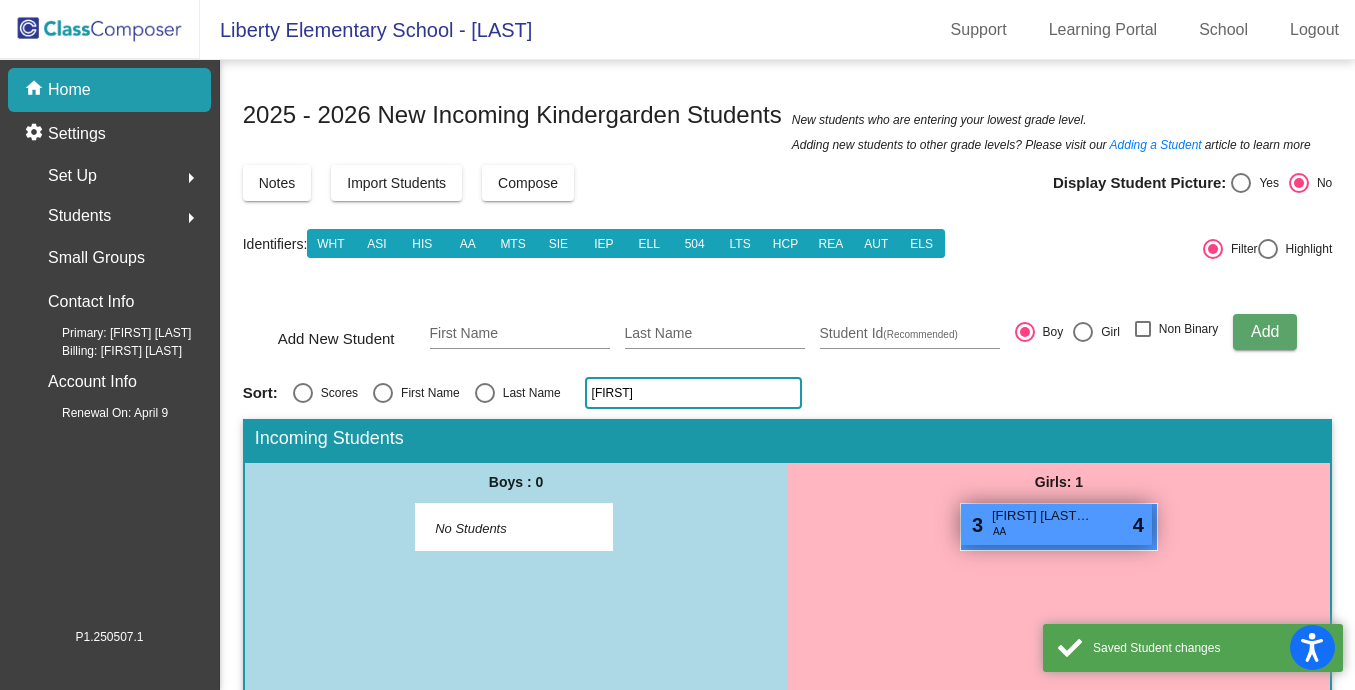 click on "[FIRST] [LAST]-[LAST]" at bounding box center (1042, 516) 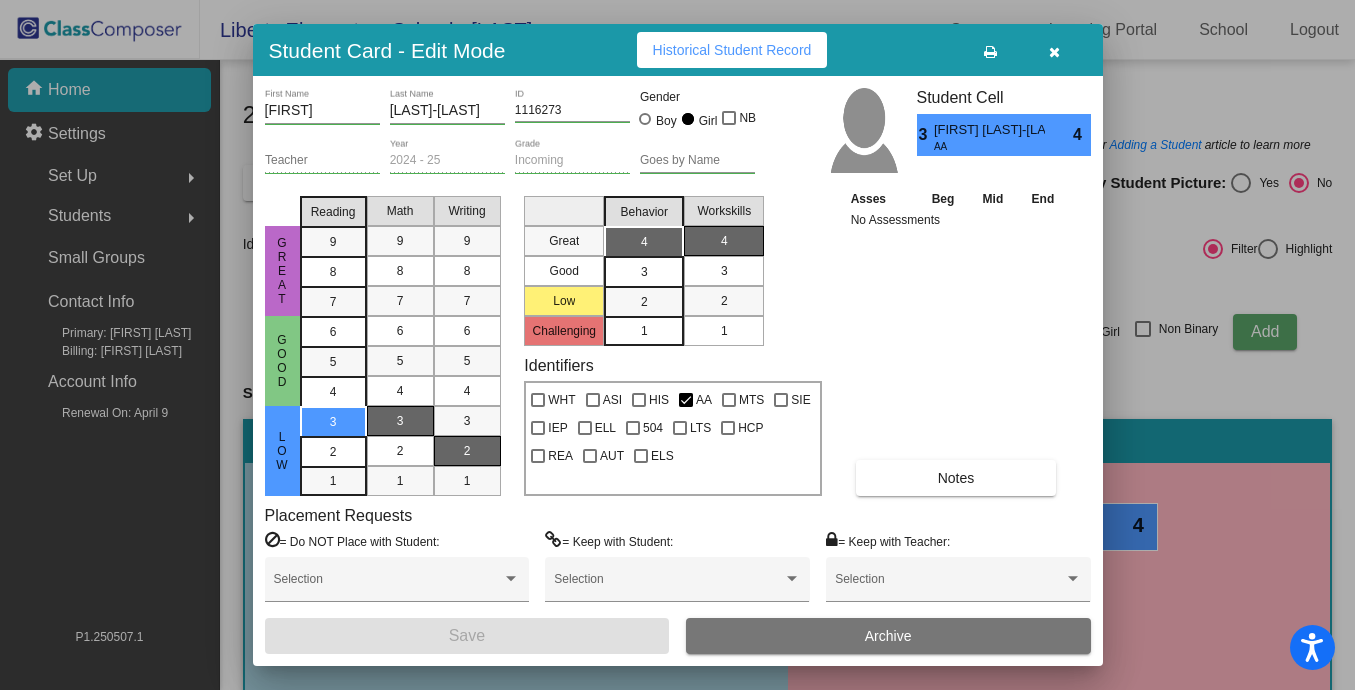 click at bounding box center (1054, 52) 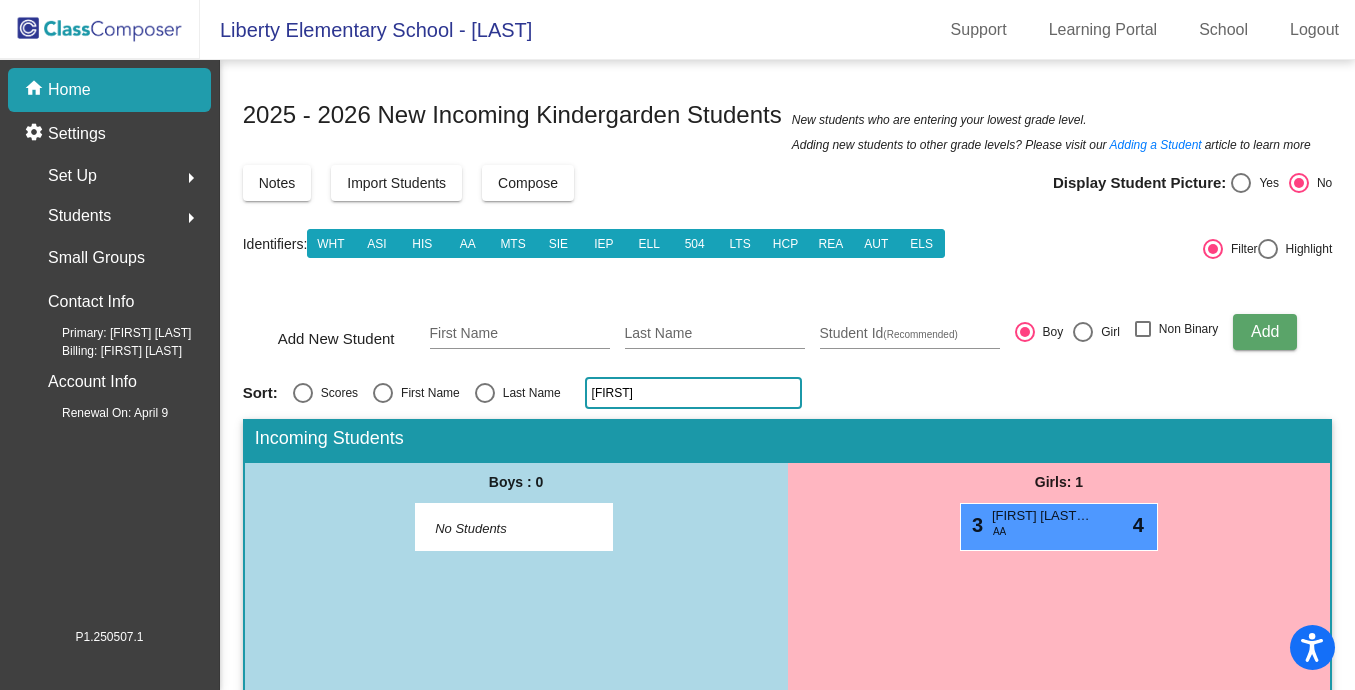 click on "[FIRST]" 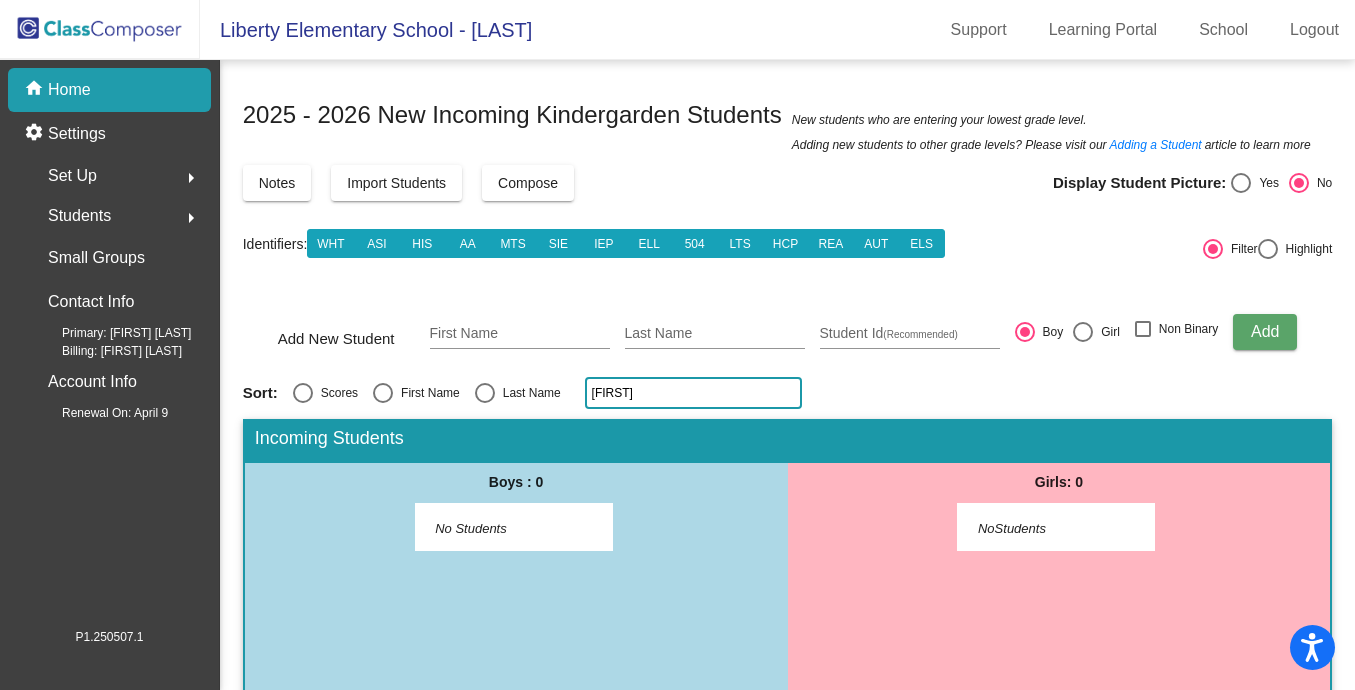 click on "[FIRST]" 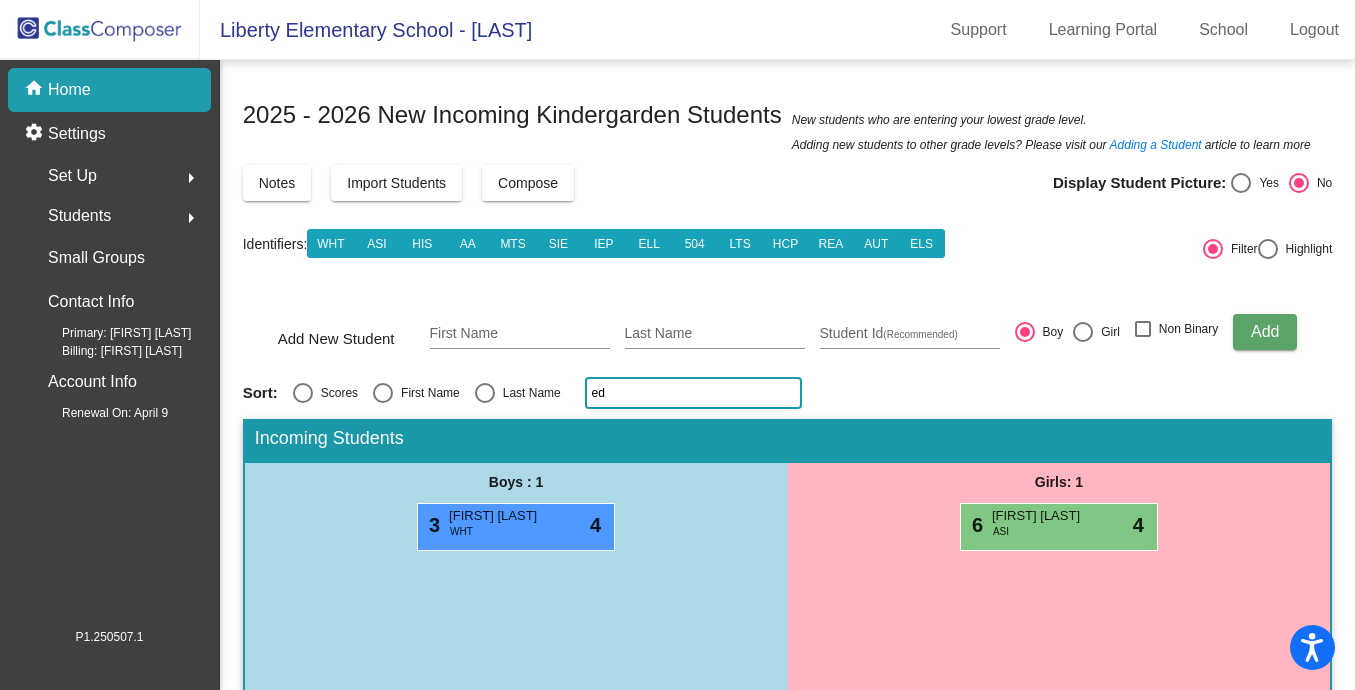 type on "e" 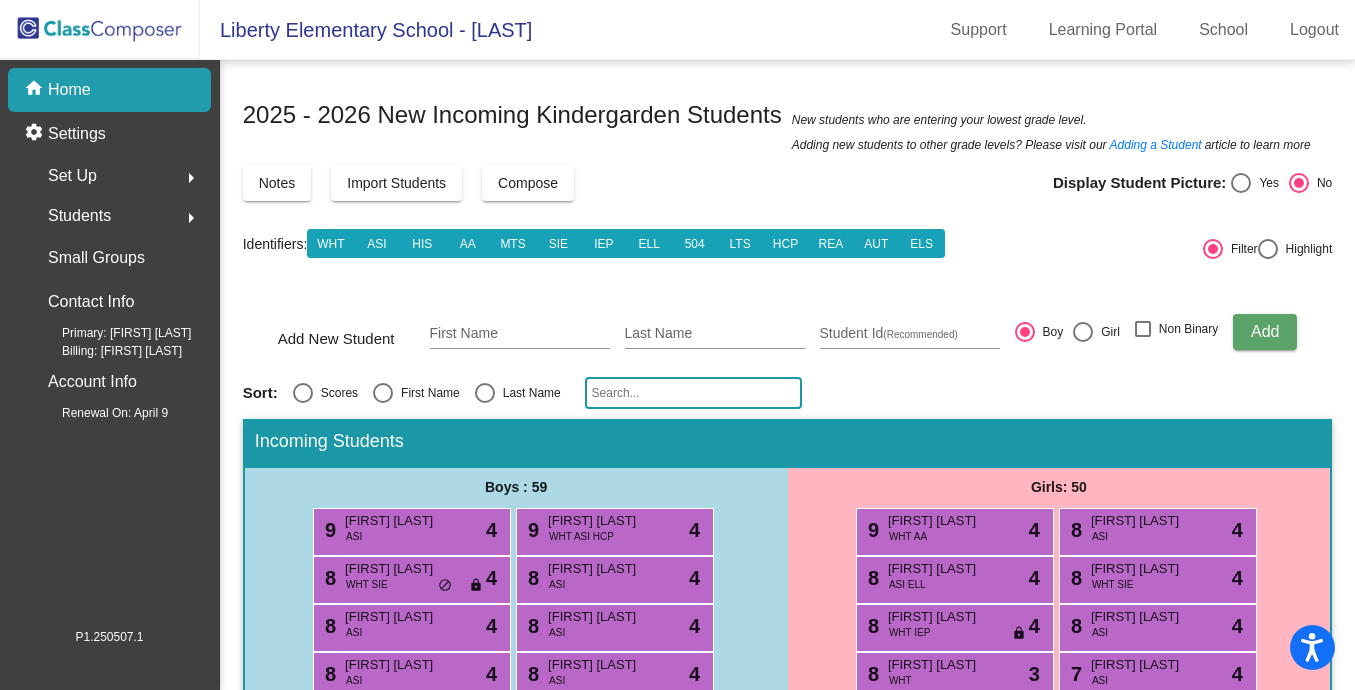 type 